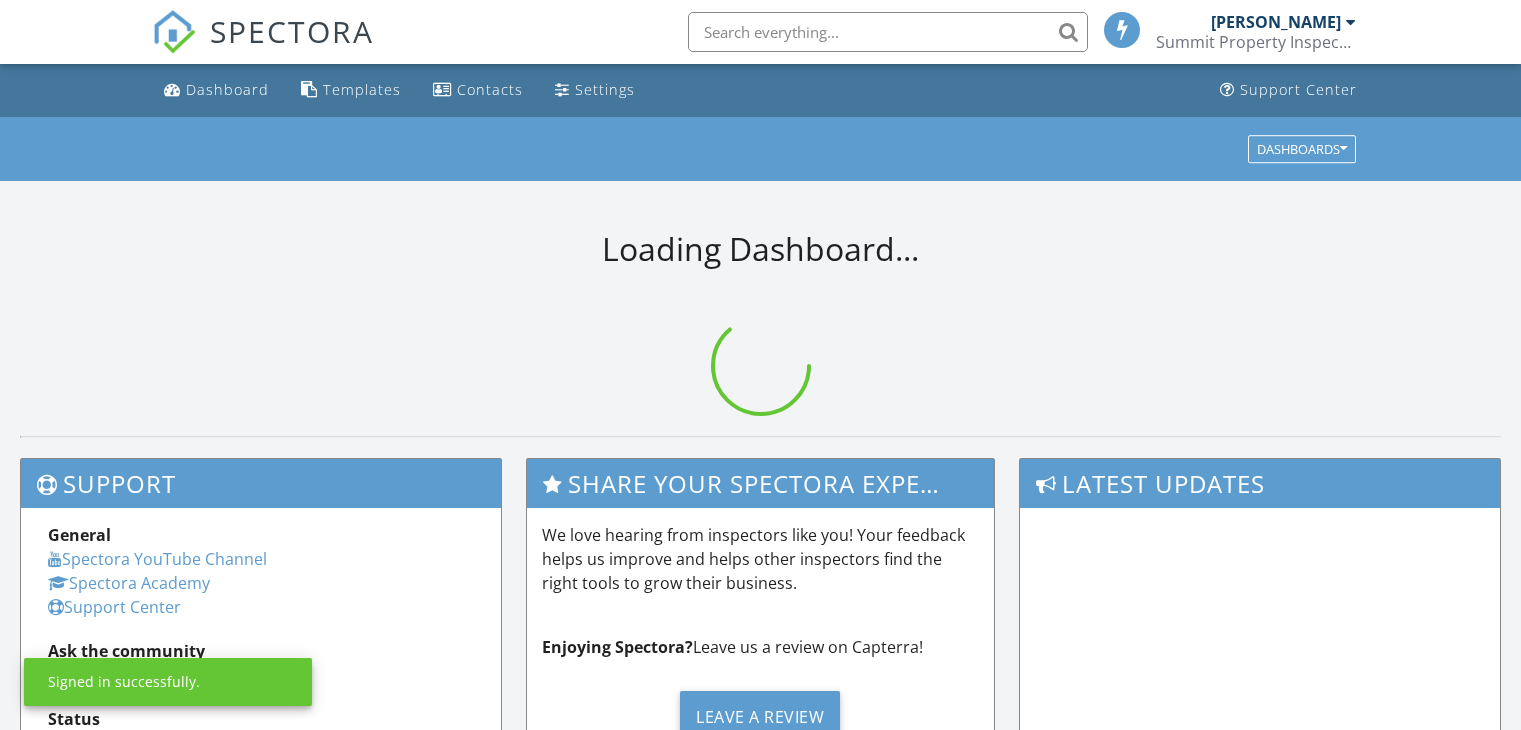 scroll, scrollTop: 0, scrollLeft: 0, axis: both 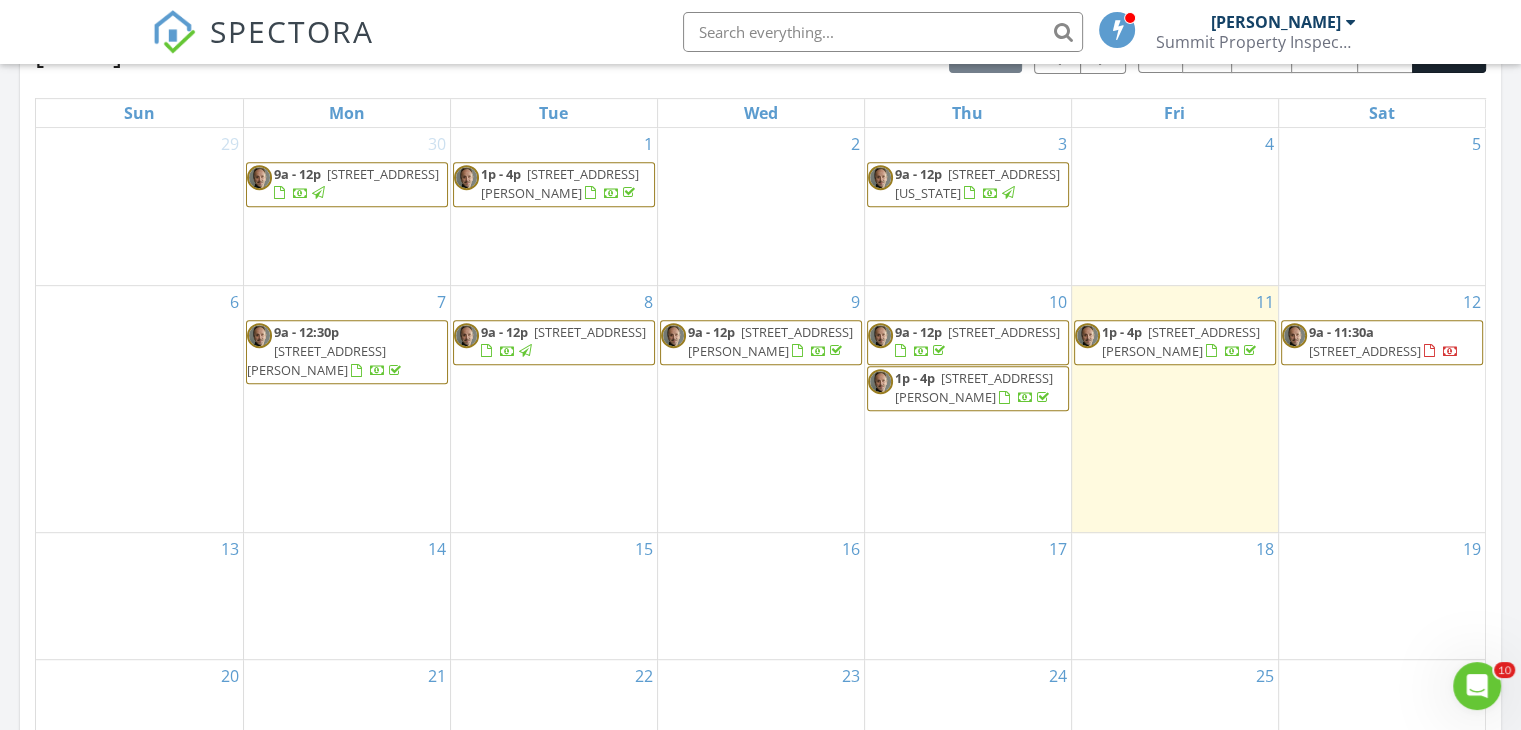 click on "6549 95th Place N, Pinellas Park 33782" at bounding box center (1365, 351) 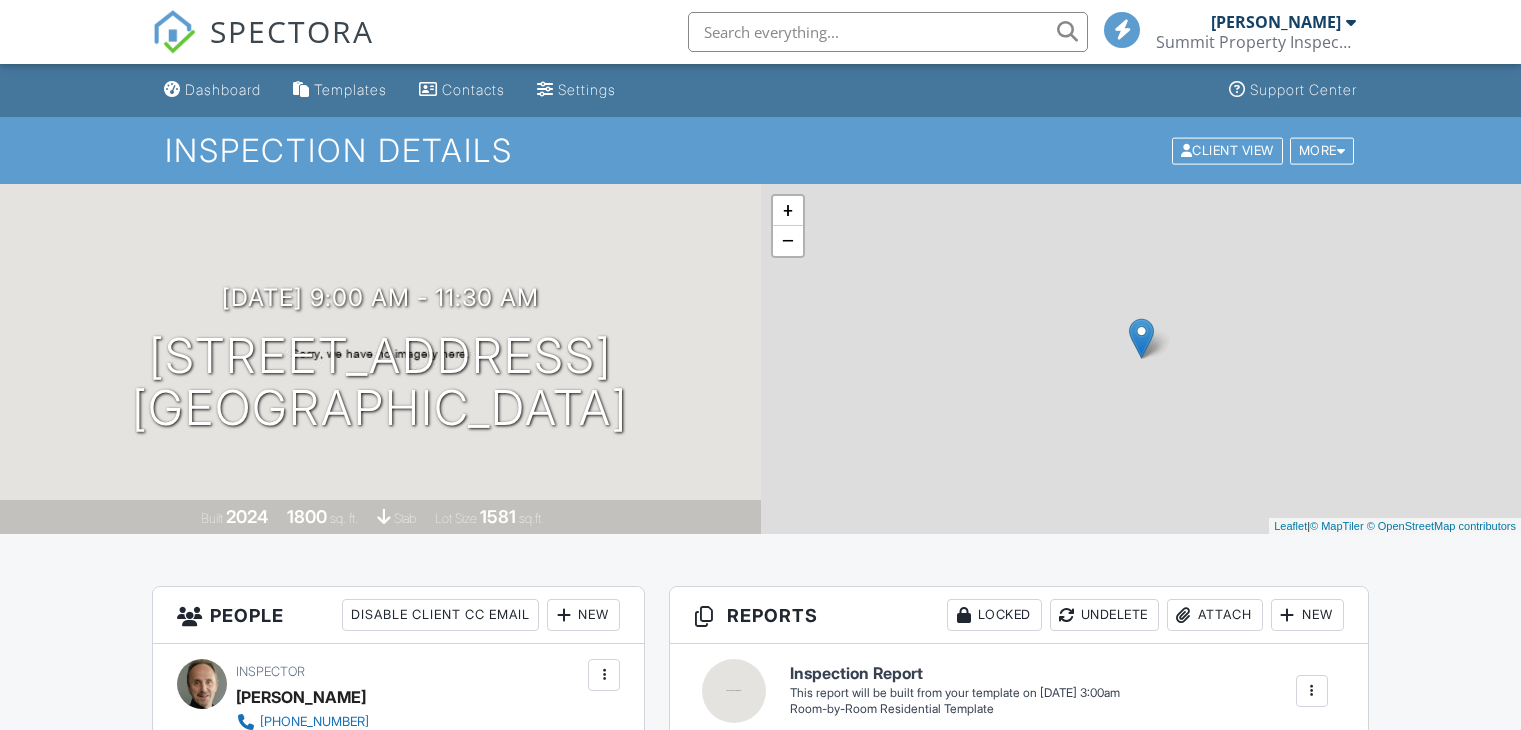 scroll, scrollTop: 0, scrollLeft: 0, axis: both 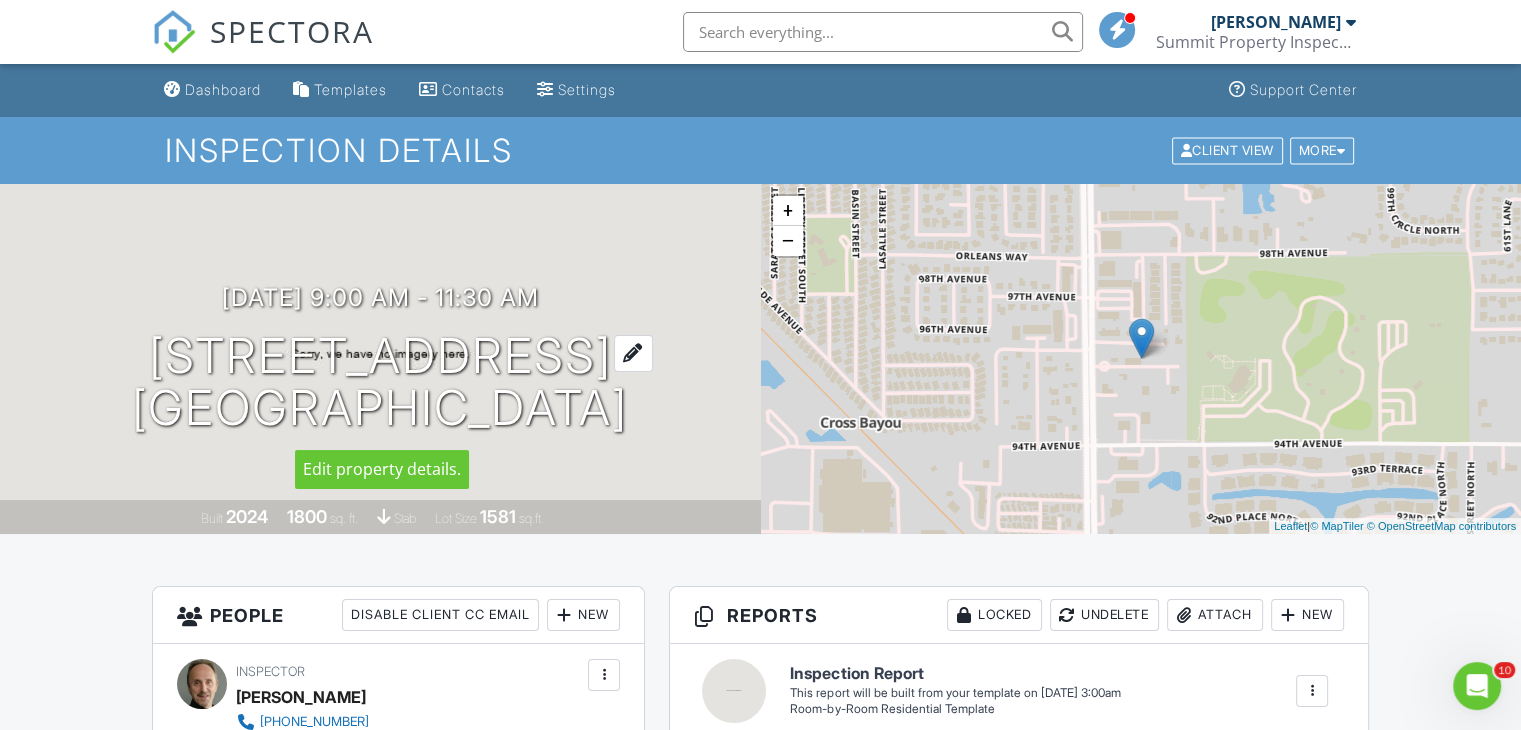 drag, startPoint x: 684, startPoint y: 419, endPoint x: 152, endPoint y: 346, distance: 536.9851 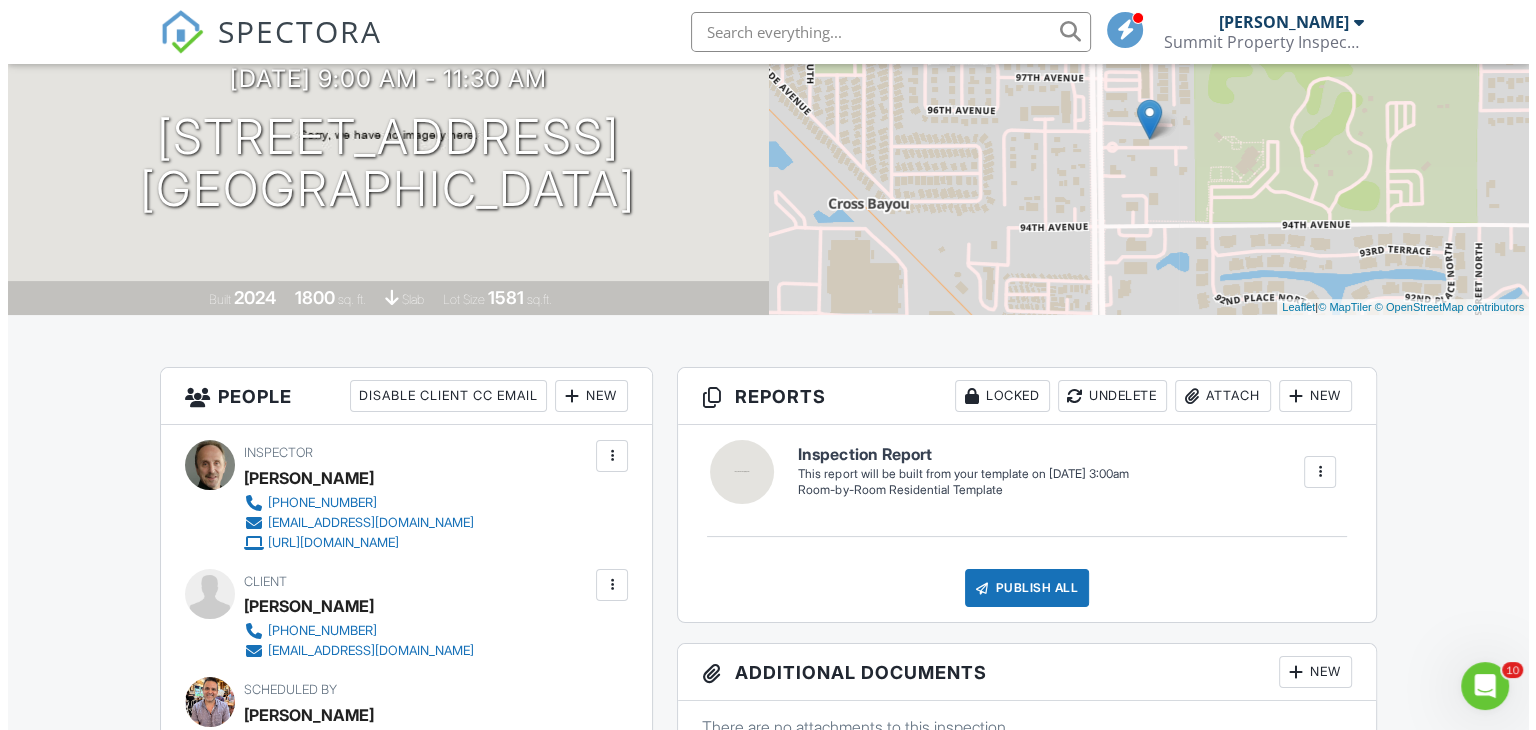 scroll, scrollTop: 244, scrollLeft: 0, axis: vertical 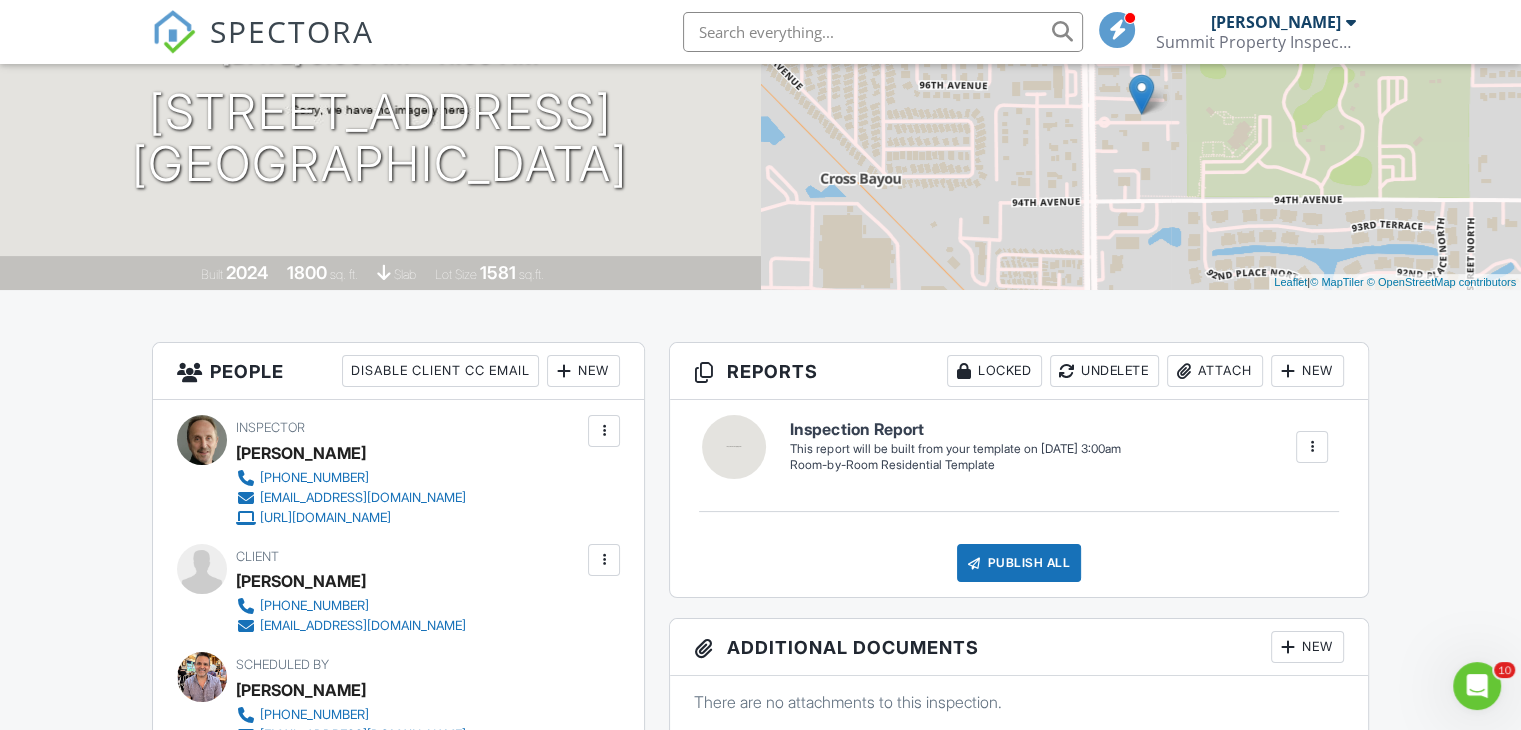 click at bounding box center (1312, 447) 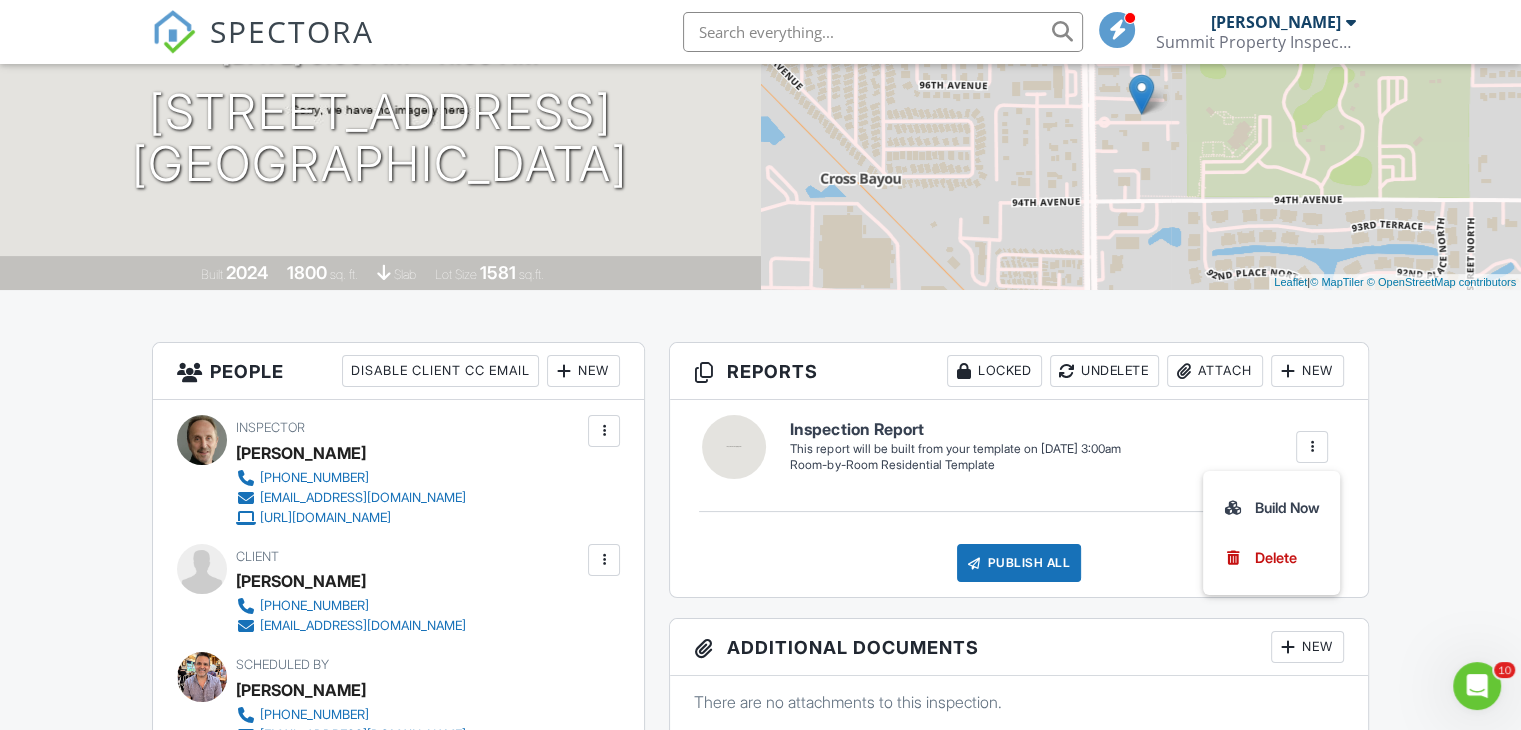 click on "New" at bounding box center [1307, 371] 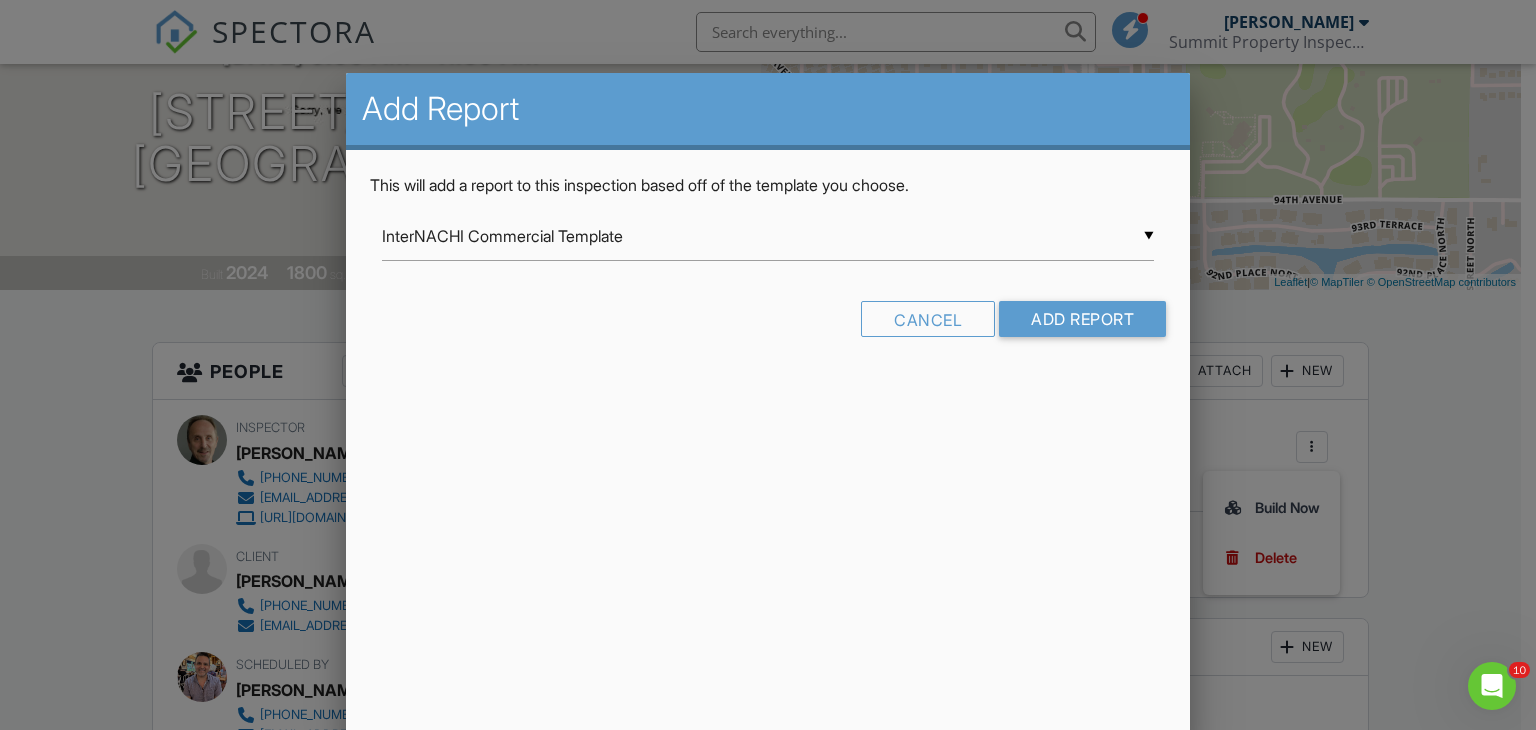 click on "▼ InterNACHI Commercial Template InterNACHI Commercial Template Residential Template Room-by-Room Residential Template  Room-by-Room Residential Template GF Sewer Scope Template Swimming Pool and Spa  Swimming Pool and Spa Template CONDO INSPECTION TEMPLATE Florida Citizens 4-Point Inspection Form Florida Uniform Mitigation Verification Inspection Form  InterNACHI Commercial Template
Residential Template
Room-by-Room Residential Template
Room-by-Room Residential Template GF
Sewer Scope Template
Swimming Pool and Spa
Swimming Pool and Spa Template
CONDO INSPECTION TEMPLATE
Florida Citizens 4-Point Inspection Form
Florida Uniform Mitigation Verification Inspection Form" at bounding box center (768, 236) 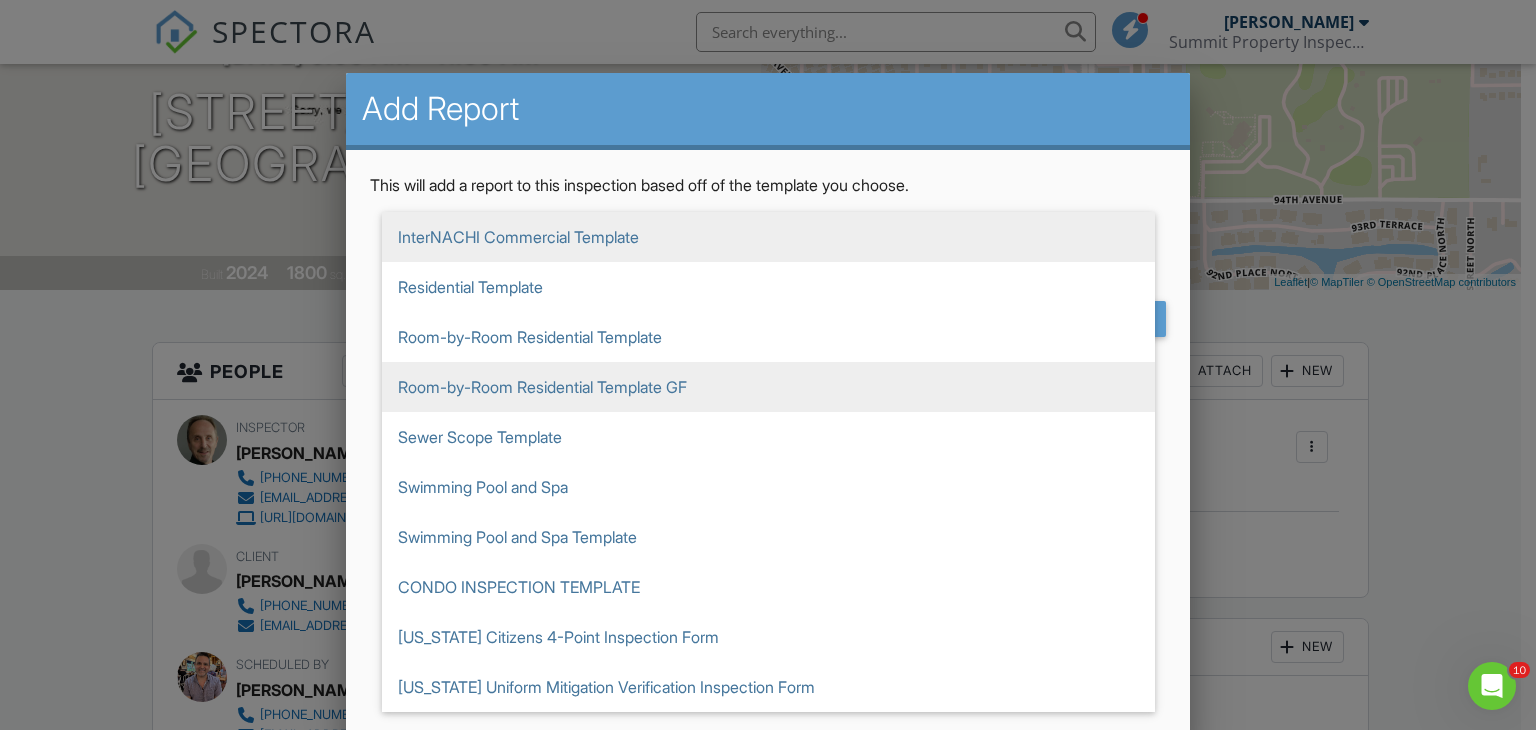 click on "Room-by-Room Residential Template GF" at bounding box center [768, 387] 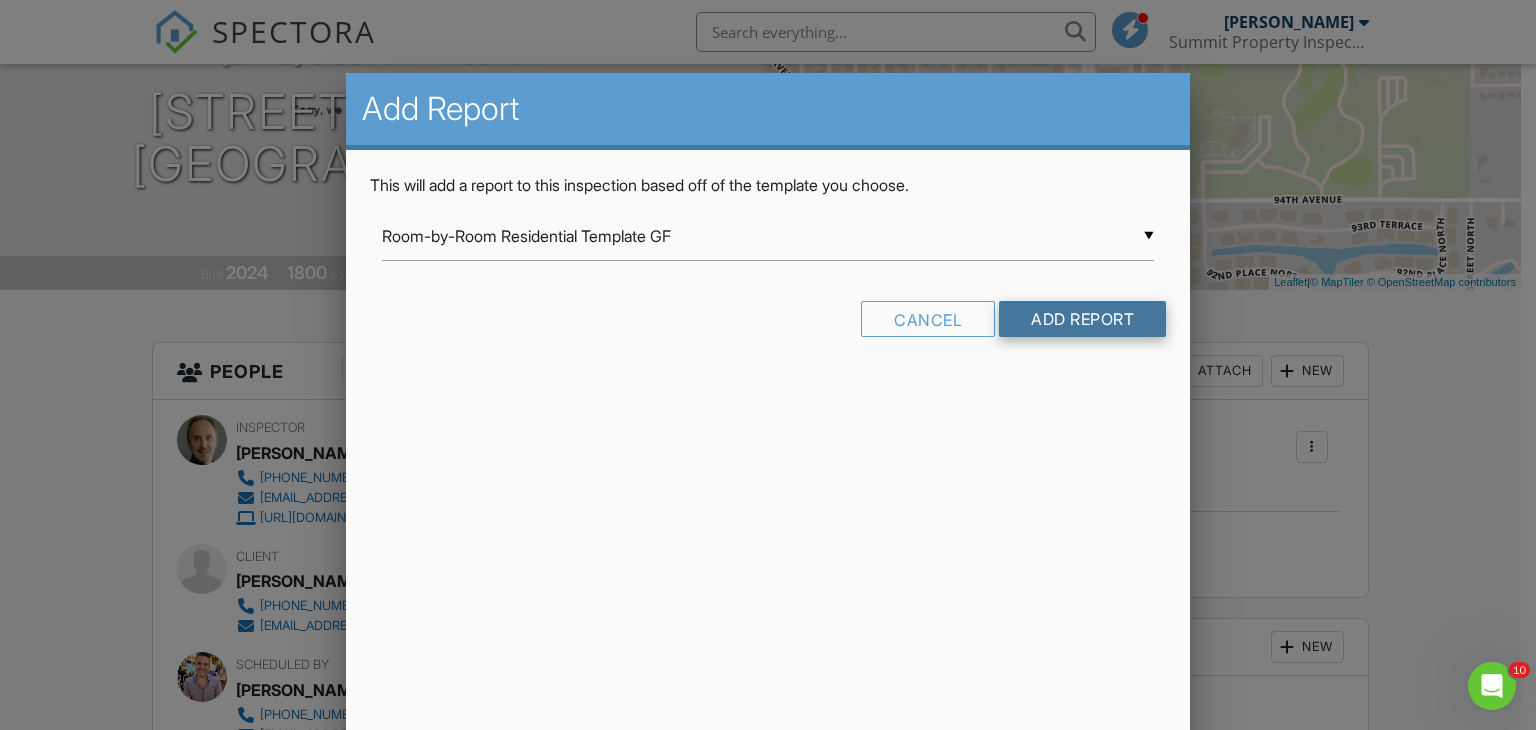 click on "Add Report" at bounding box center [1082, 319] 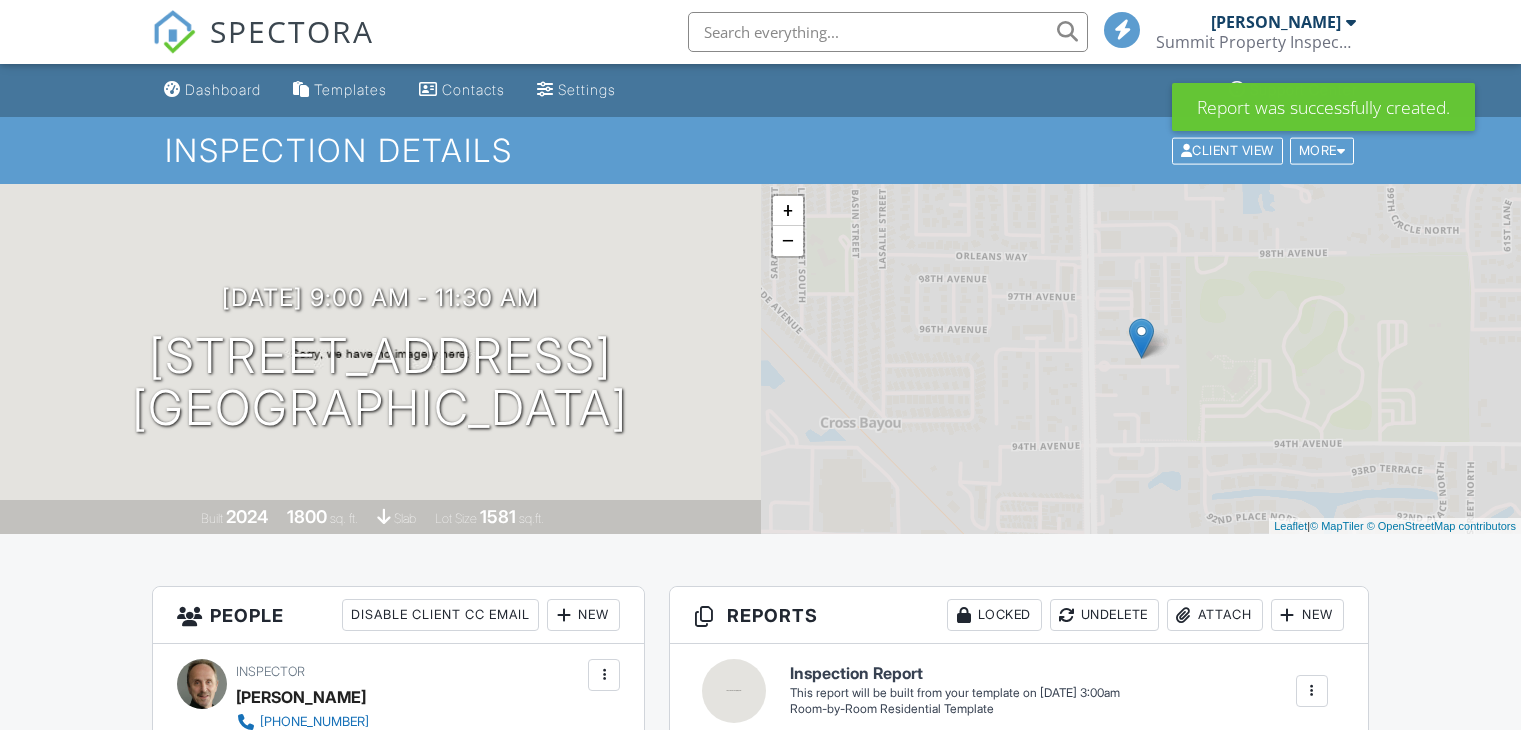 scroll, scrollTop: 0, scrollLeft: 0, axis: both 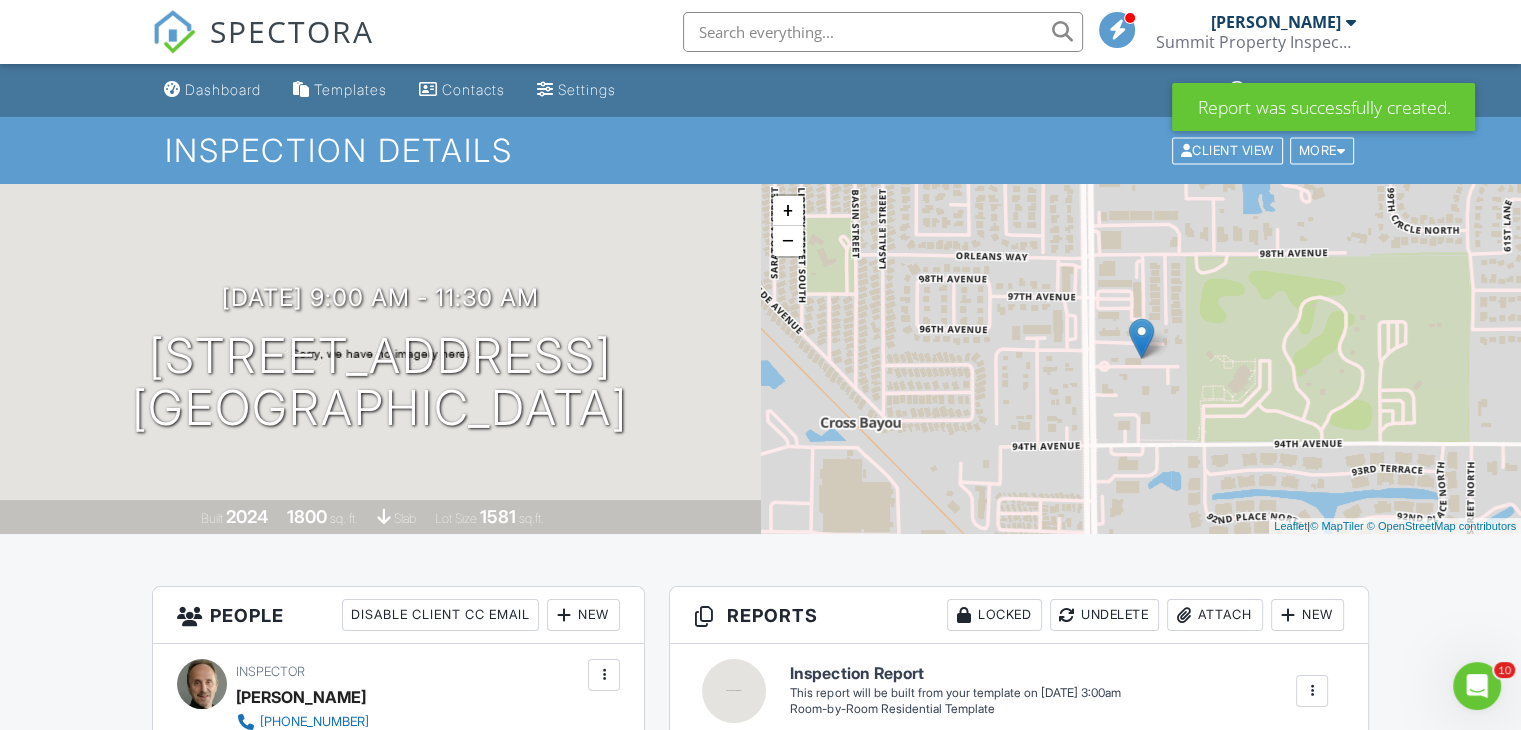drag, startPoint x: 1312, startPoint y: 692, endPoint x: 1397, endPoint y: 561, distance: 156.16017 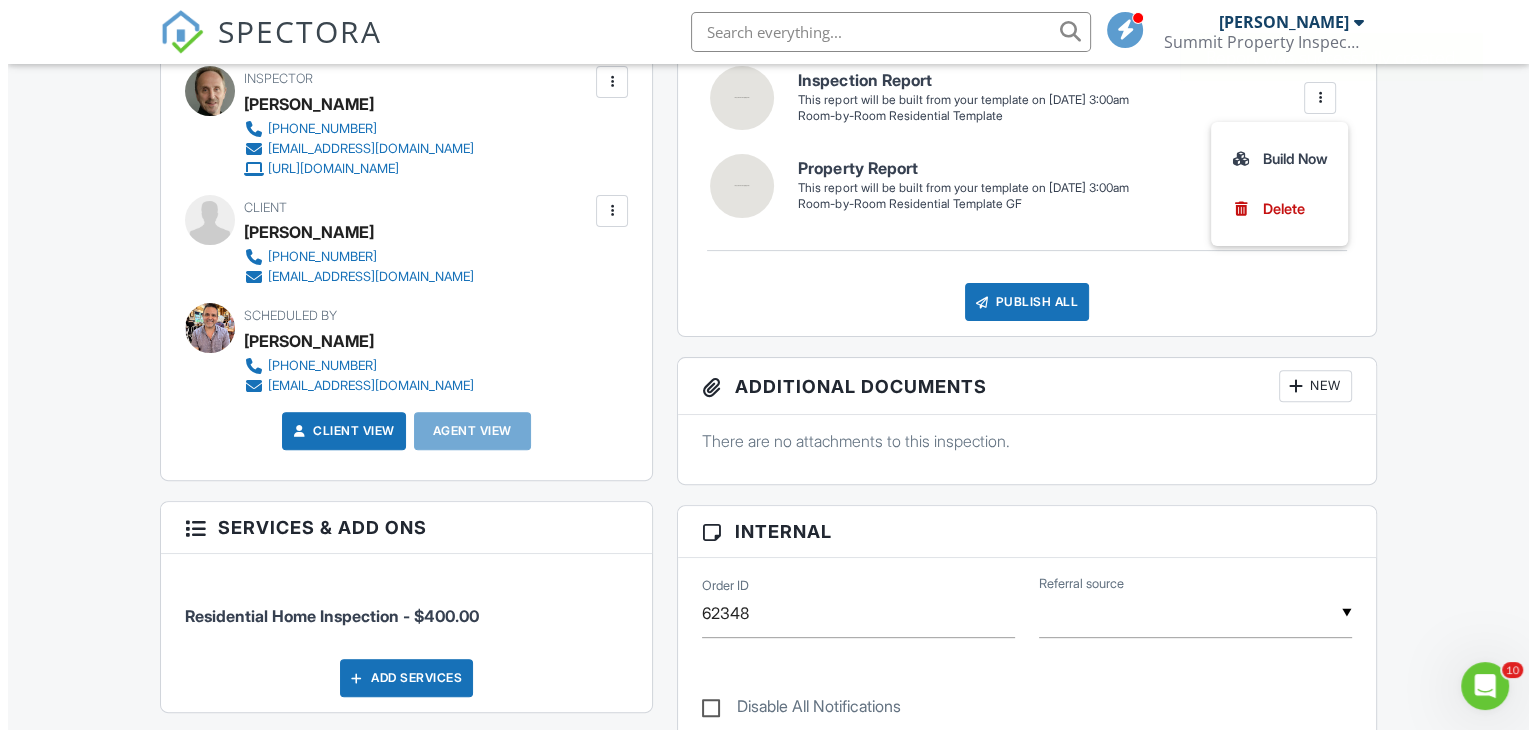 scroll, scrollTop: 668, scrollLeft: 0, axis: vertical 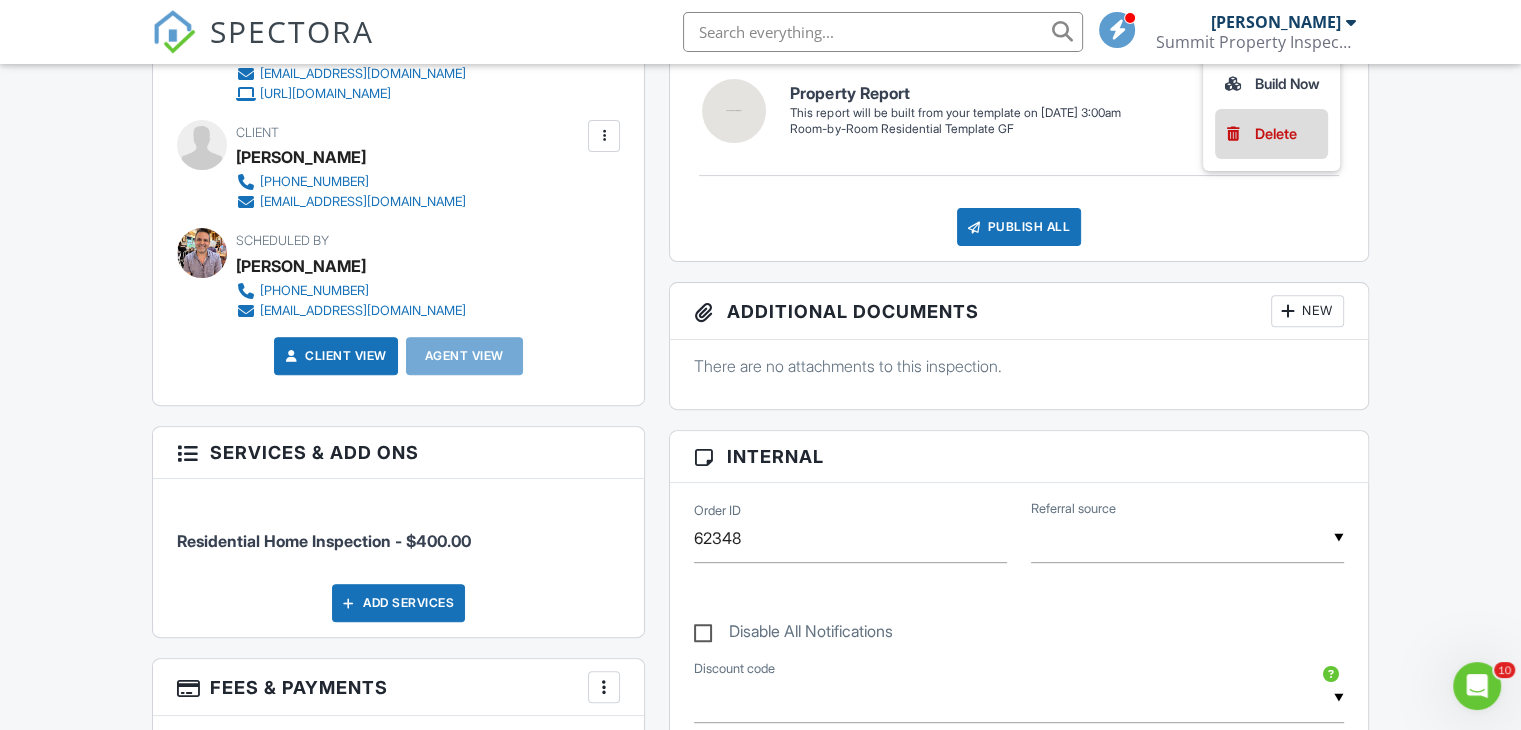 click on "Delete" at bounding box center (1276, 134) 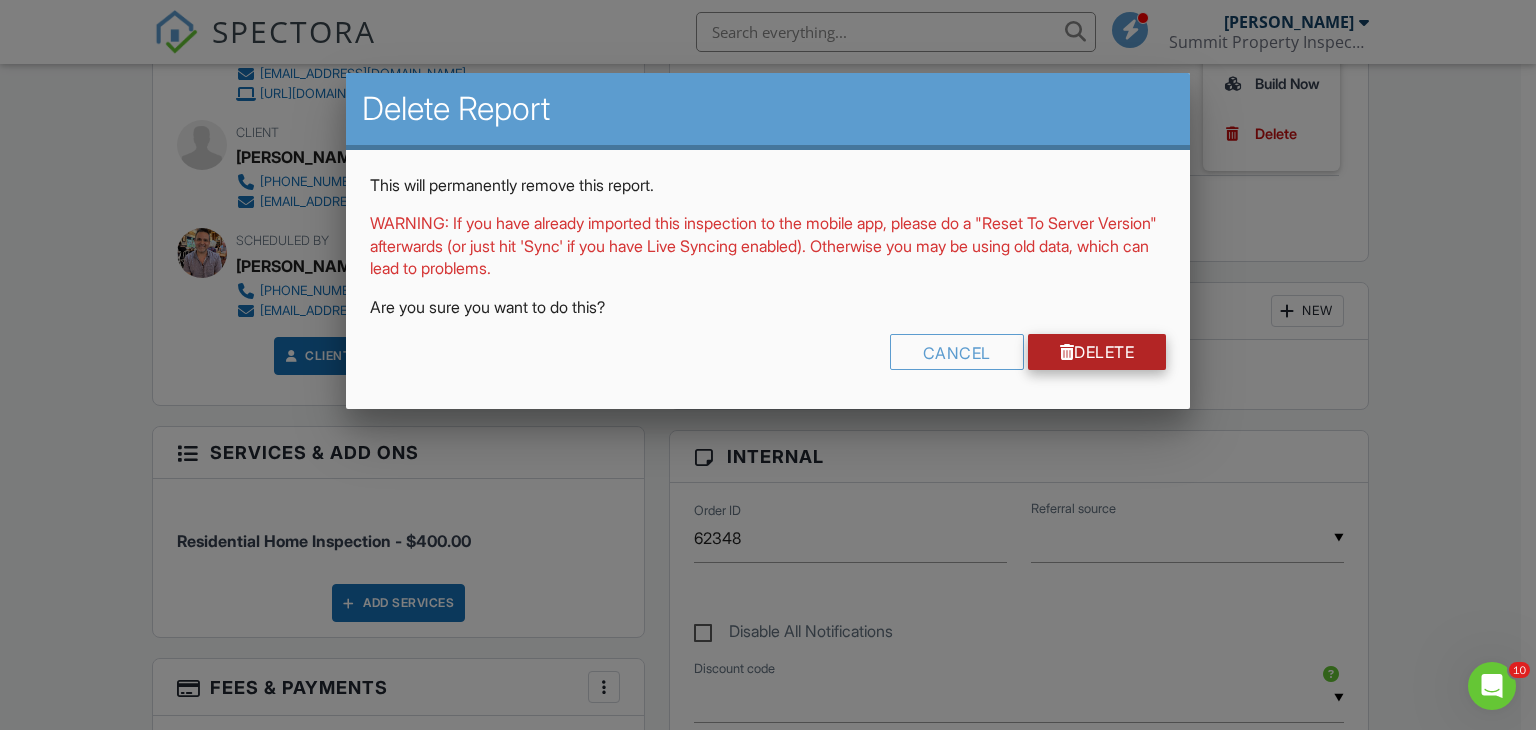 click on "Delete" at bounding box center (1097, 352) 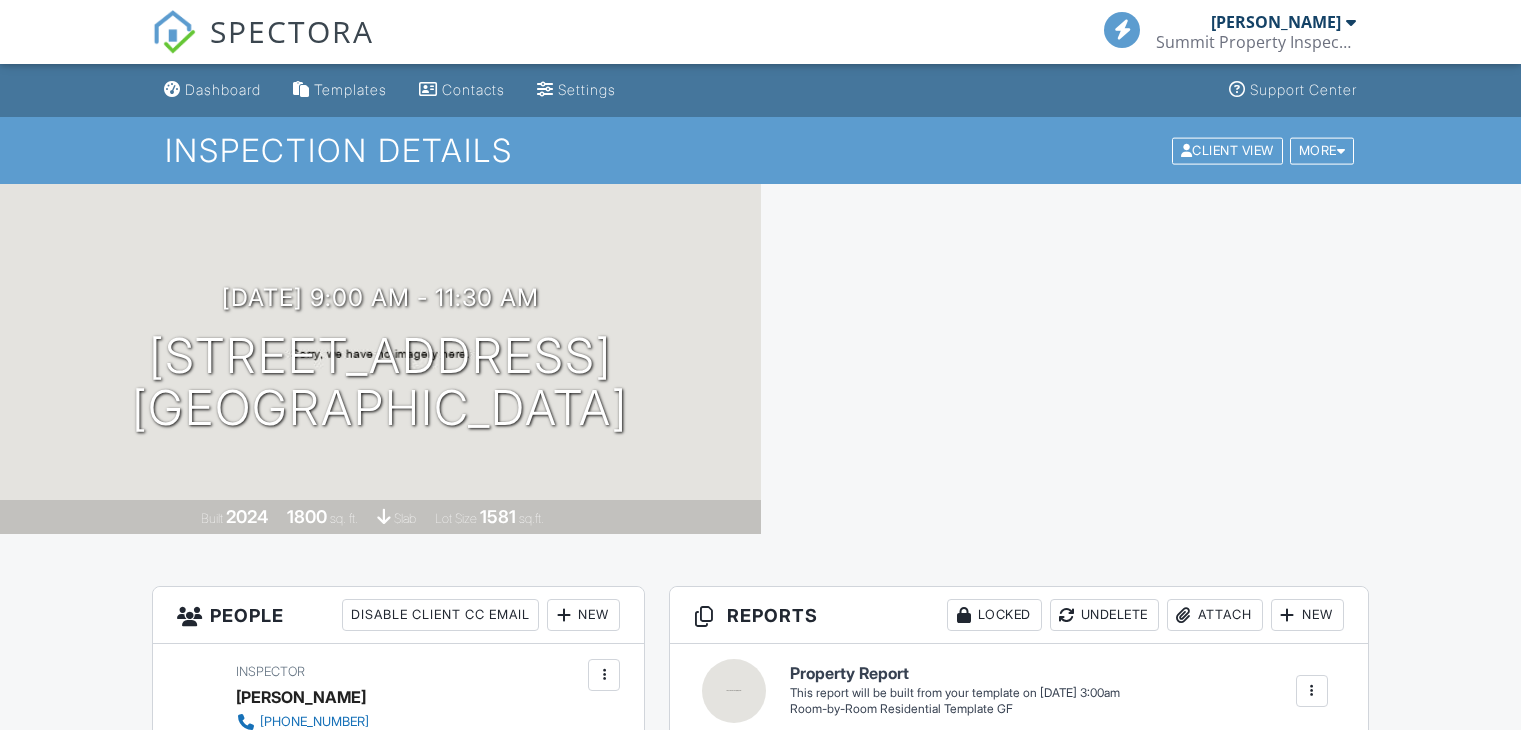 scroll, scrollTop: 0, scrollLeft: 0, axis: both 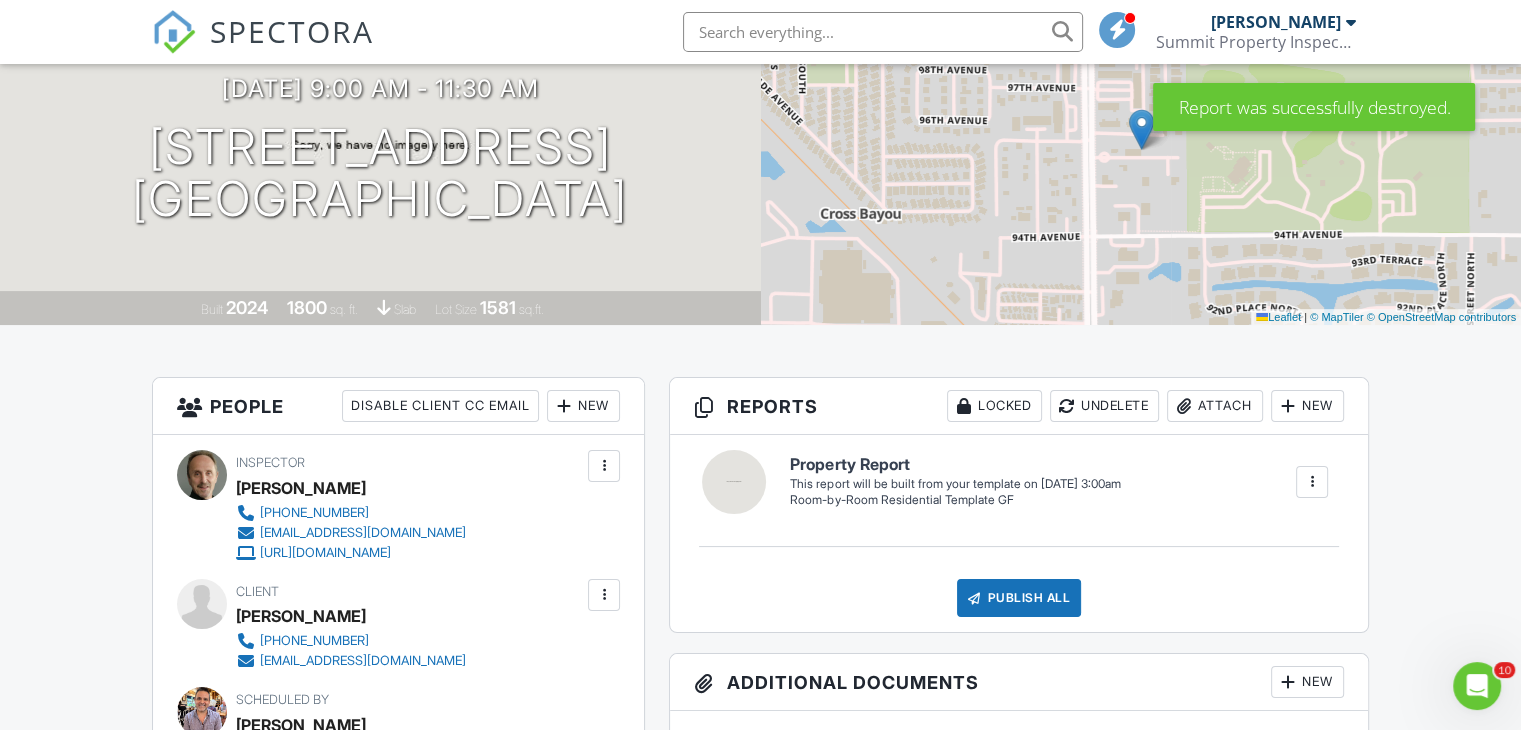 click at bounding box center [1312, 482] 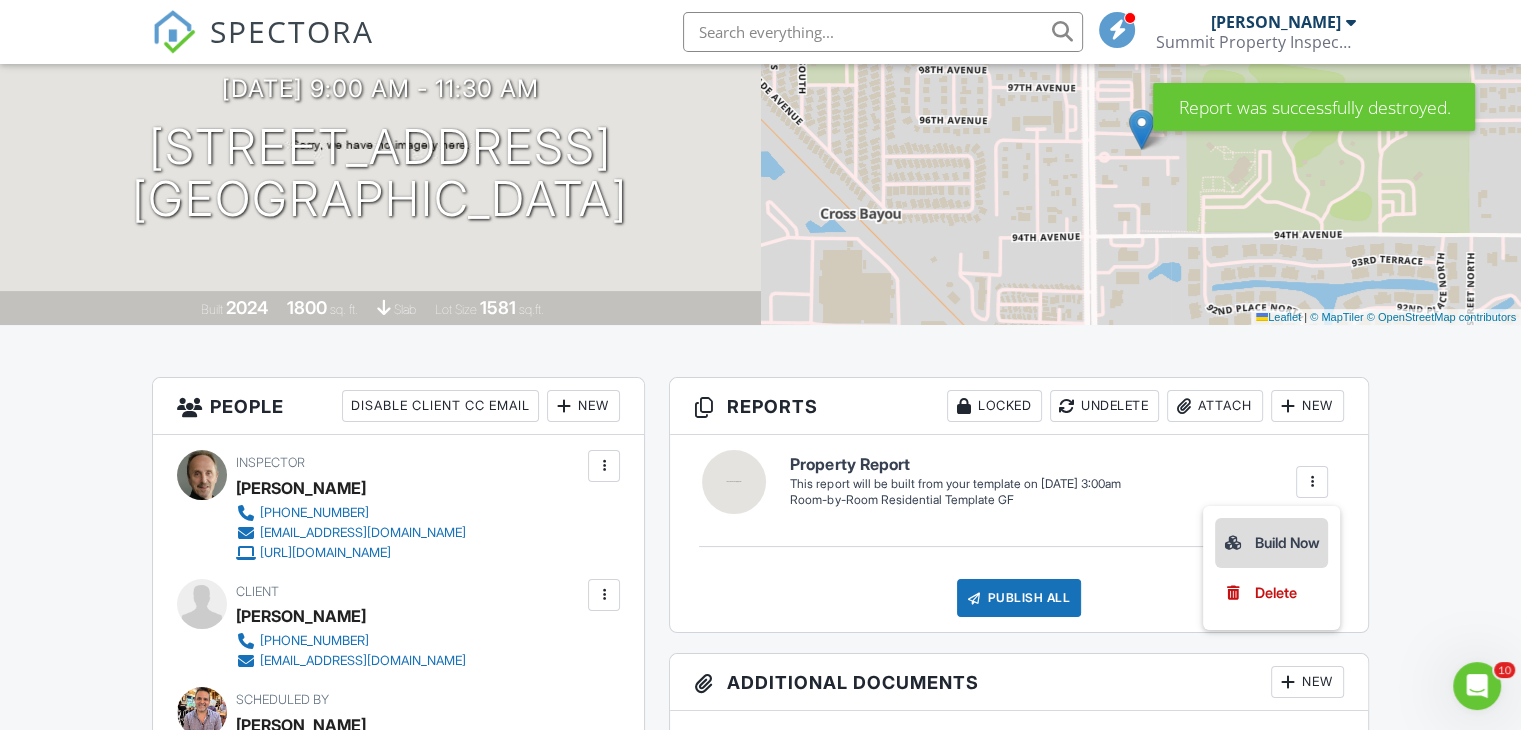 click on "Build Now" at bounding box center [1271, 543] 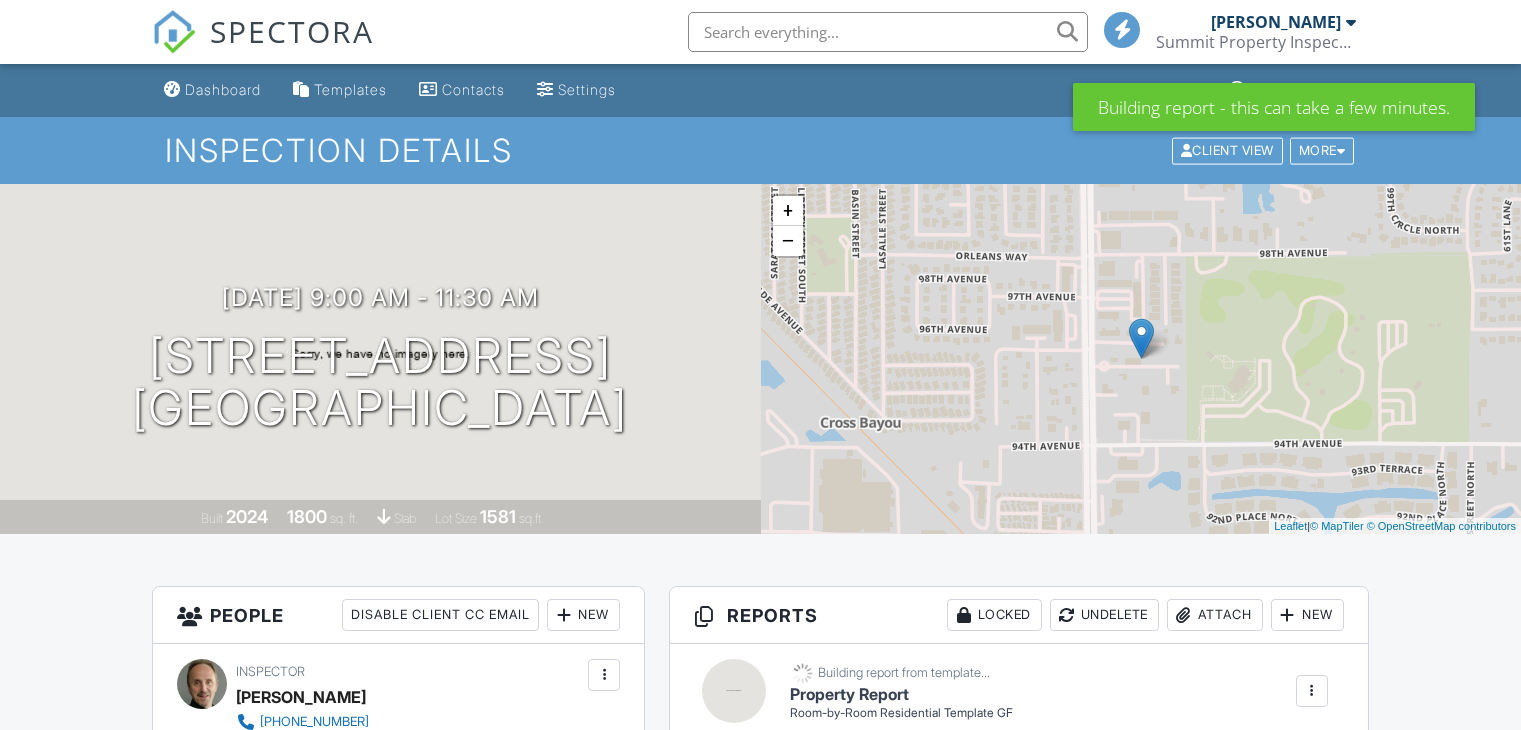 scroll, scrollTop: 0, scrollLeft: 0, axis: both 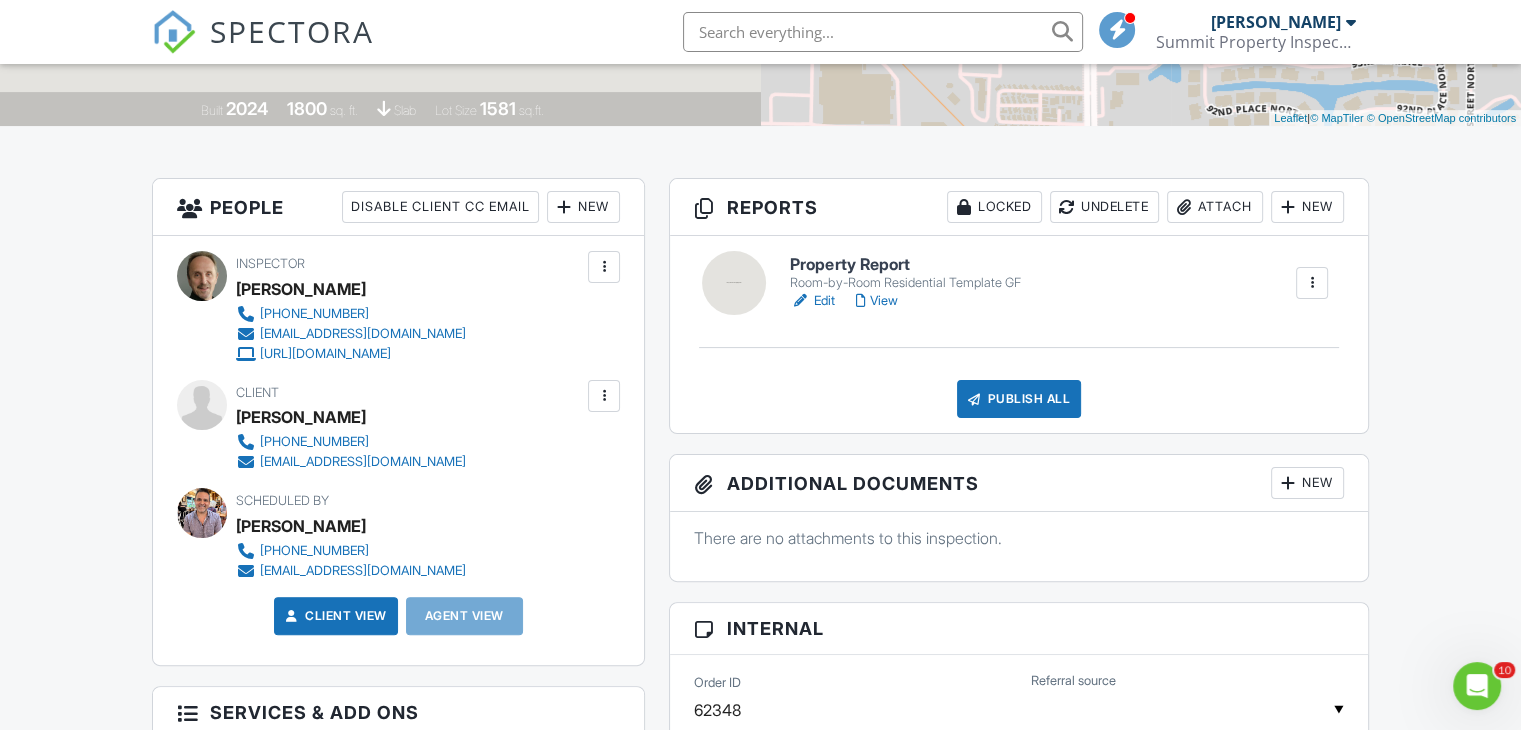 click on "Edit" at bounding box center (812, 301) 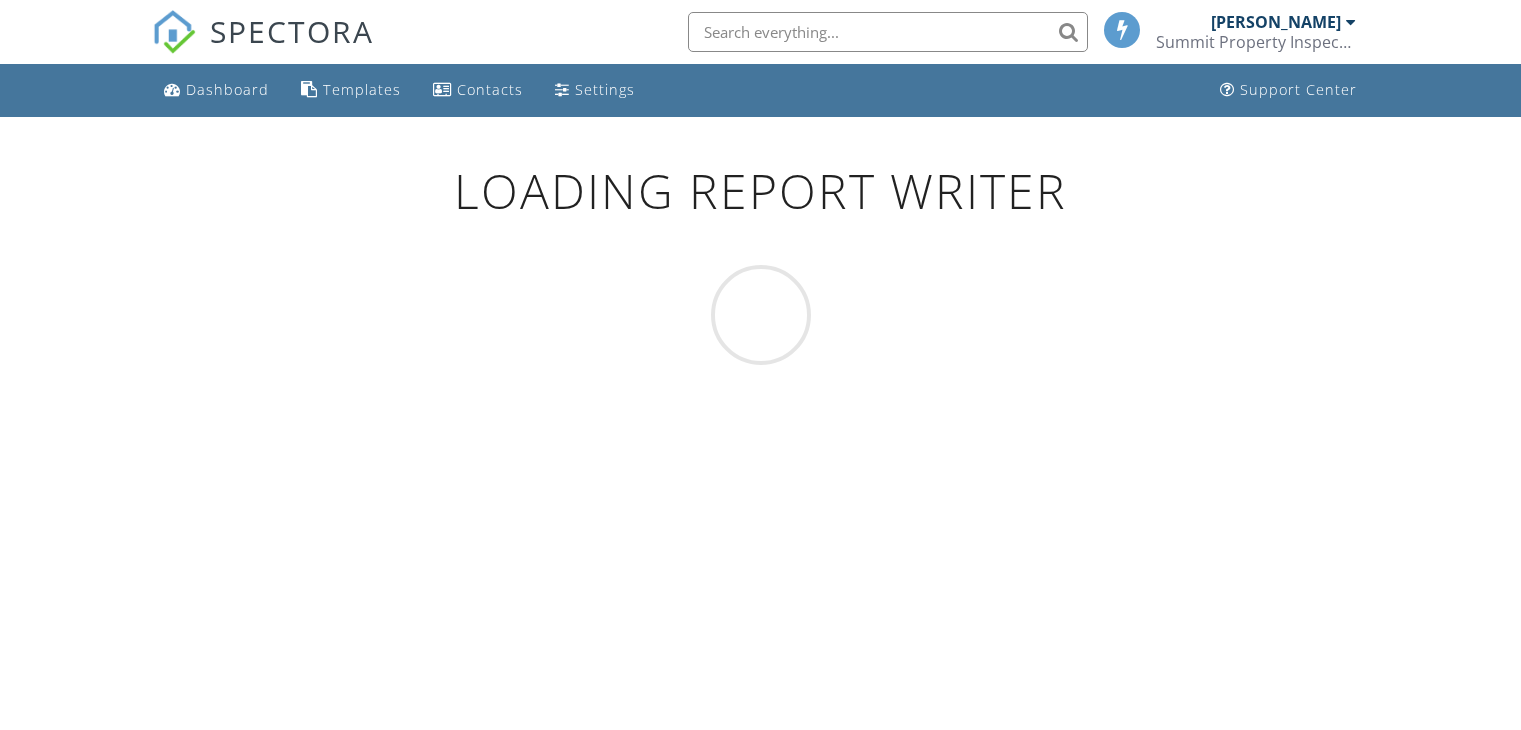 scroll, scrollTop: 0, scrollLeft: 0, axis: both 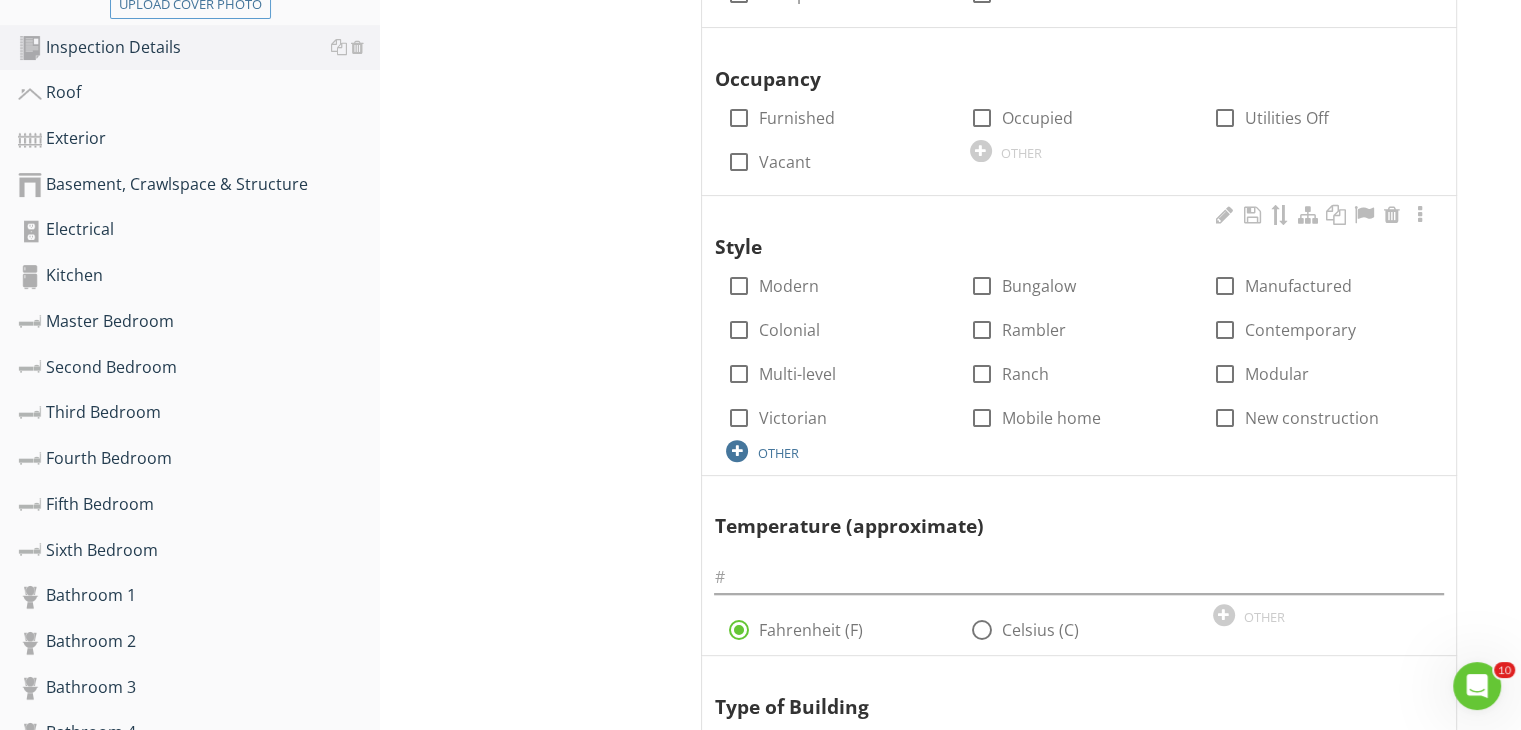 click at bounding box center [737, 451] 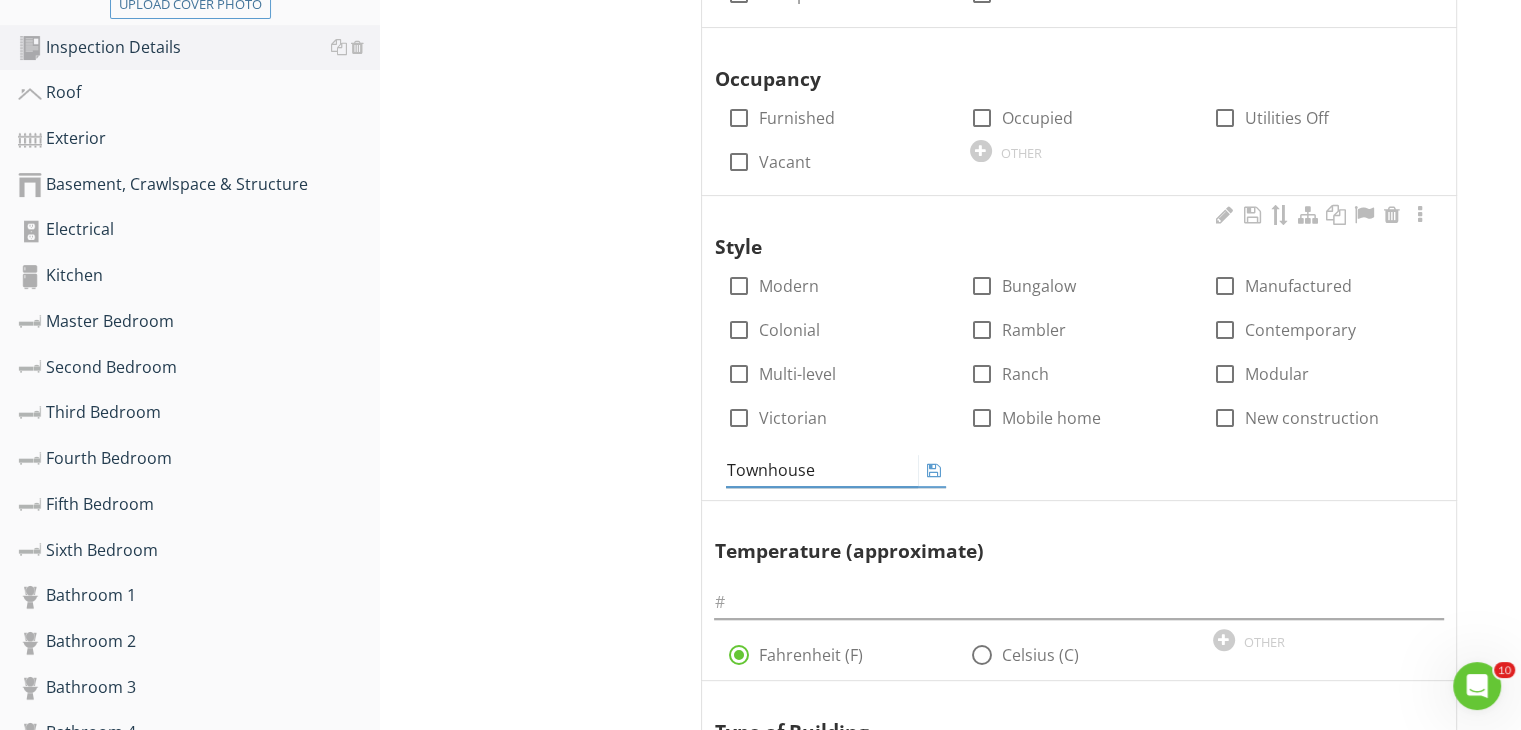 type on "Townhouse" 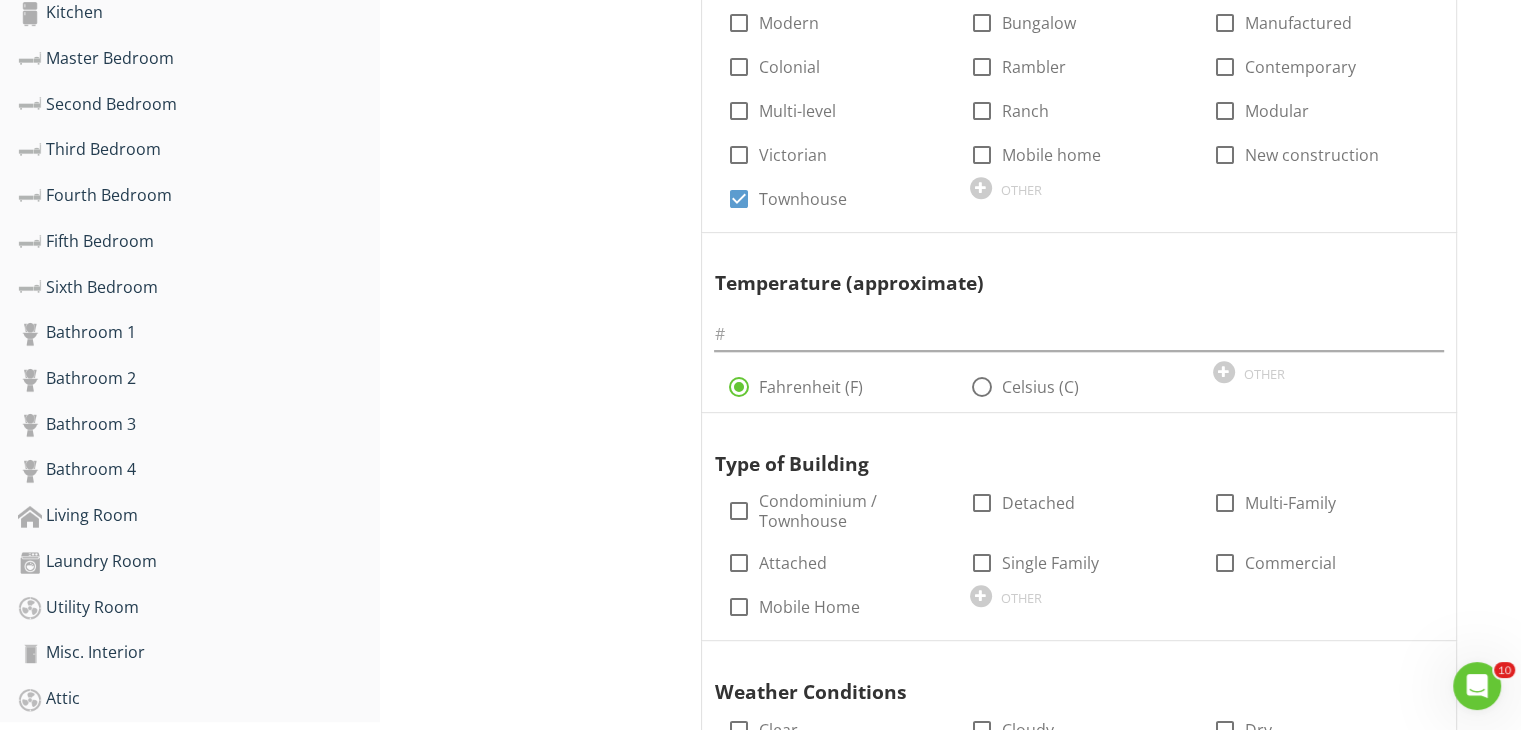 scroll, scrollTop: 855, scrollLeft: 0, axis: vertical 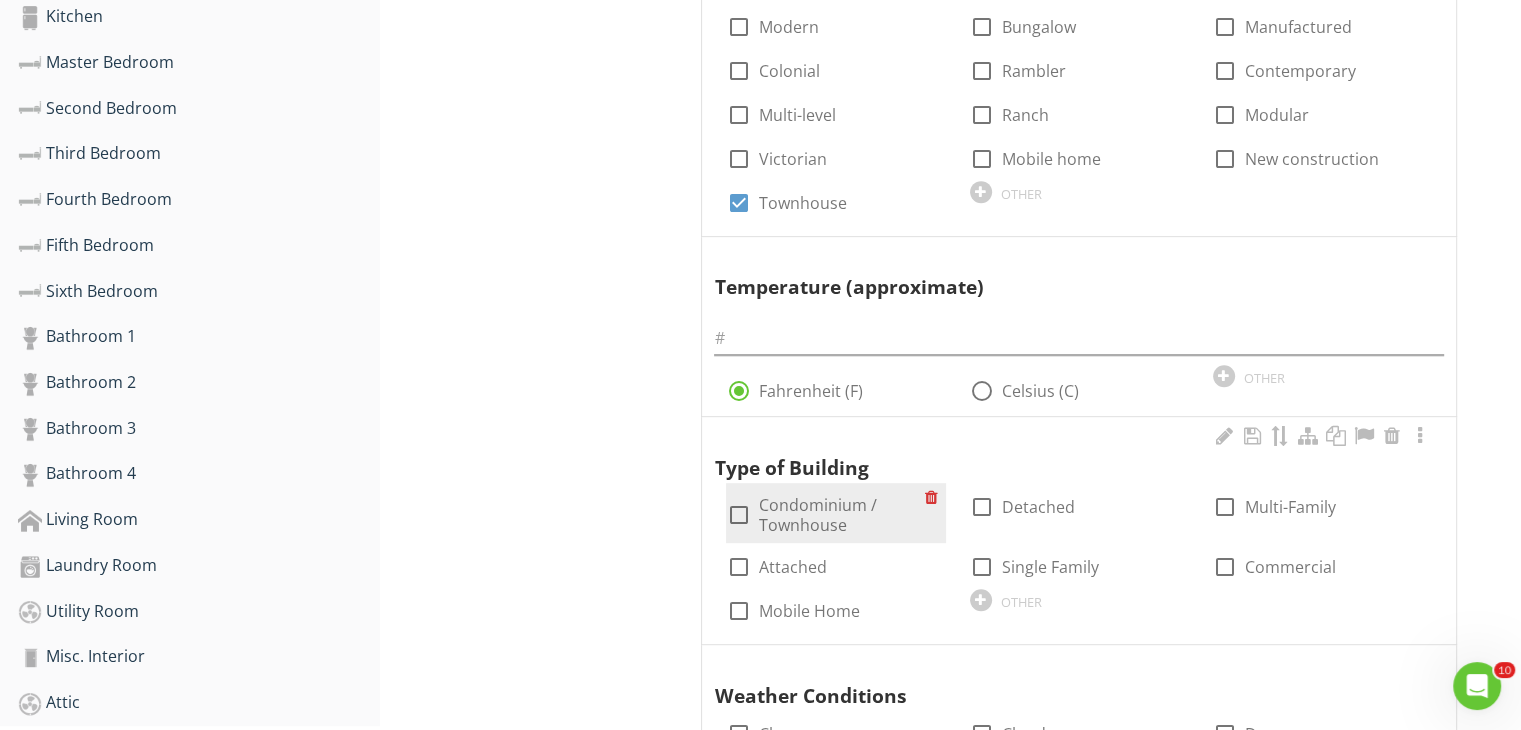 click at bounding box center [738, 515] 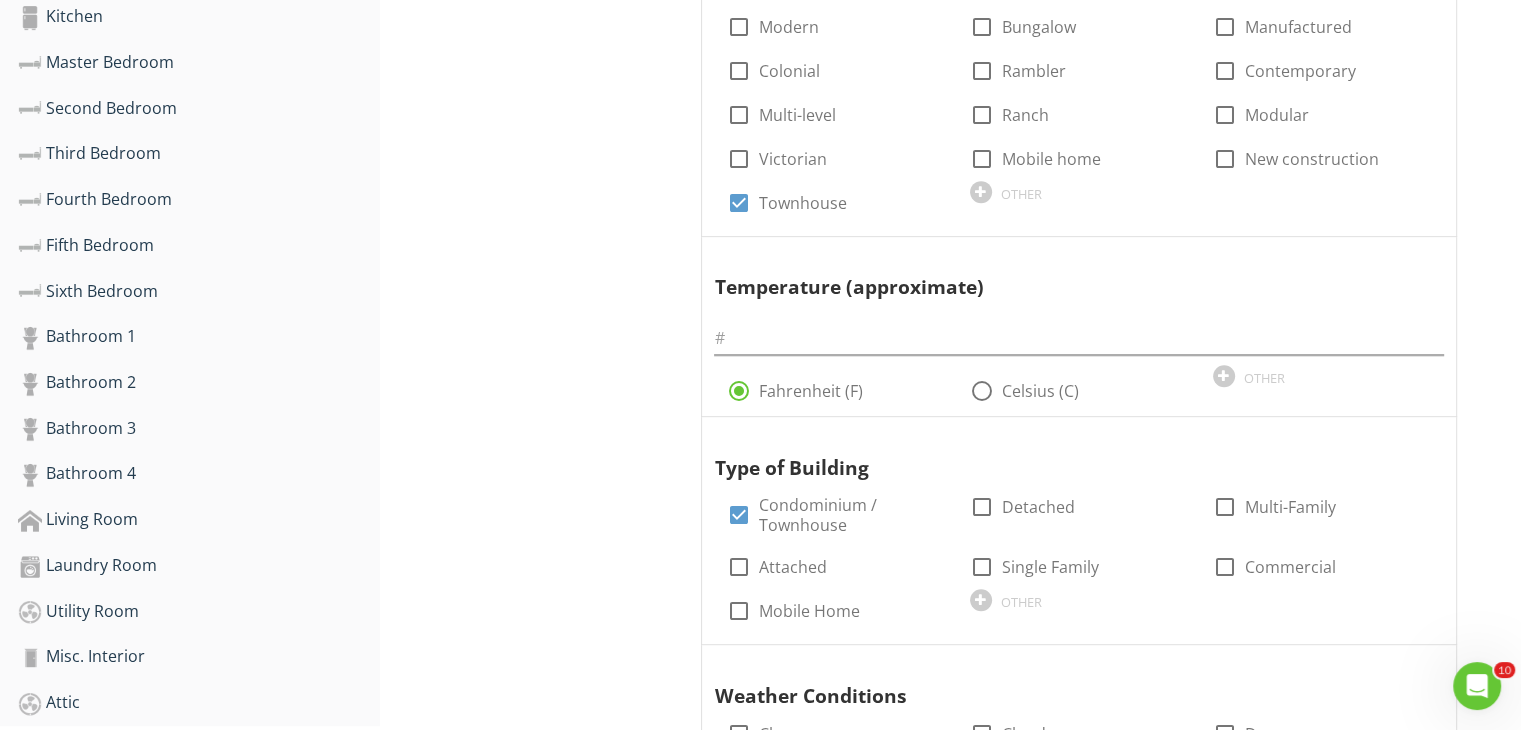 click on "Inspection Details
General
Item
General
Info
Information
In Attendance
check_box_outline_blank Home Owner   check_box_outline_blank Listing Agent   check_box_outline_blank Client's Agent   check_box_outline_blank Client   check_box_outline_blank None   check_box_outline_blank Clients parents   check_box_outline_blank Occupants   check_box_outline_blank Relatives         OTHER
Occupancy
check_box_outline_blank Furnished   check_box_outline_blank Occupied   check_box_outline_blank Utilities Off   check_box_outline_blank Vacant         OTHER
Style
check_box_outline_blank Modern   check_box_outline_blank Bungalow   Manufactured" at bounding box center (950, 906) 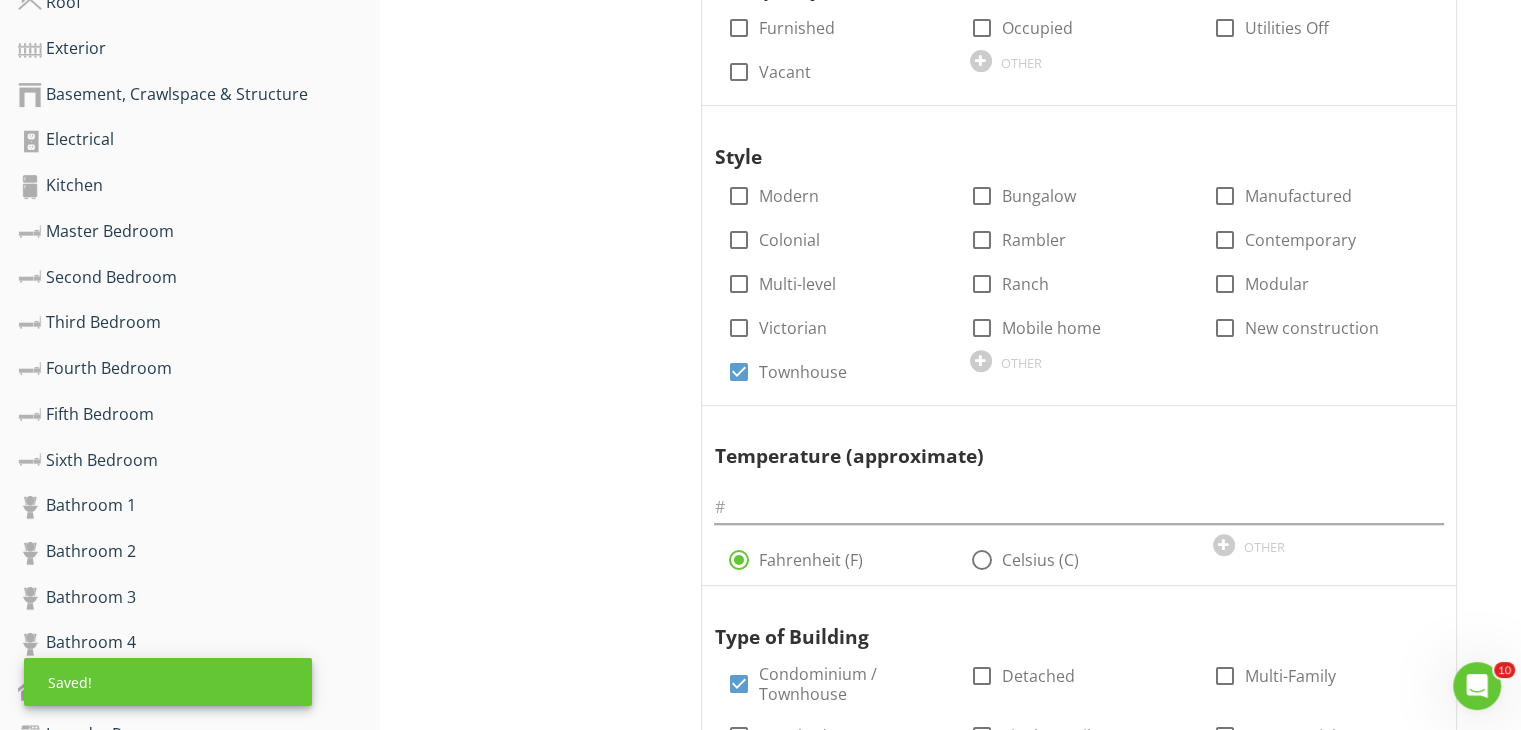scroll, scrollTop: 575, scrollLeft: 0, axis: vertical 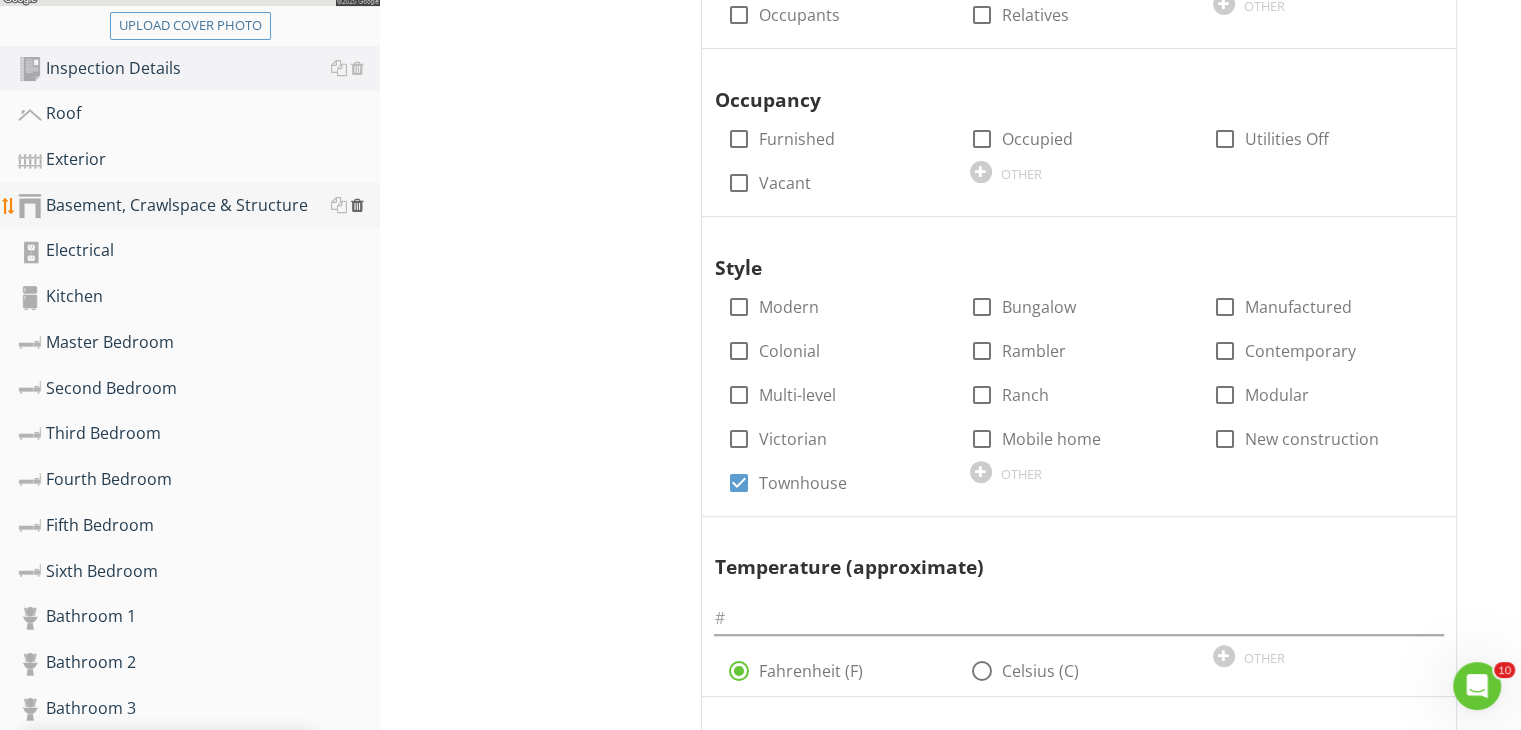 click at bounding box center [357, 205] 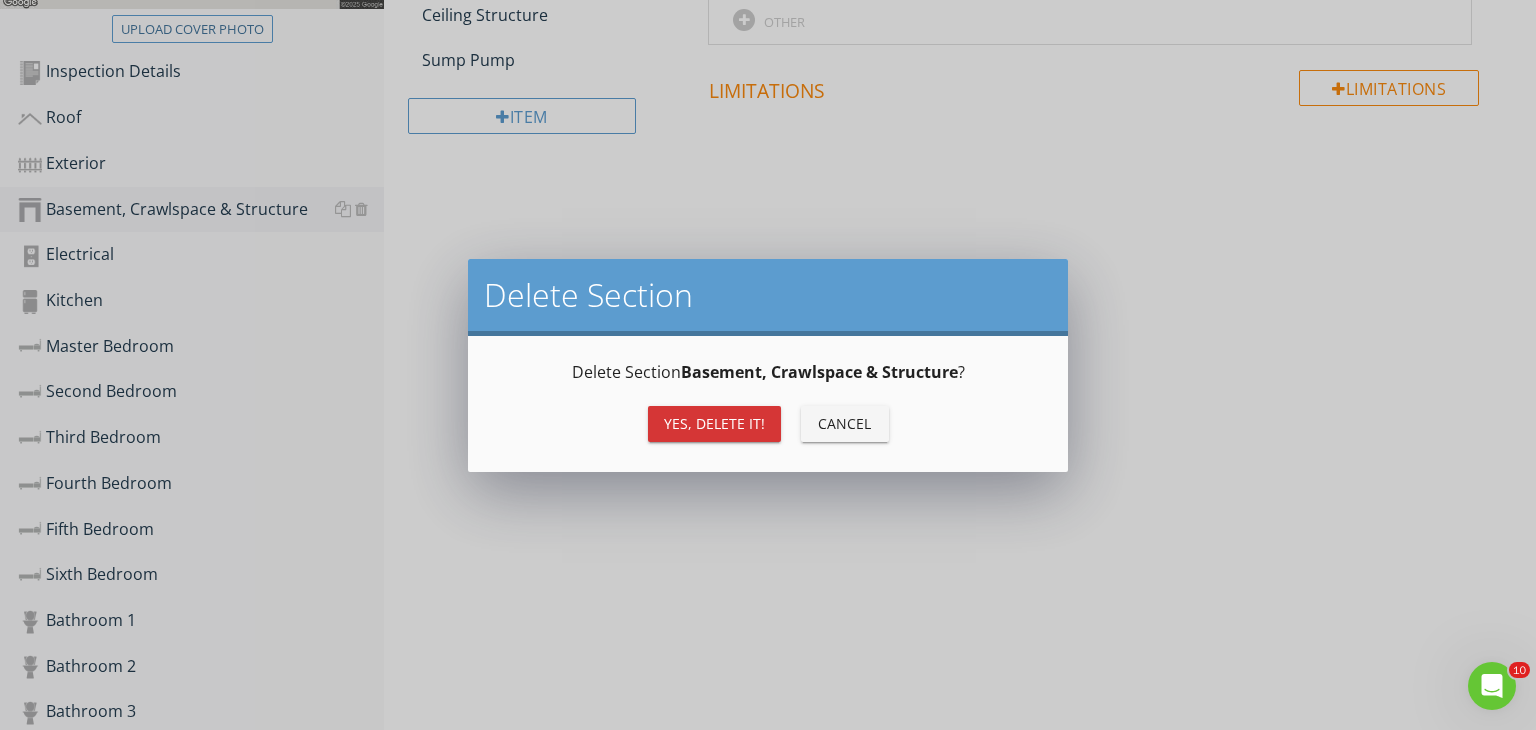 click on "Yes, Delete it!" at bounding box center (714, 423) 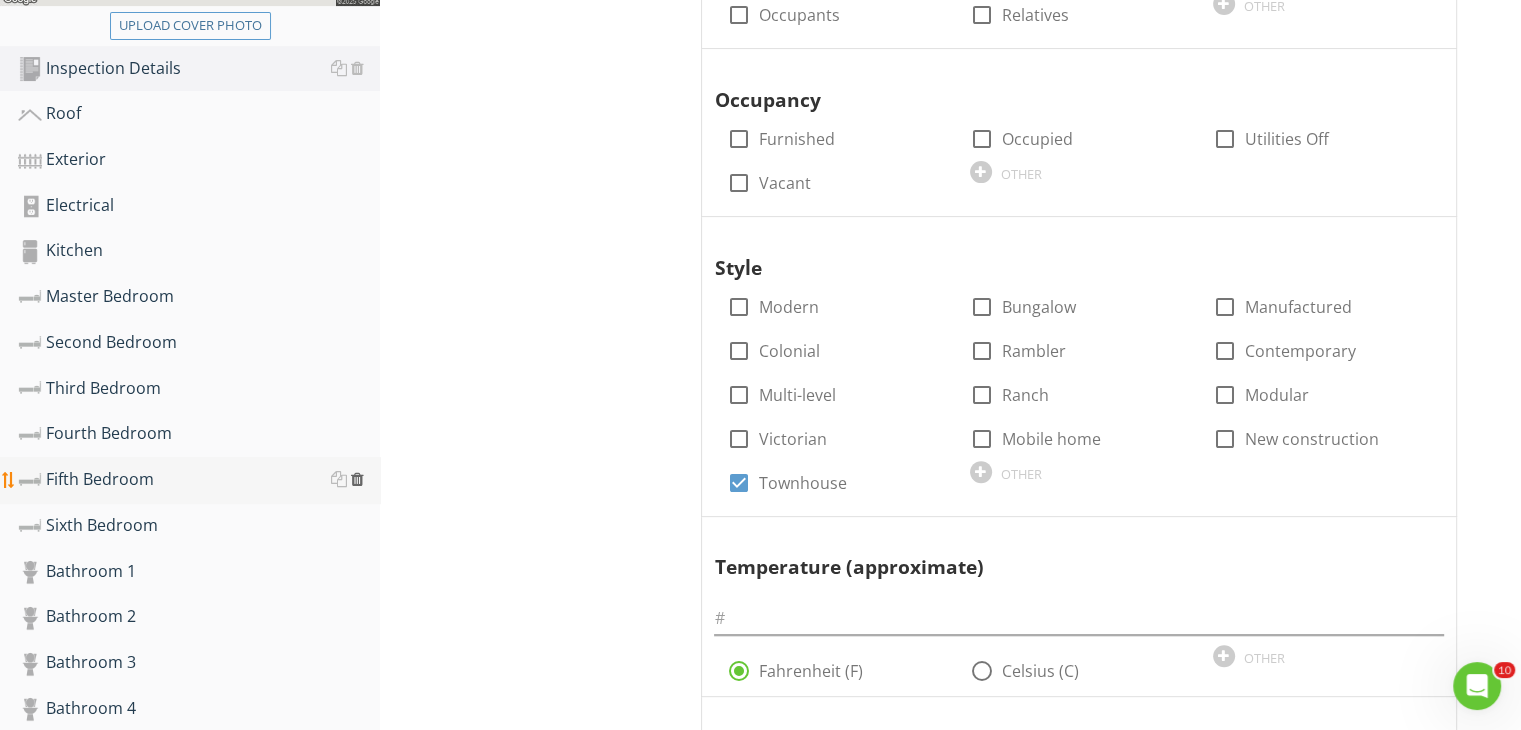 click at bounding box center [357, 479] 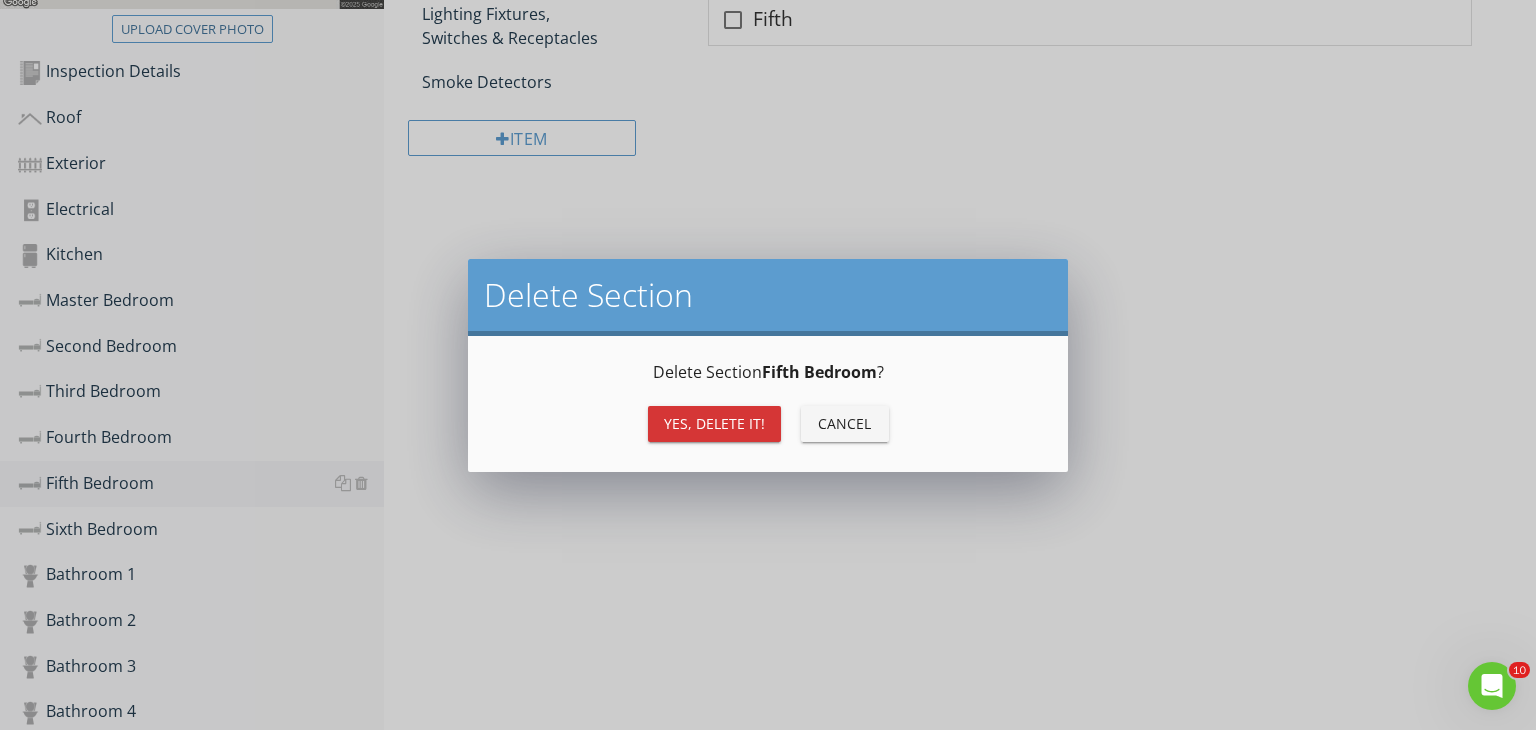 click on "Yes, Delete it!" at bounding box center (714, 424) 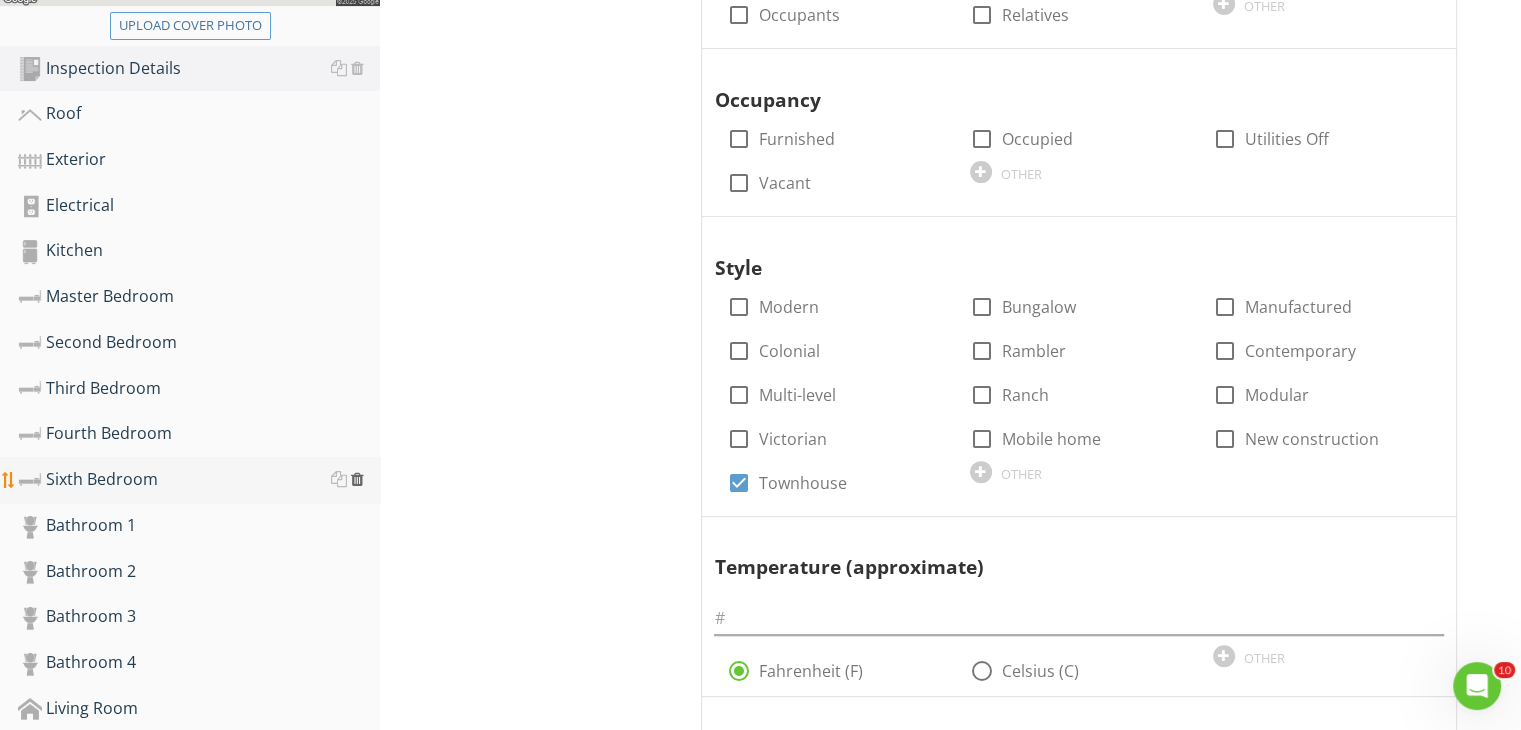 click at bounding box center [357, 479] 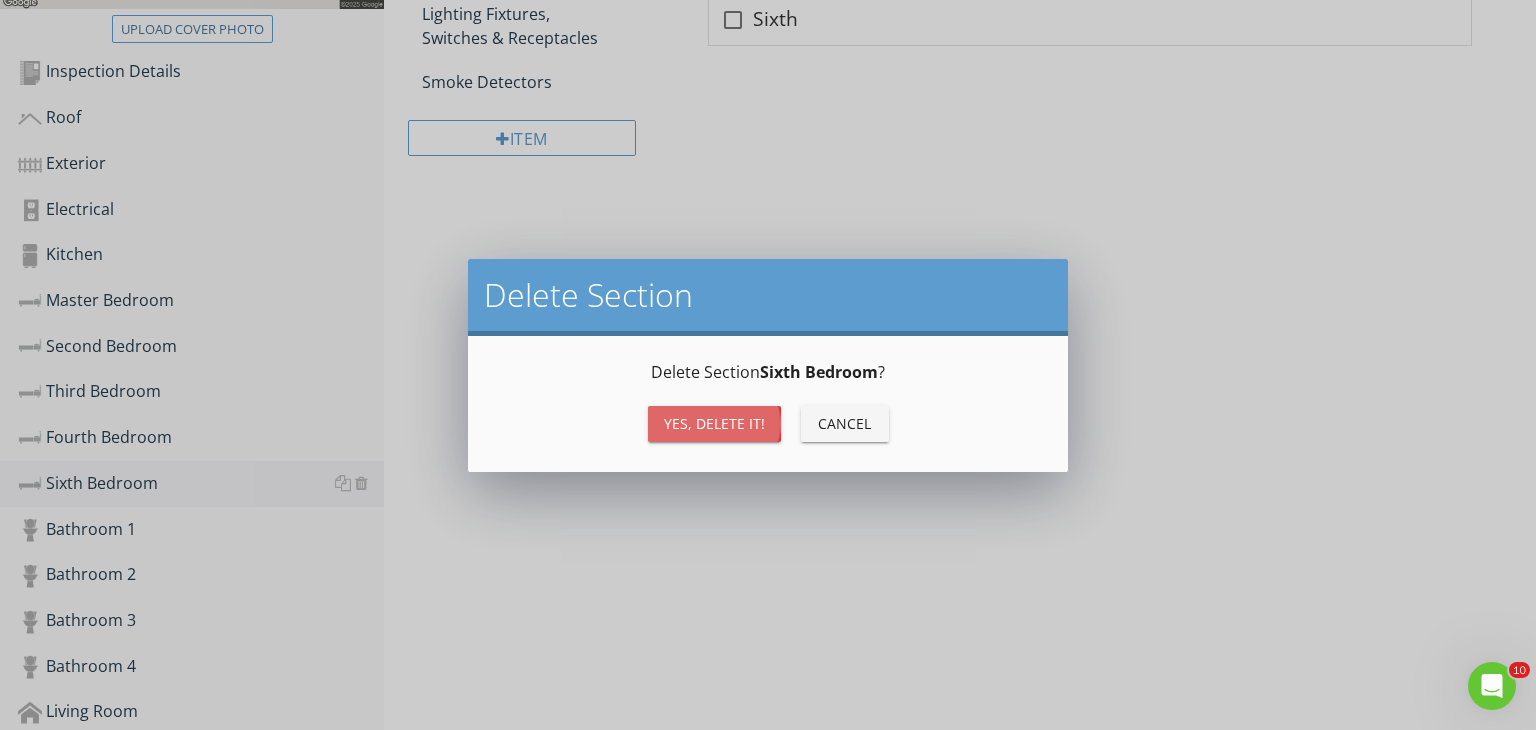 click on "Yes, Delete it!" at bounding box center [714, 423] 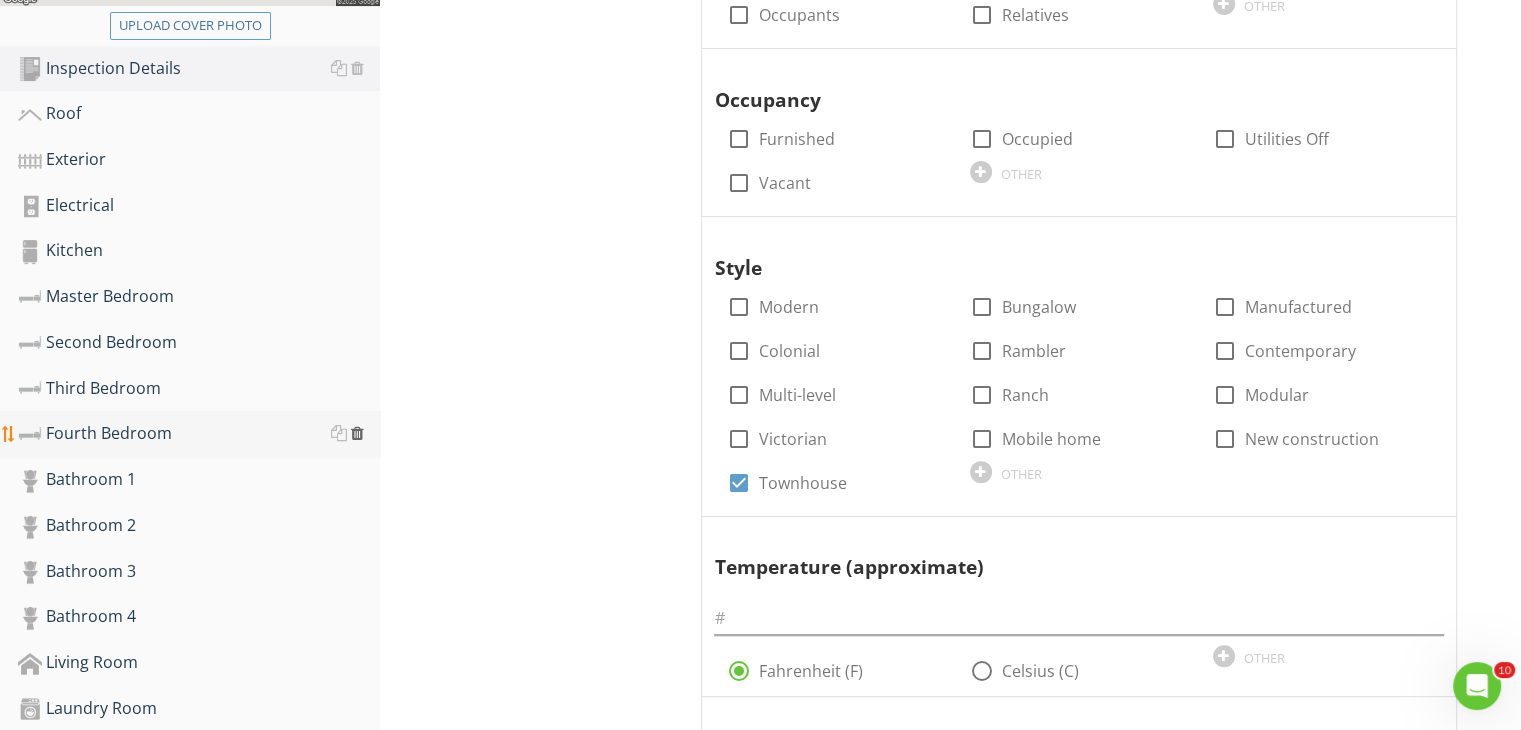 click at bounding box center [357, 433] 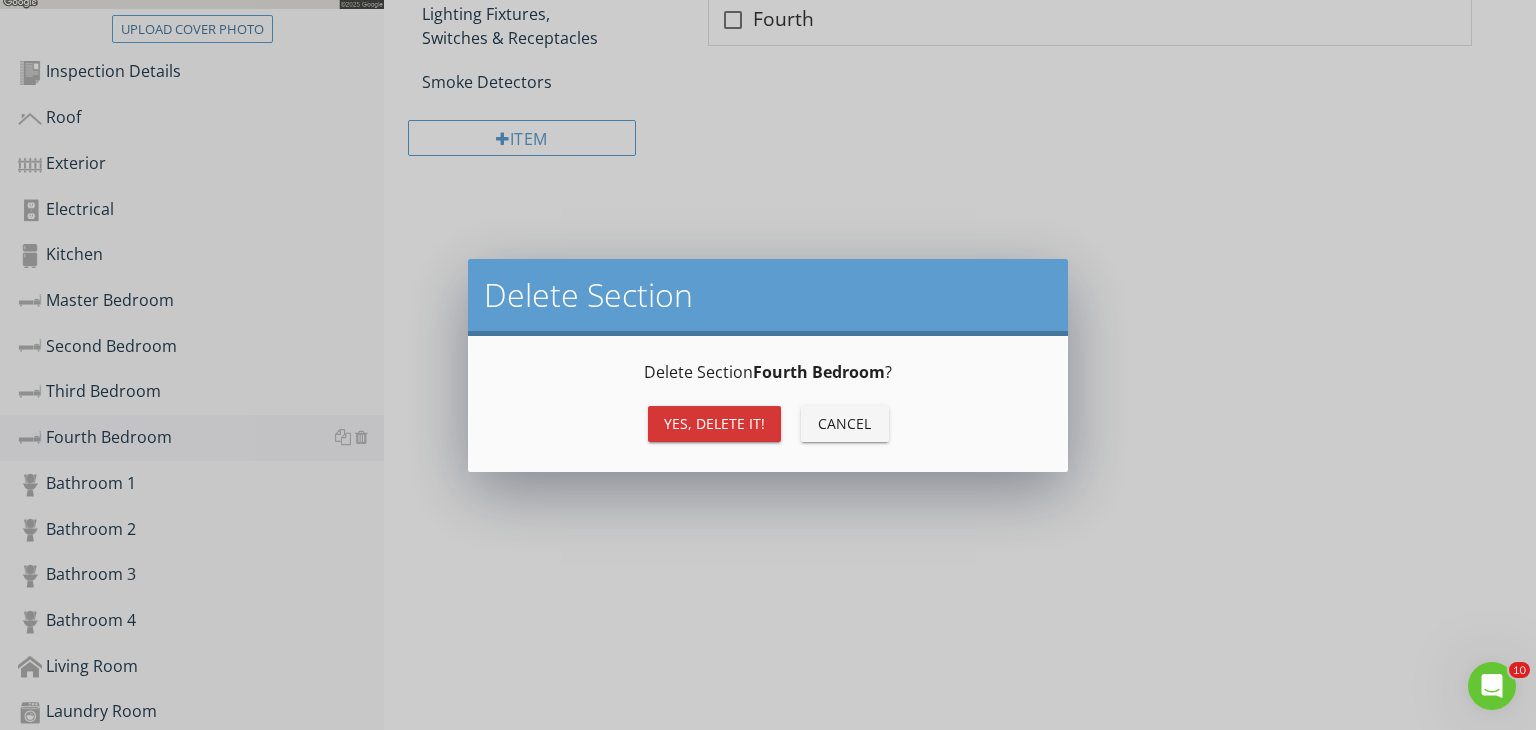 click on "Yes, Delete it!" at bounding box center (714, 423) 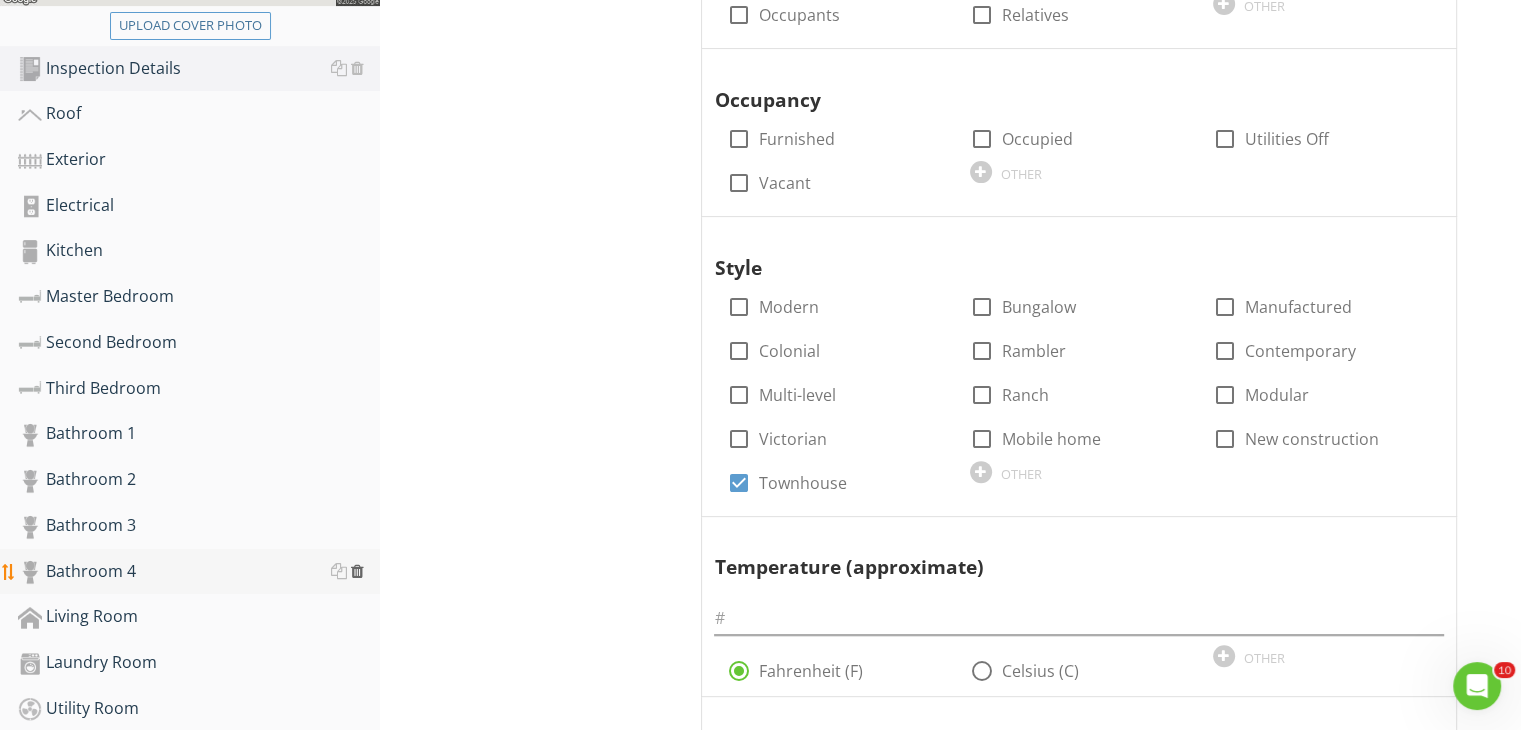click at bounding box center (357, 571) 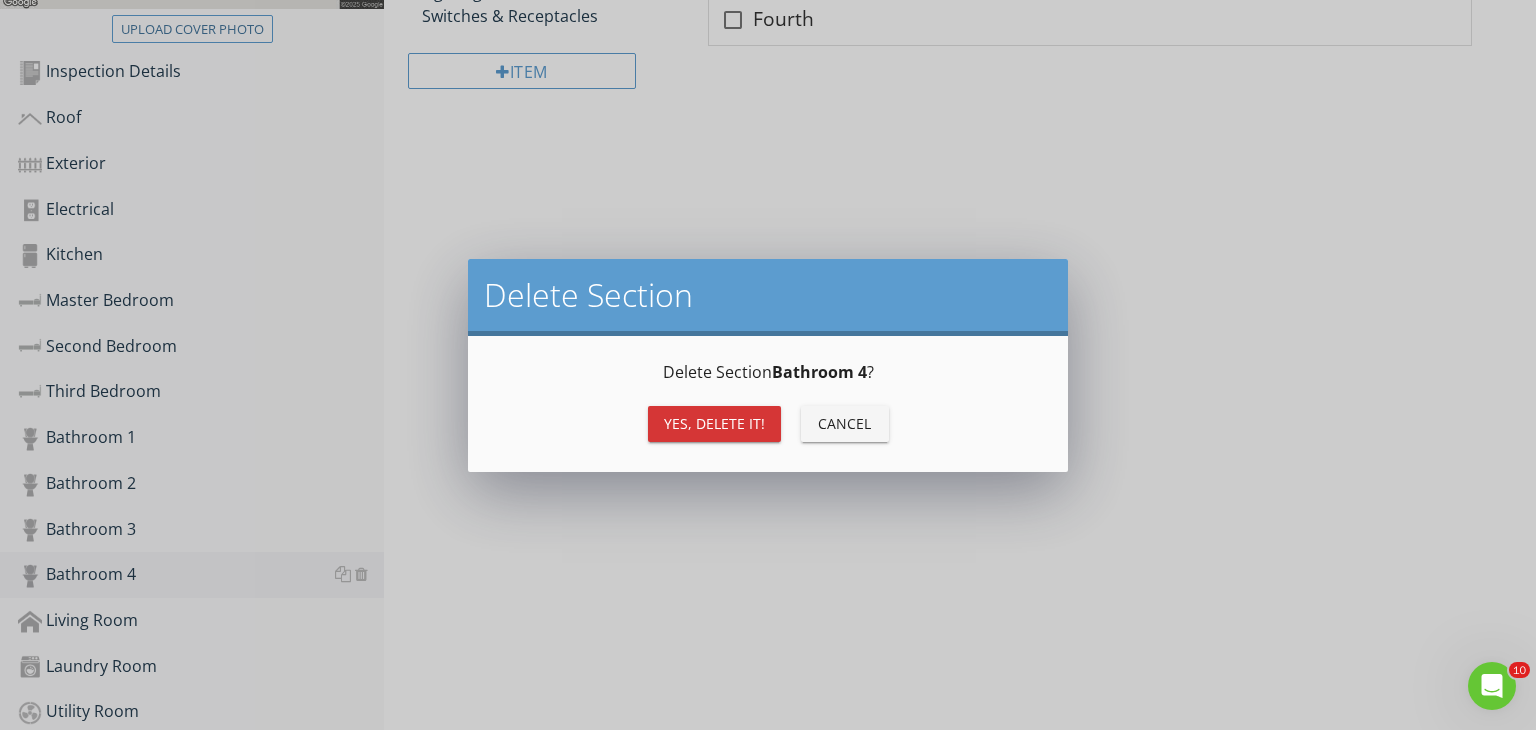 click on "Yes, Delete it!" at bounding box center [714, 423] 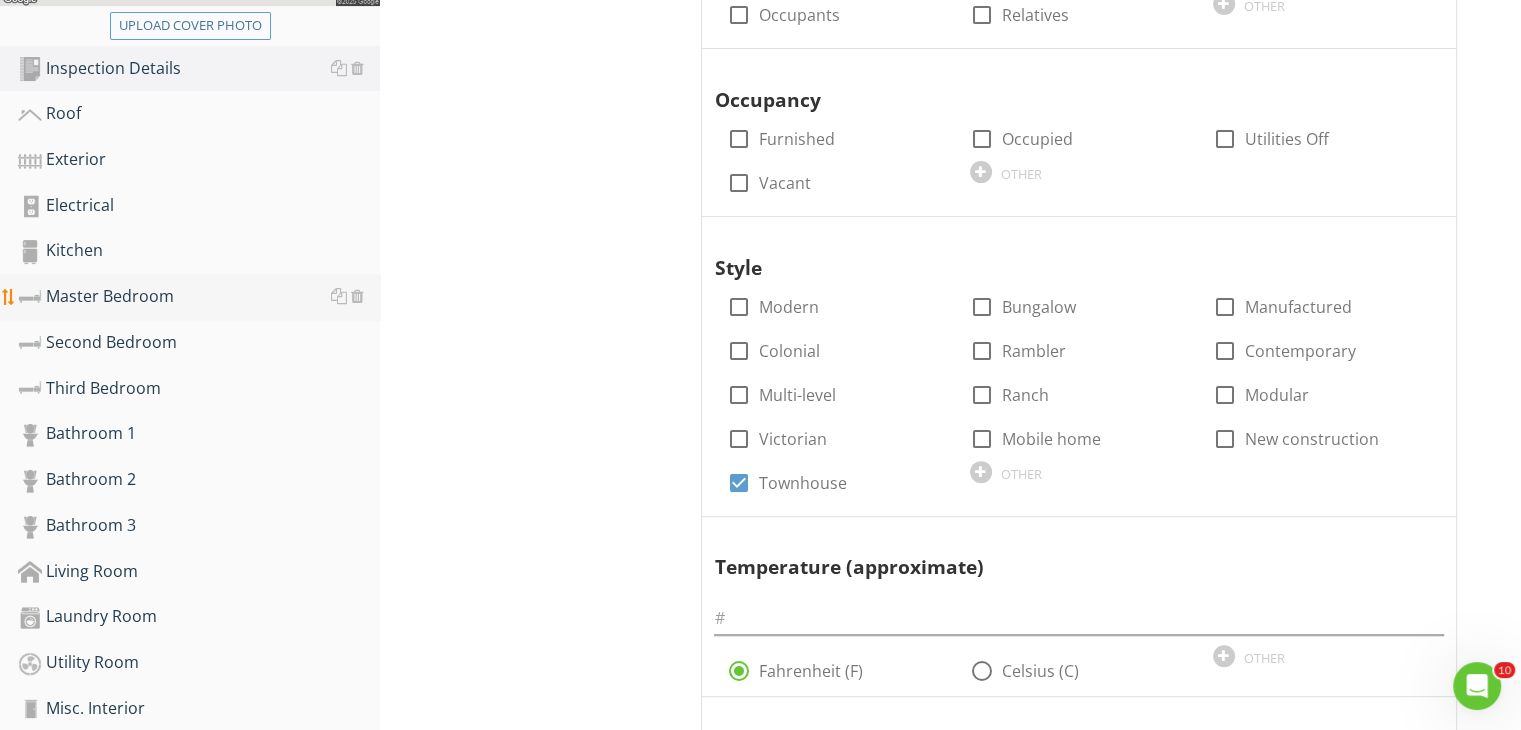 click on "Master Bedroom" at bounding box center [199, 297] 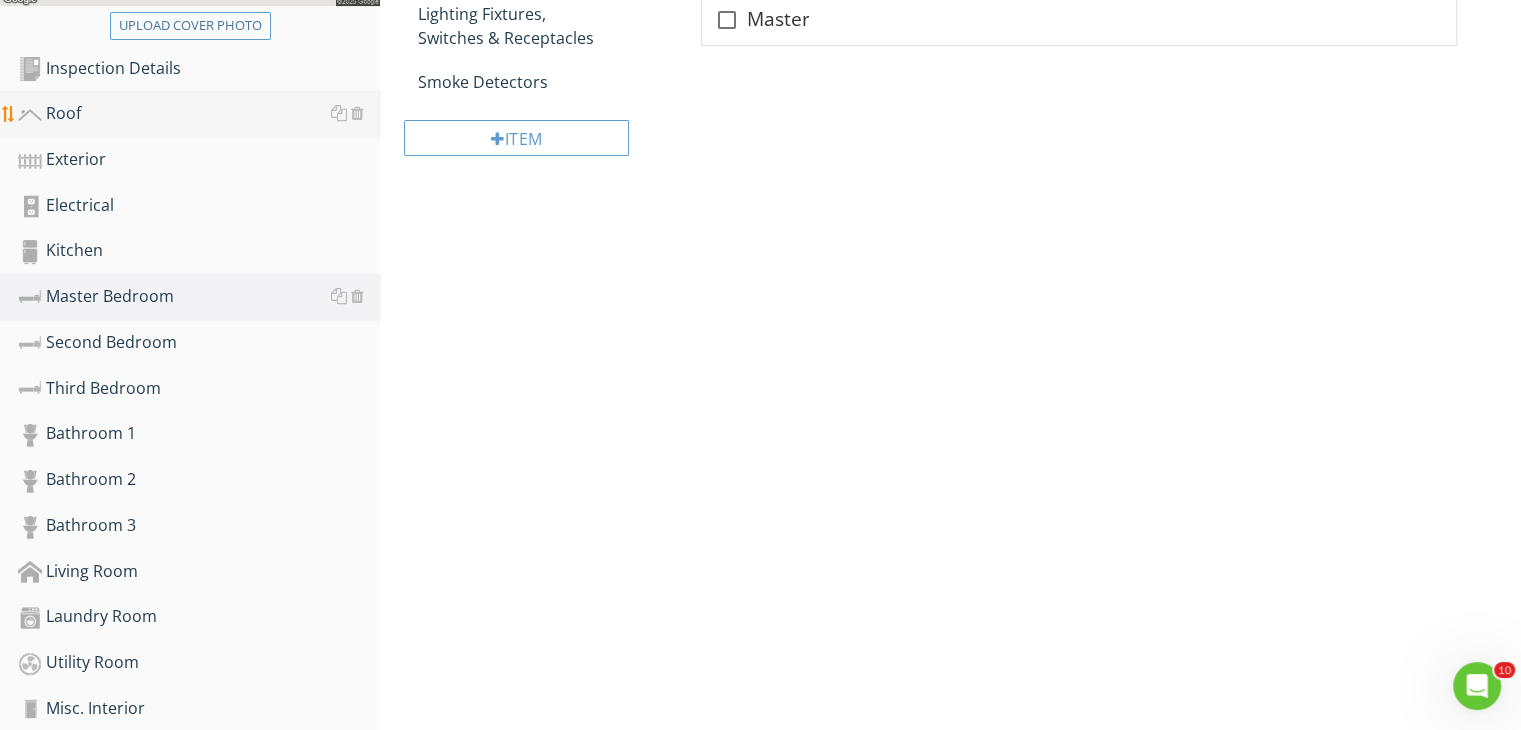click on "Roof" at bounding box center (199, 114) 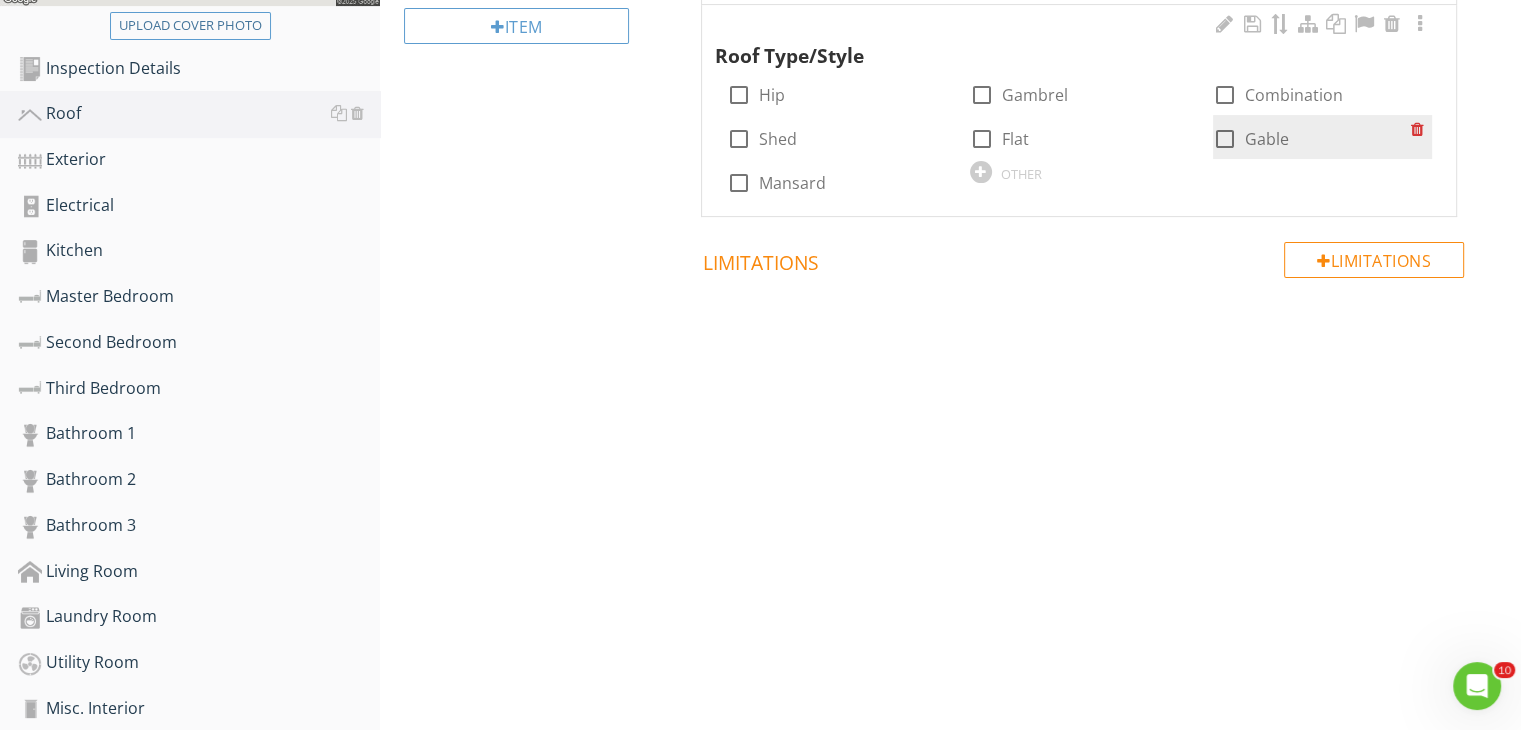 click at bounding box center (1225, 139) 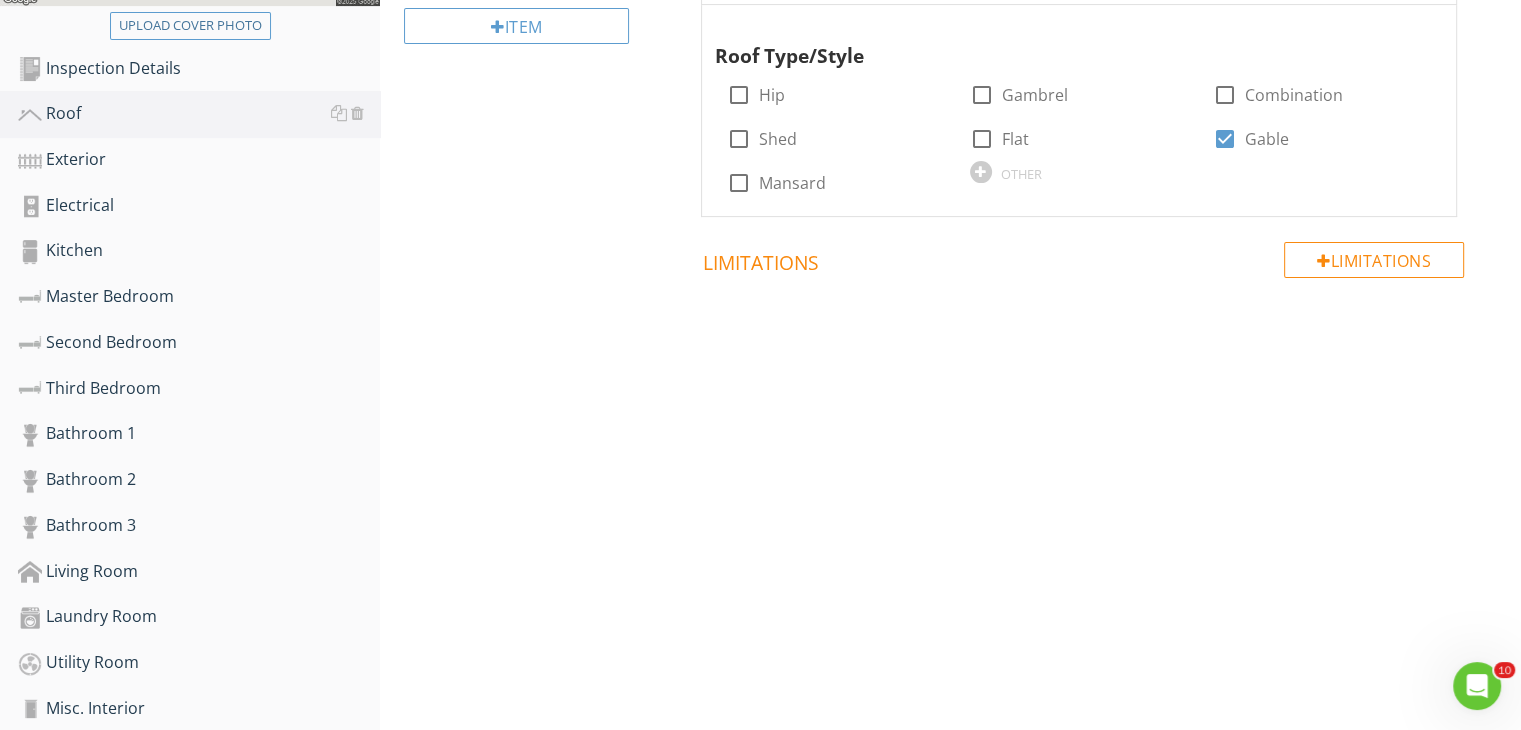 click on "Roof
General
Coverings
Roof Drainage Systems
Flashings
Skylights, Chimneys & Other Roof Penetrations
Item
General
Info
Information
Inspection Method
check_box_outline_blank Binoculars   check_box_outline_blank Ground   check_box_outline_blank Ladder   check_box_outline_blank Roof   check_box_outline_blank No access         OTHER
Roof Type/Style
check_box_outline_blank Hip   check_box_outline_blank Gambrel   check_box_outline_blank Combination   check_box_outline_blank Shed   check_box_outline_blank Flat   check_box Gable   check_box_outline_blank Mansard         OTHER                   Limitations" at bounding box center (950, 32) 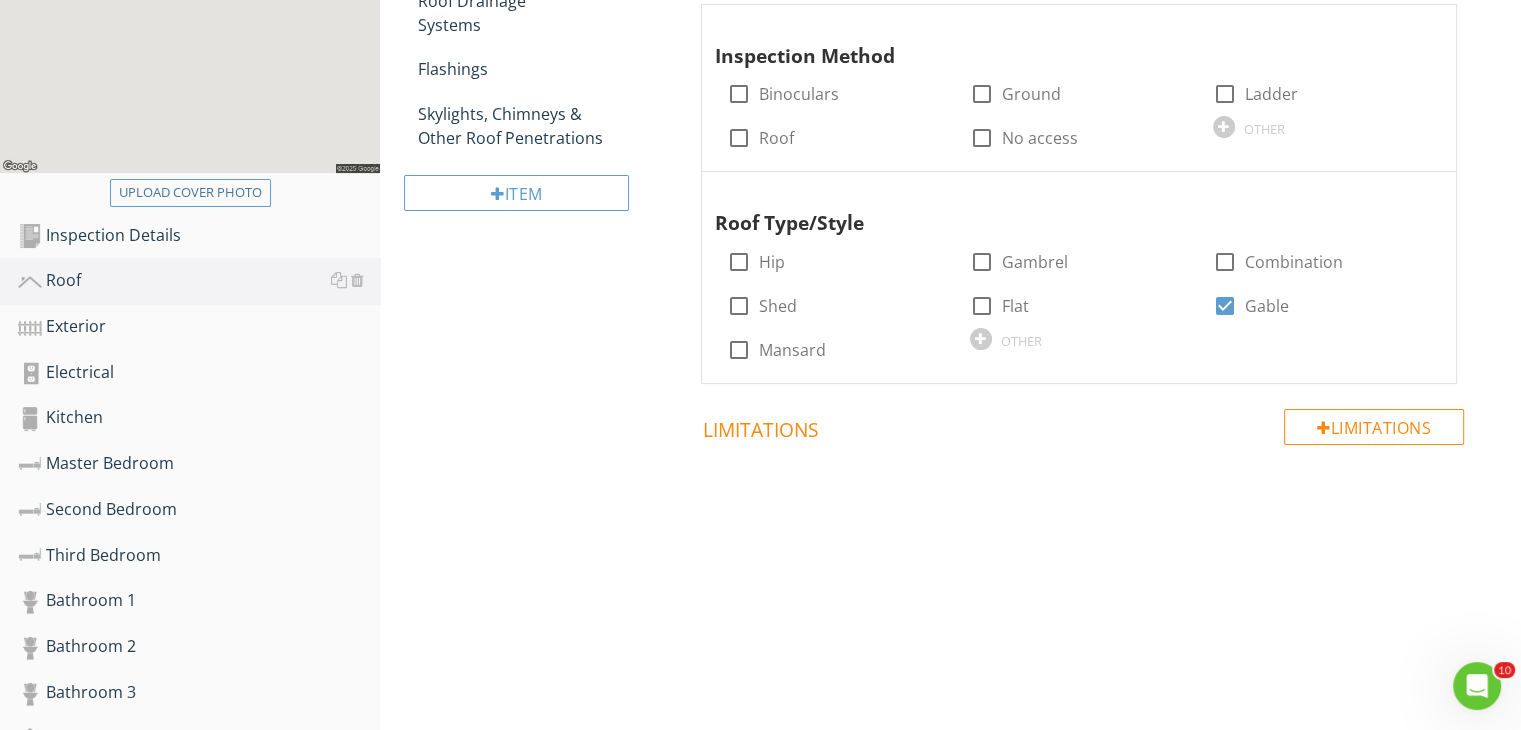 scroll, scrollTop: 335, scrollLeft: 0, axis: vertical 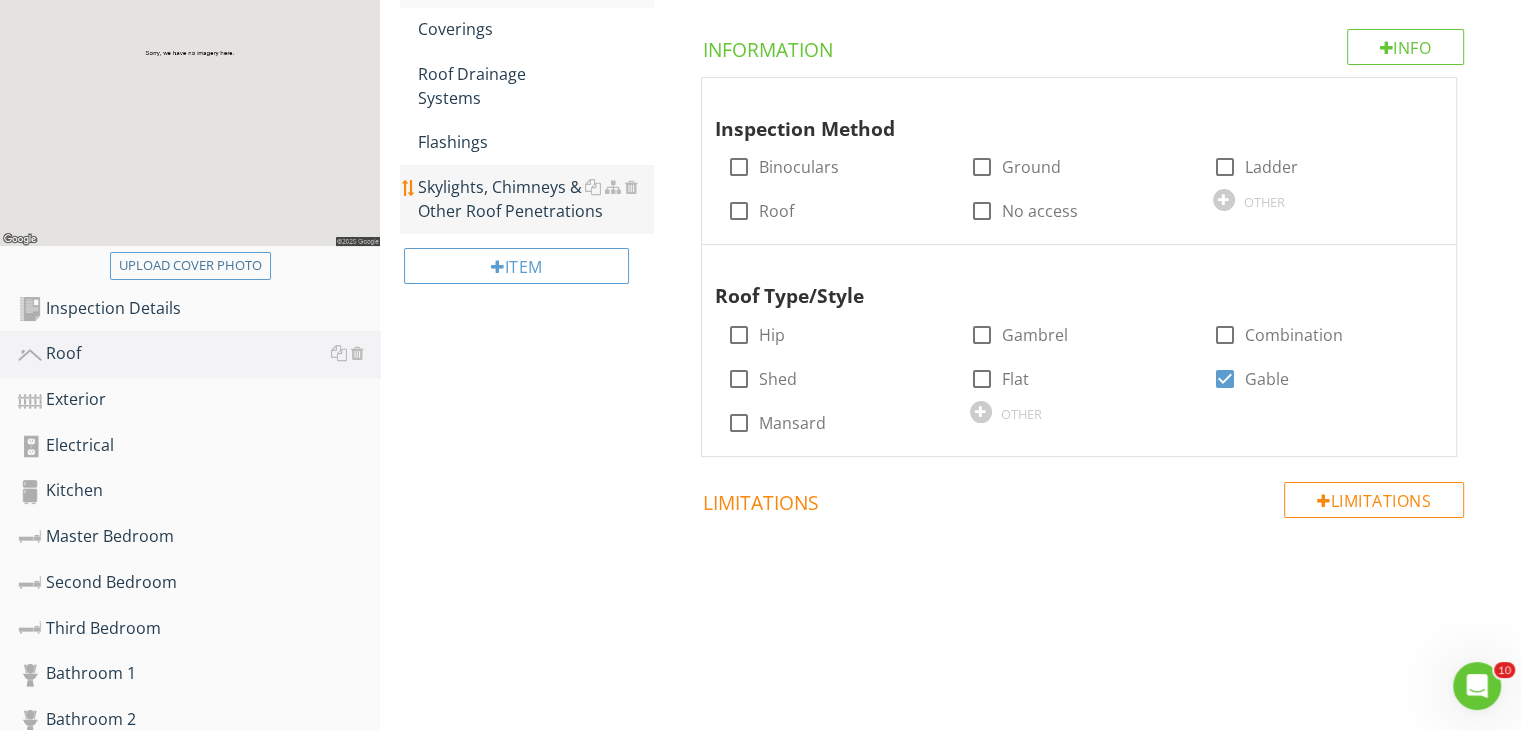 click on "Skylights, Chimneys & Other Roof Penetrations" at bounding box center [535, 199] 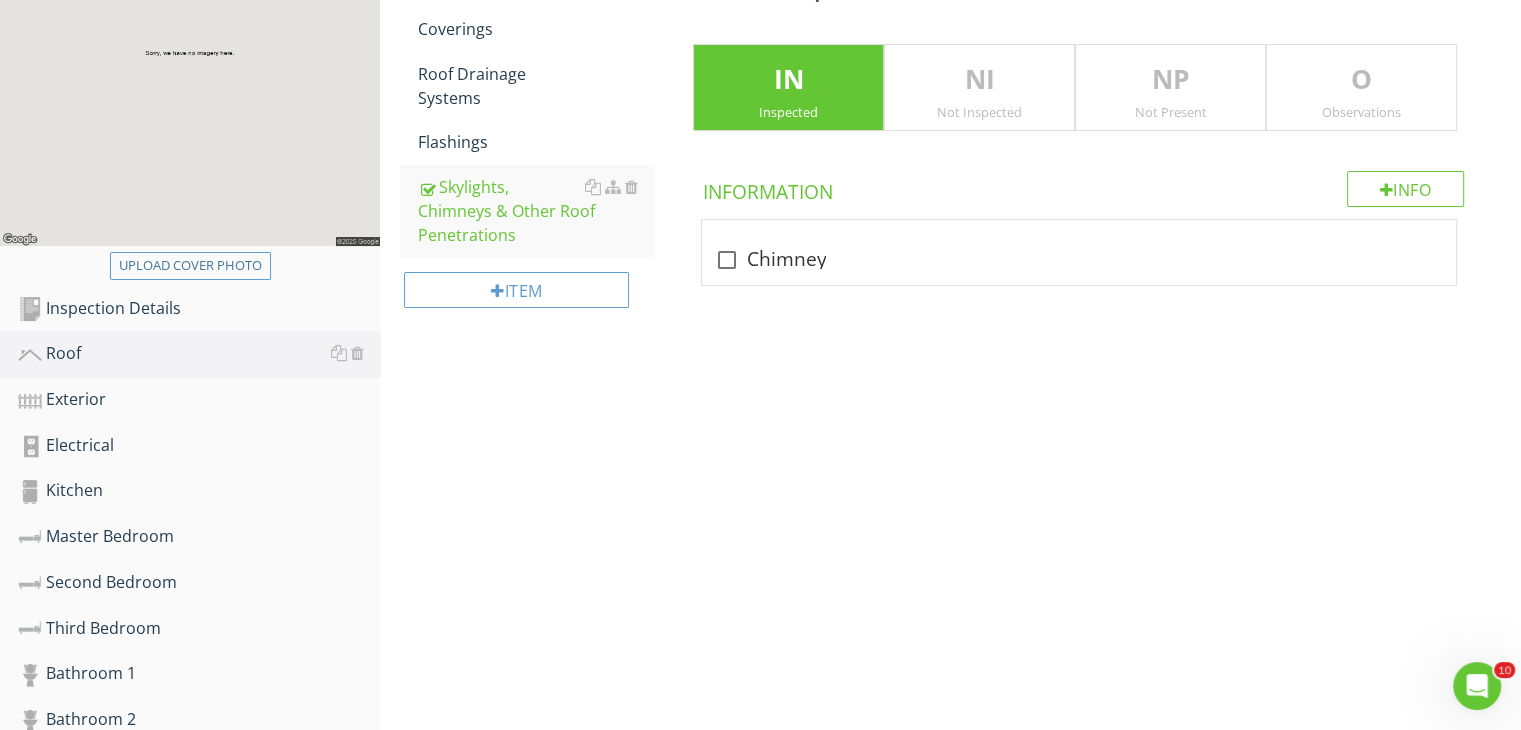 click on "NP   Not Present" at bounding box center (1170, 88) 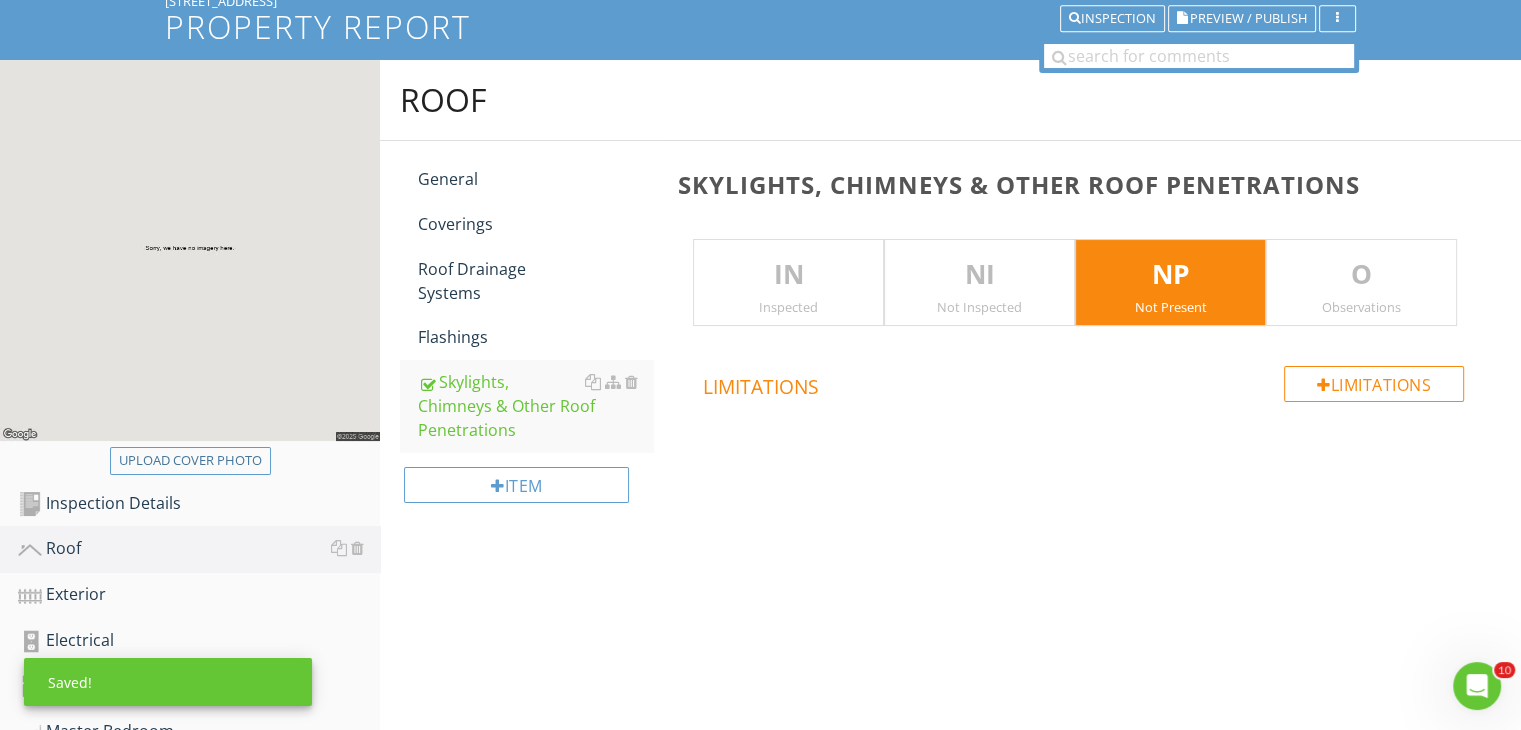 scroll, scrollTop: 111, scrollLeft: 0, axis: vertical 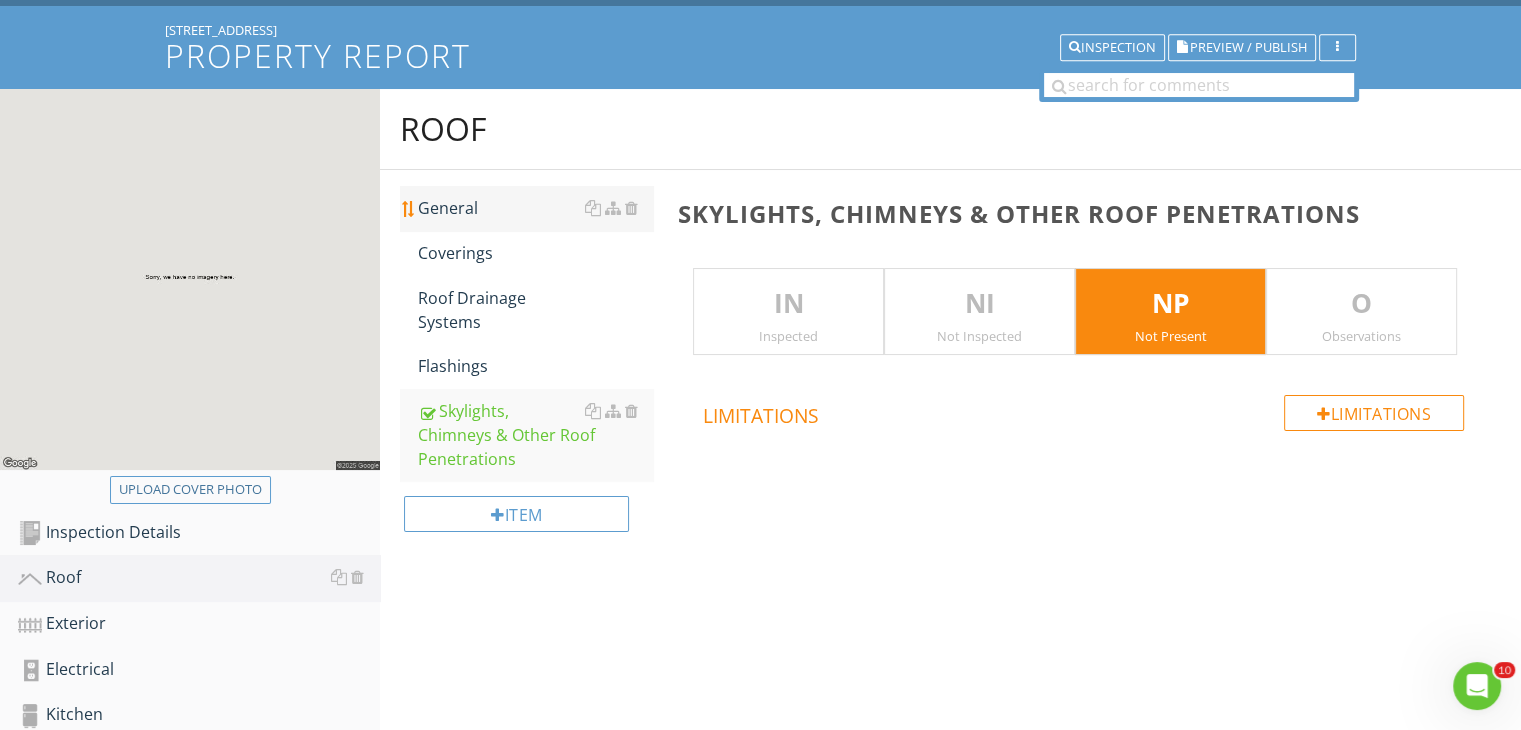 click on "General" at bounding box center (535, 208) 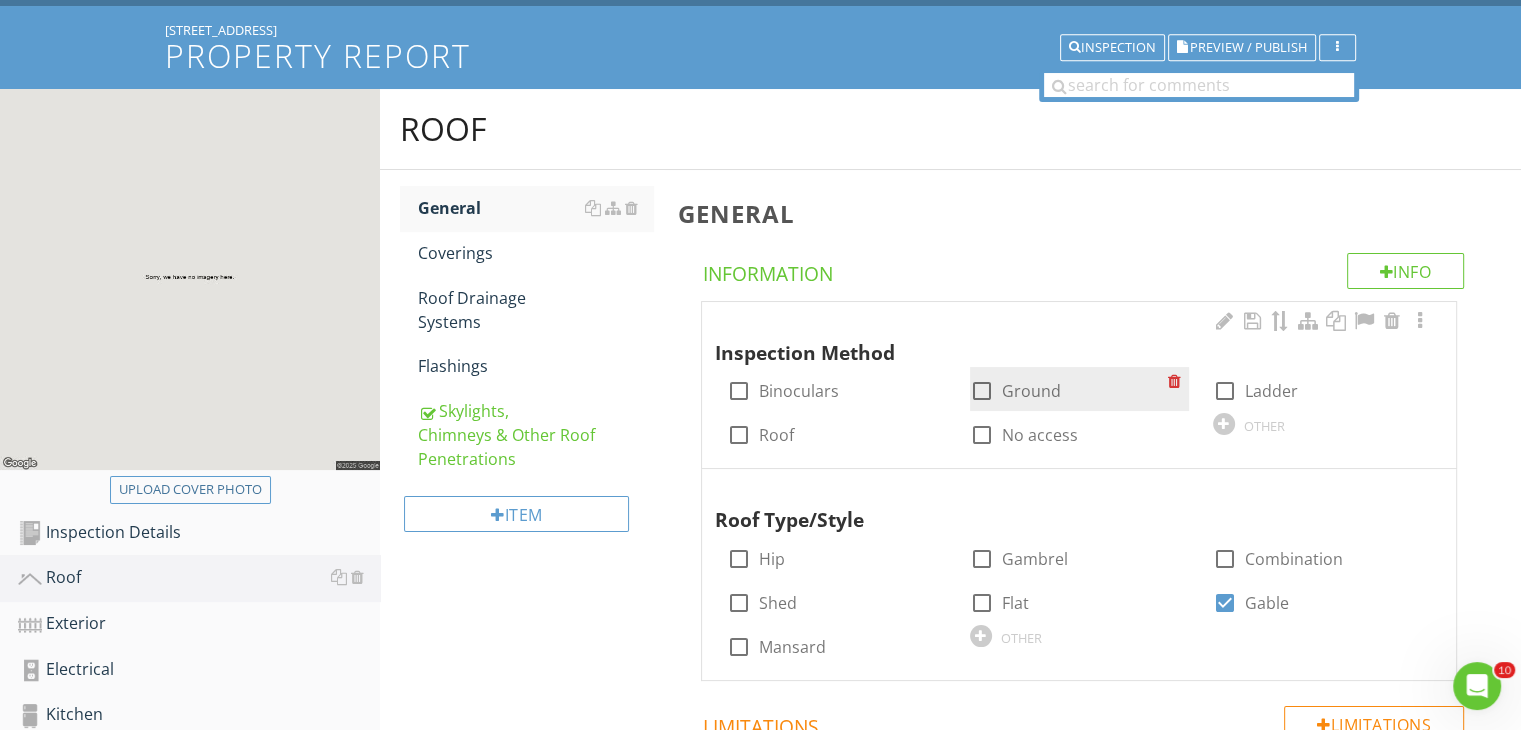 click on "check_box_outline_blank Ground" at bounding box center [1015, 391] 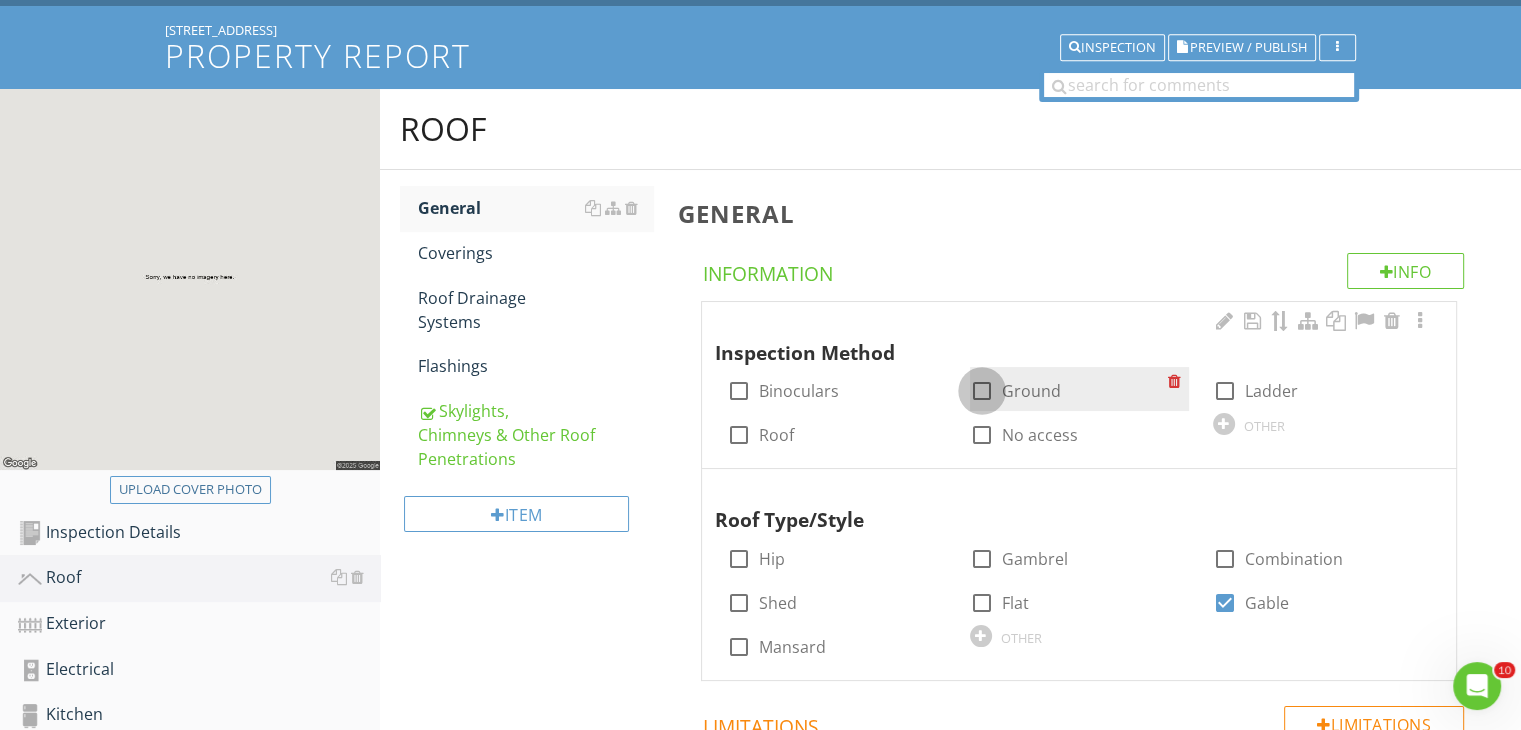 click at bounding box center [982, 391] 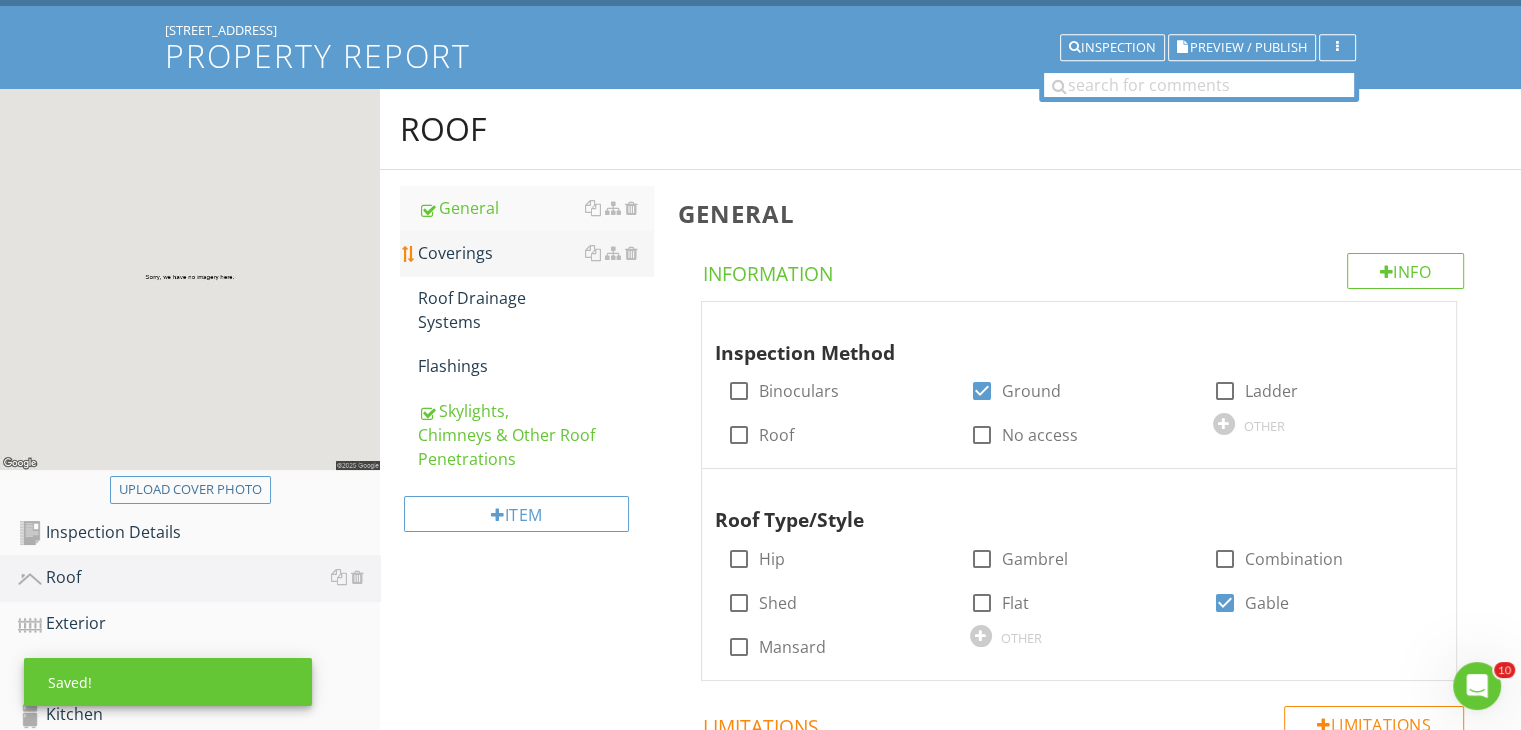 click on "Coverings" at bounding box center (535, 253) 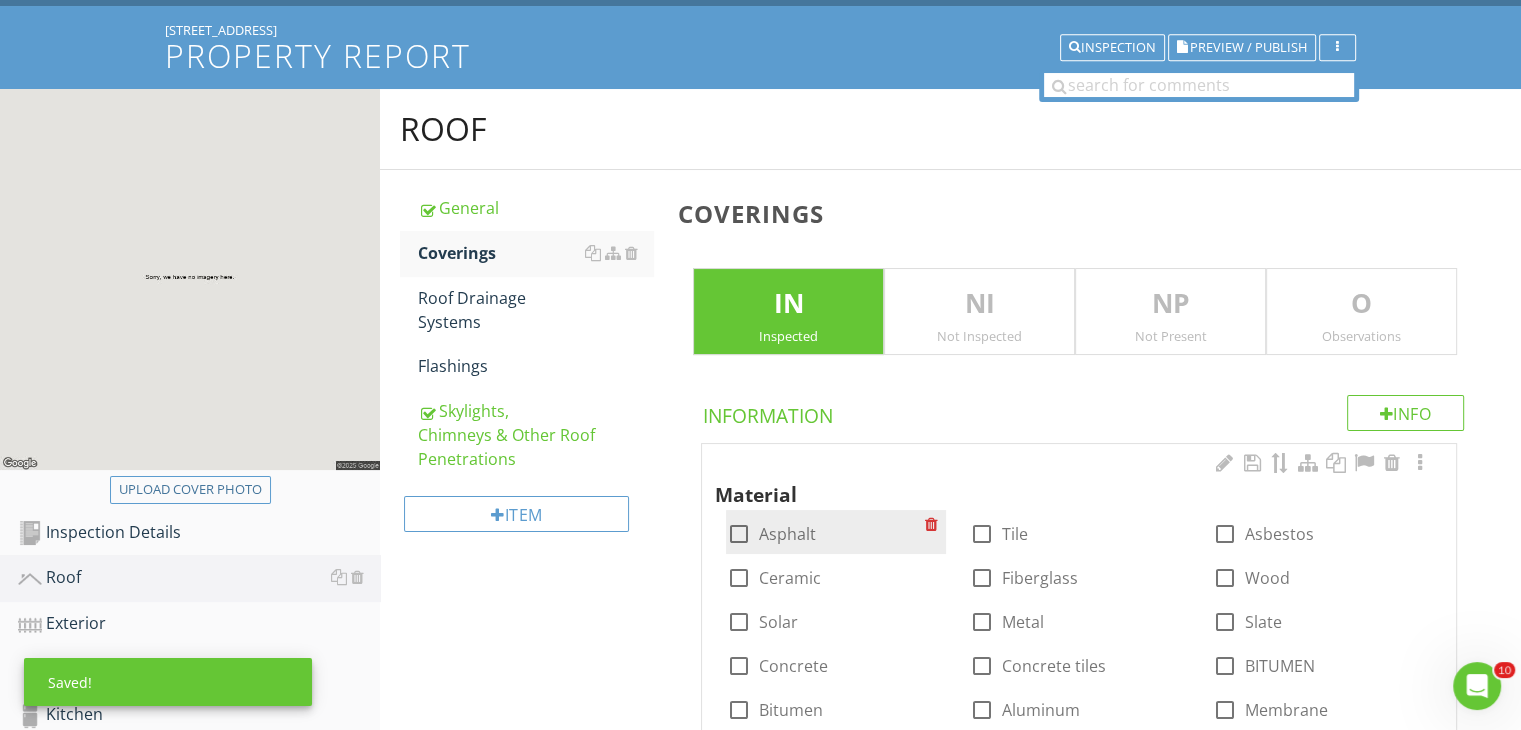 click at bounding box center [738, 534] 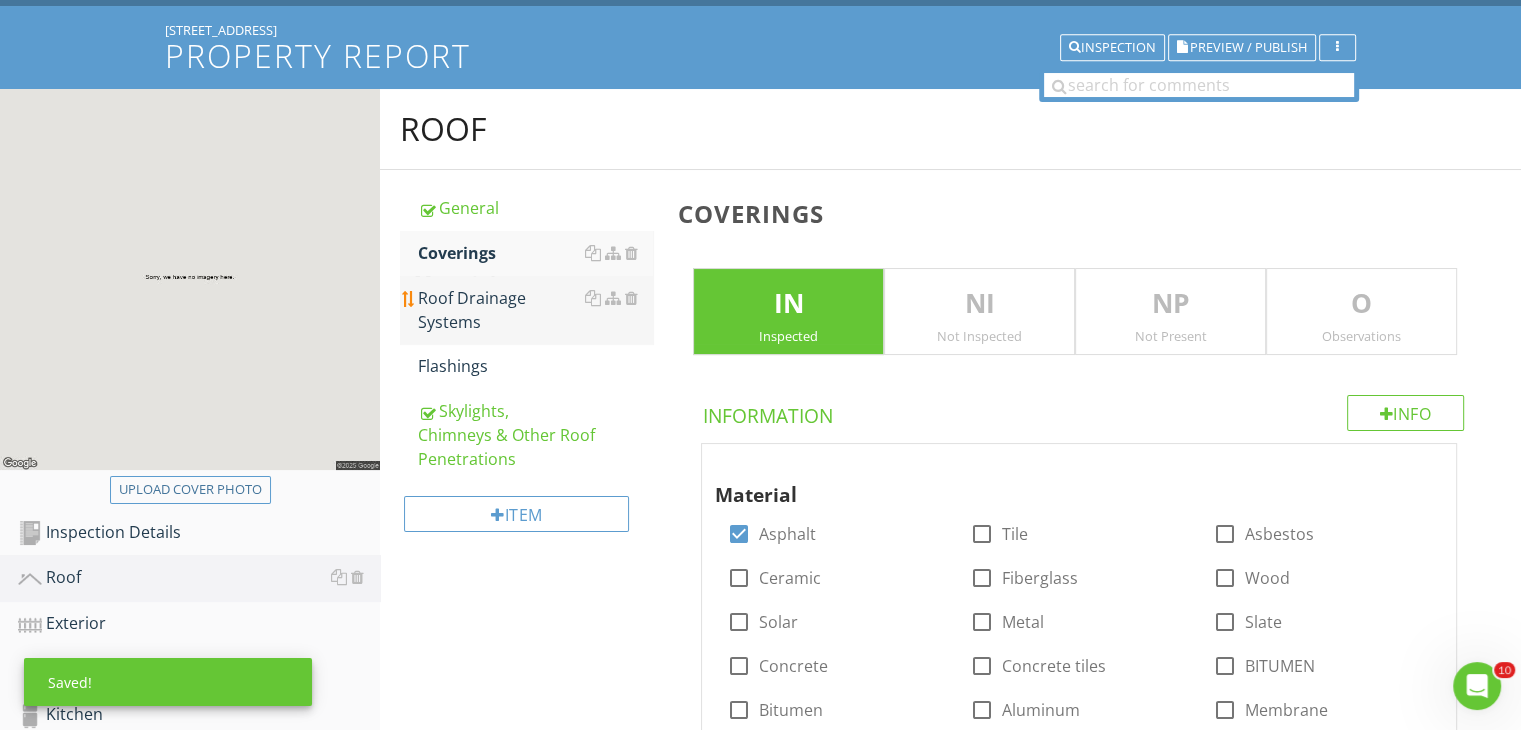 click on "Roof Drainage Systems" at bounding box center [535, 310] 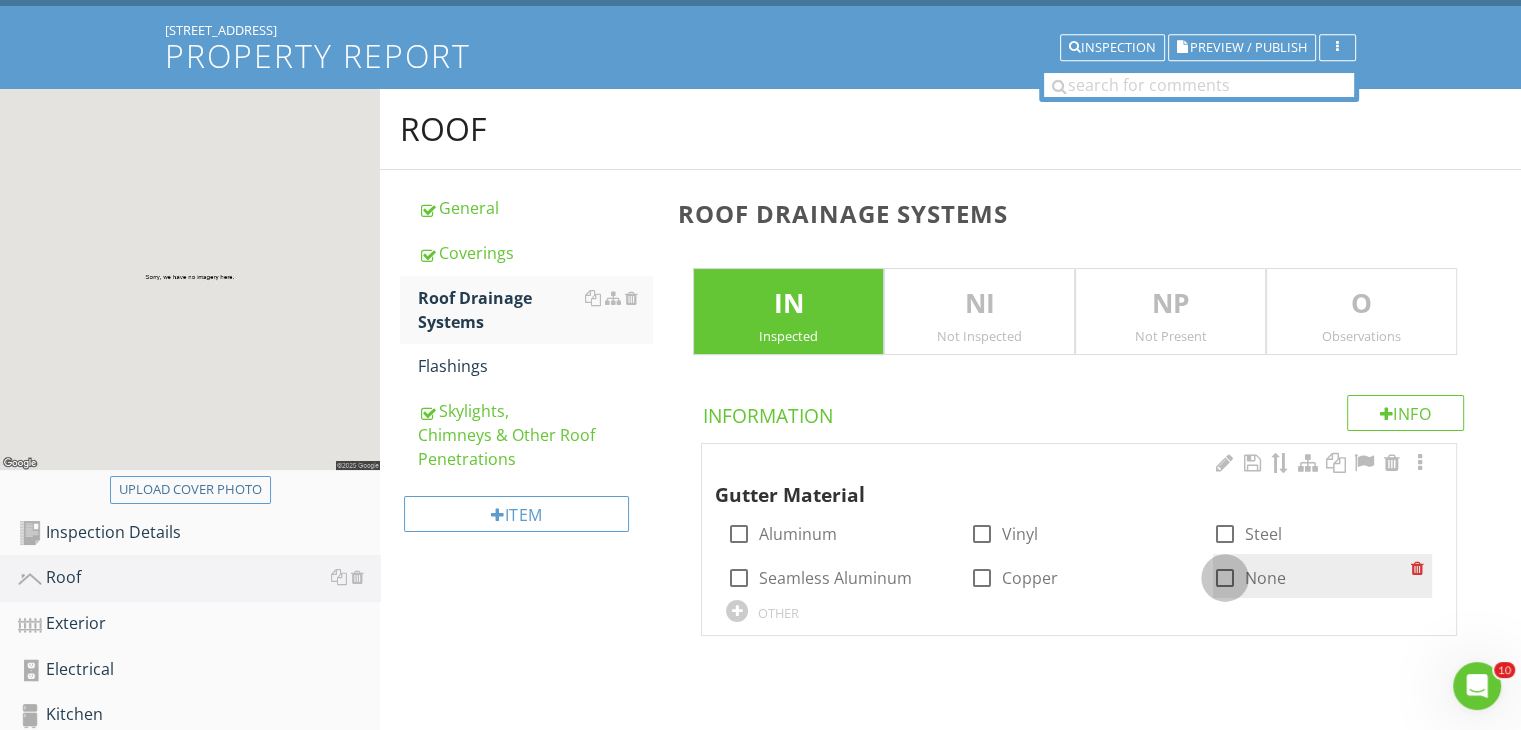 click at bounding box center (1225, 578) 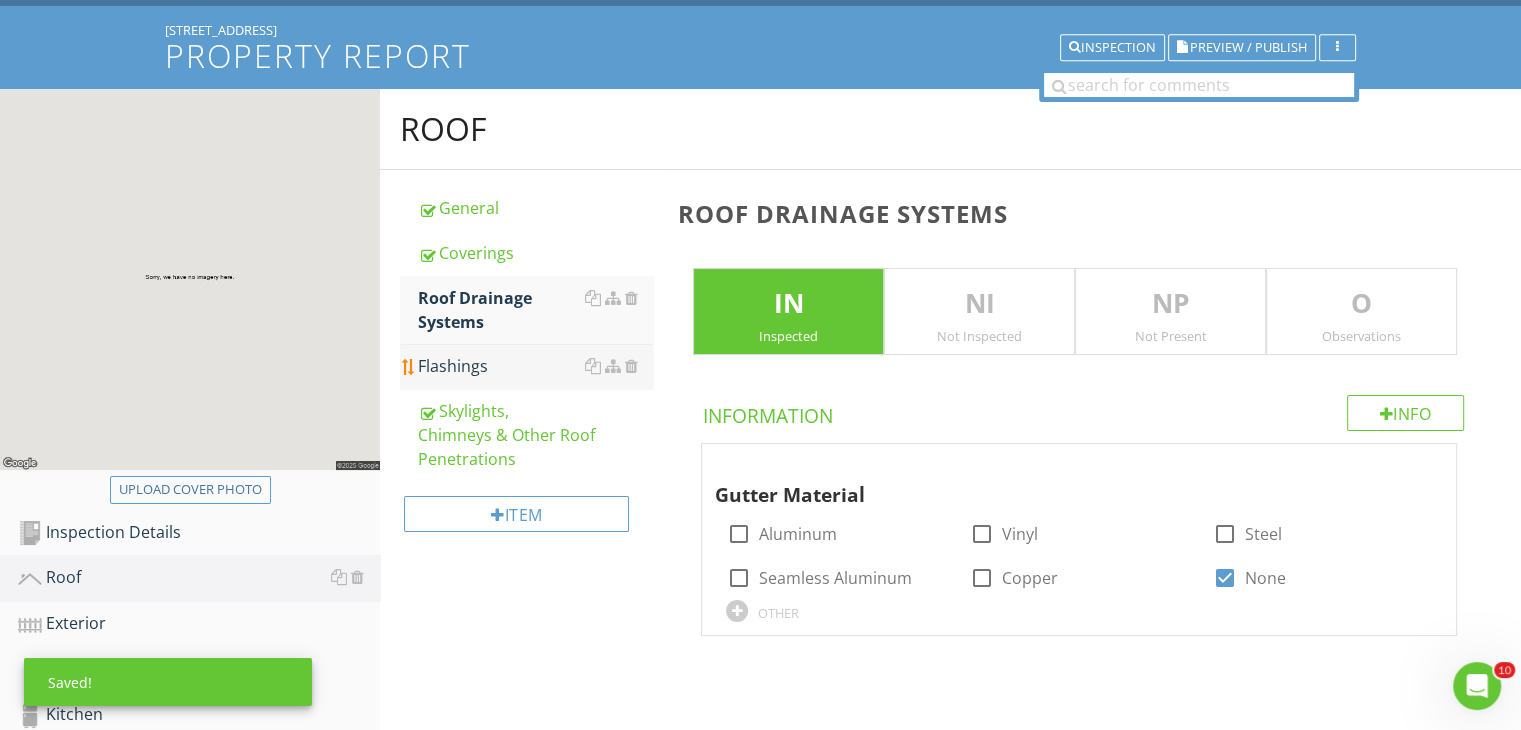 click on "Flashings" at bounding box center (535, 366) 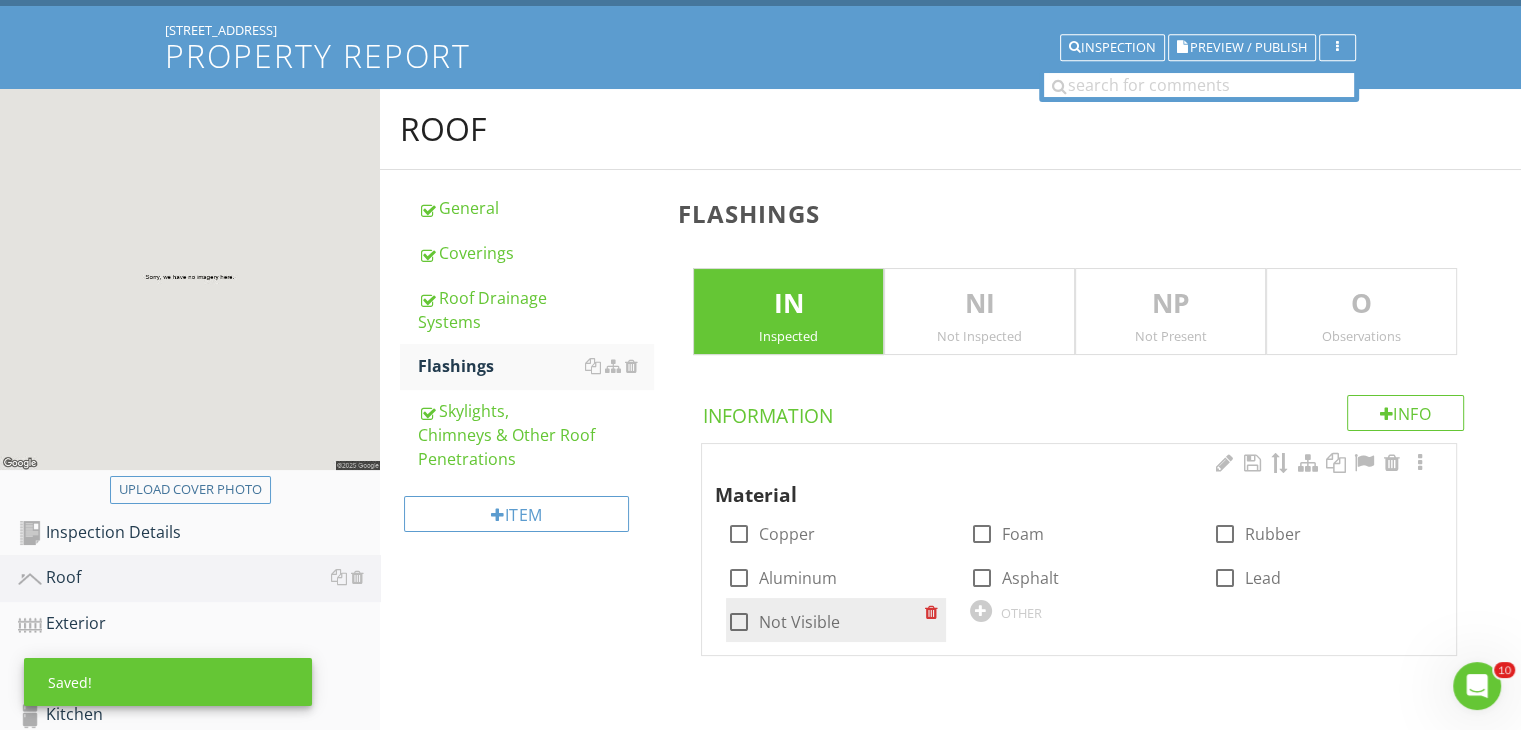 click on "check_box_outline_blank Not Visible" at bounding box center [782, 622] 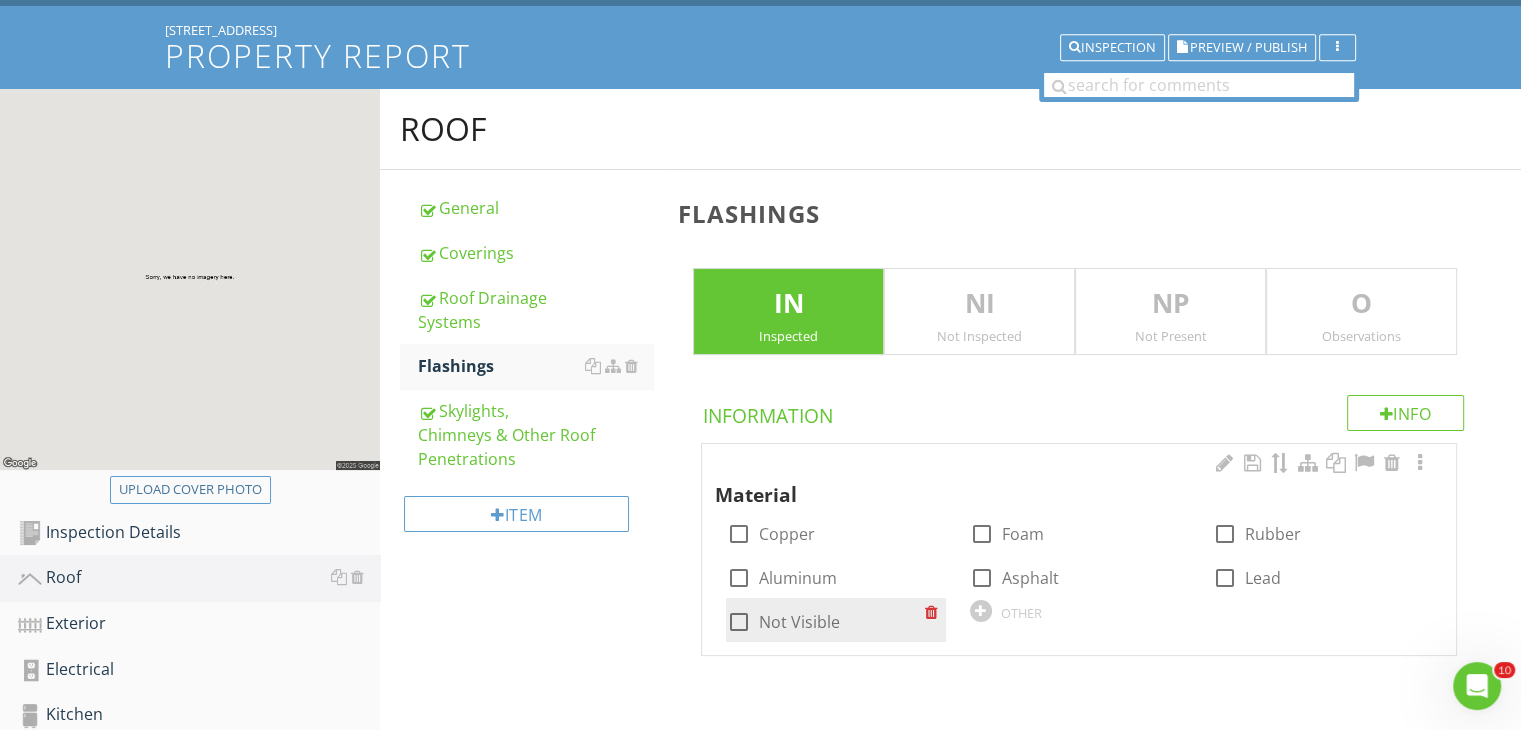 click at bounding box center (738, 622) 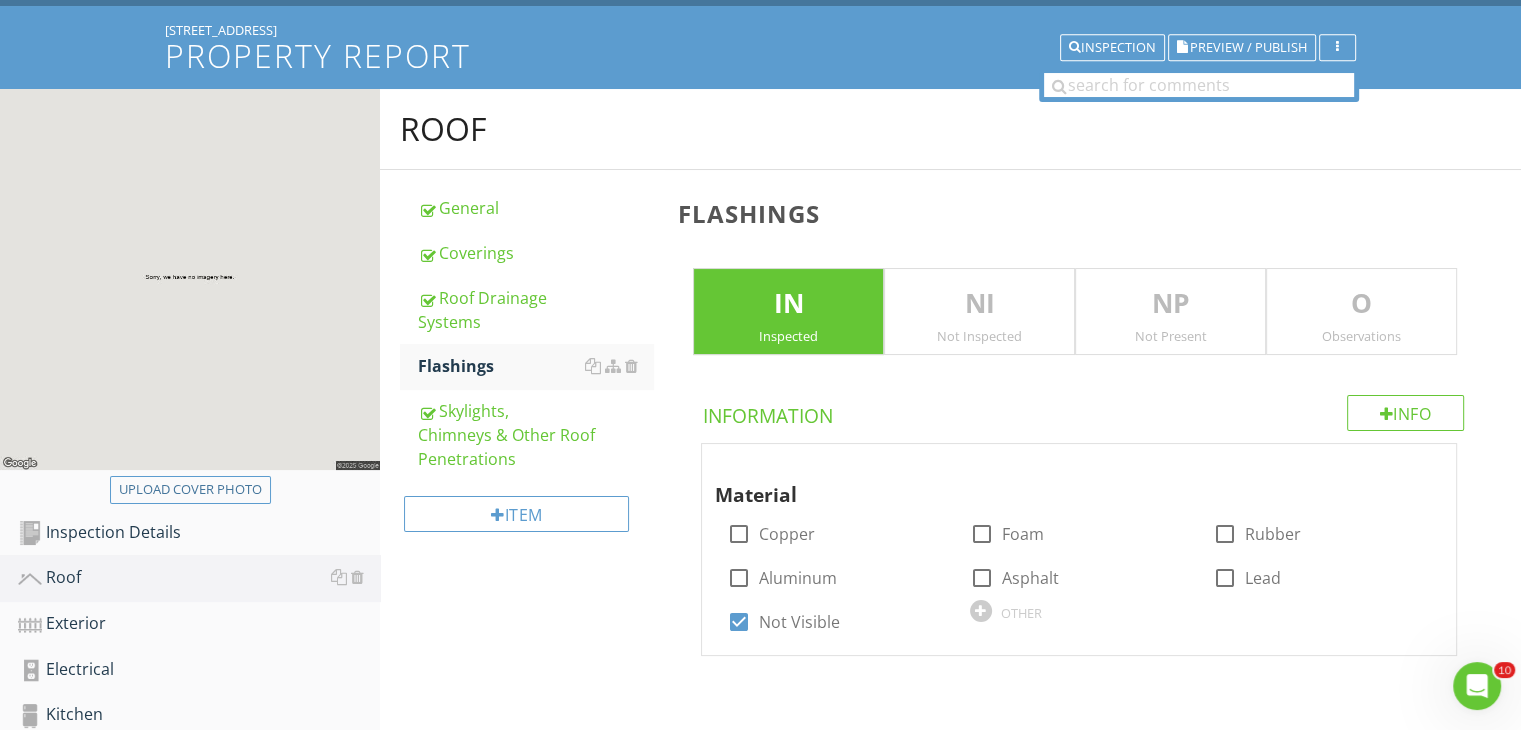 click on "Roof
General
Coverings
Roof Drainage Systems
Flashings
Skylights, Chimneys & Other Roof Penetrations
Item
Flashings
IN   Inspected NI   Not Inspected NP   Not Present O   Observations
Info
Information
Material
check_box_outline_blank Copper   check_box_outline_blank Foam   check_box_outline_blank Rubber   check_box_outline_blank Aluminum   check_box_outline_blank Asphalt   check_box_outline_blank Lead   check_box Not Visible         OTHER" at bounding box center [950, 397] 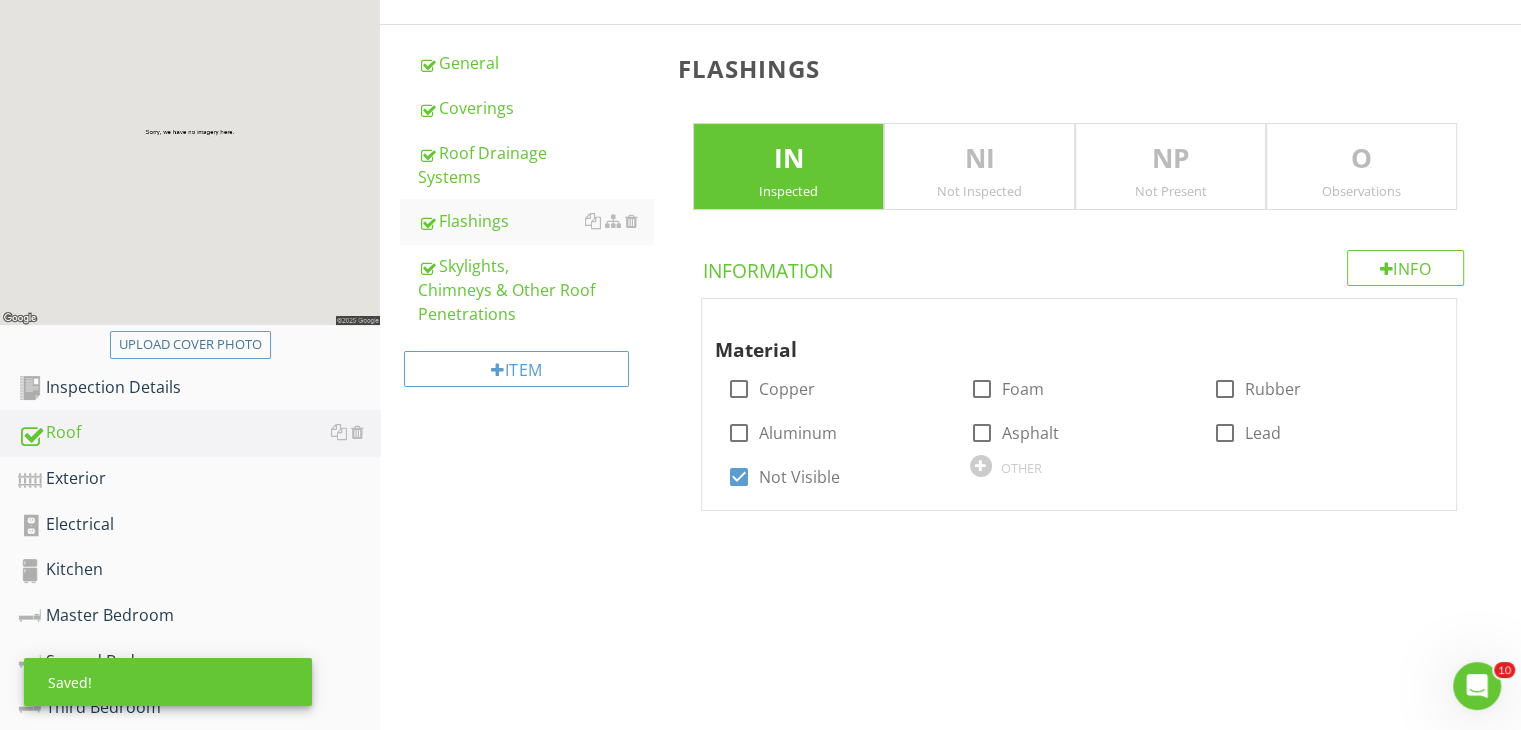 scroll, scrollTop: 271, scrollLeft: 0, axis: vertical 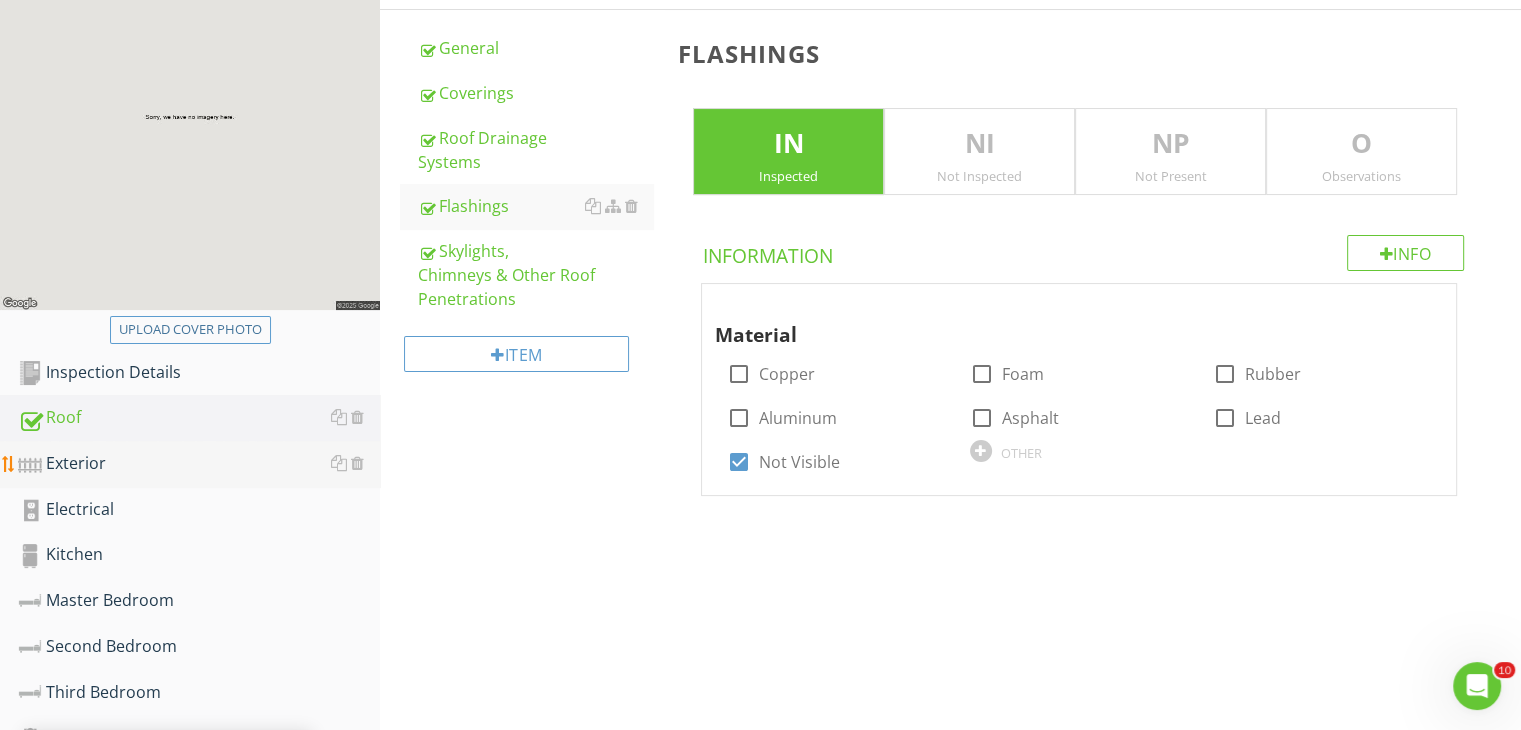 click on "Exterior" at bounding box center [199, 464] 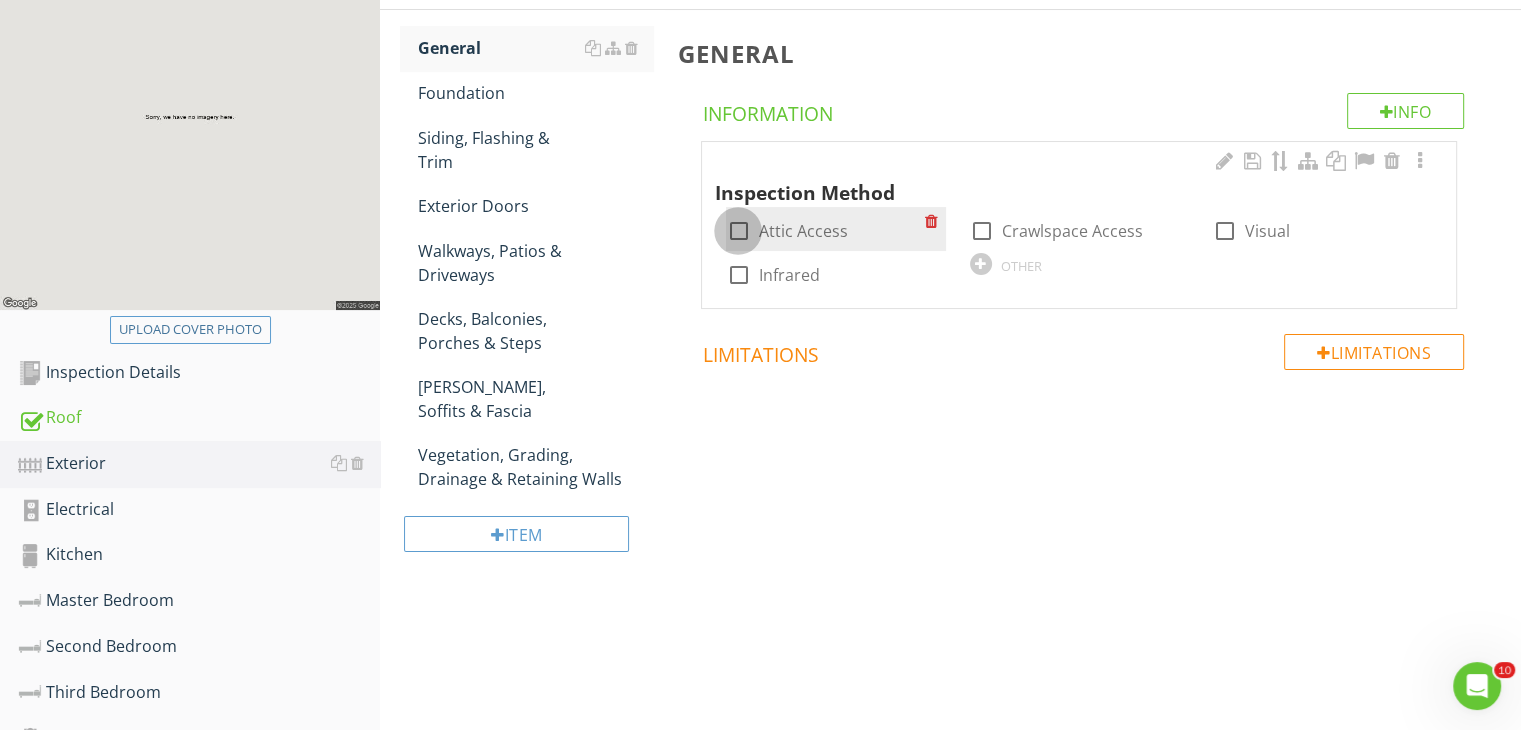 click at bounding box center [738, 231] 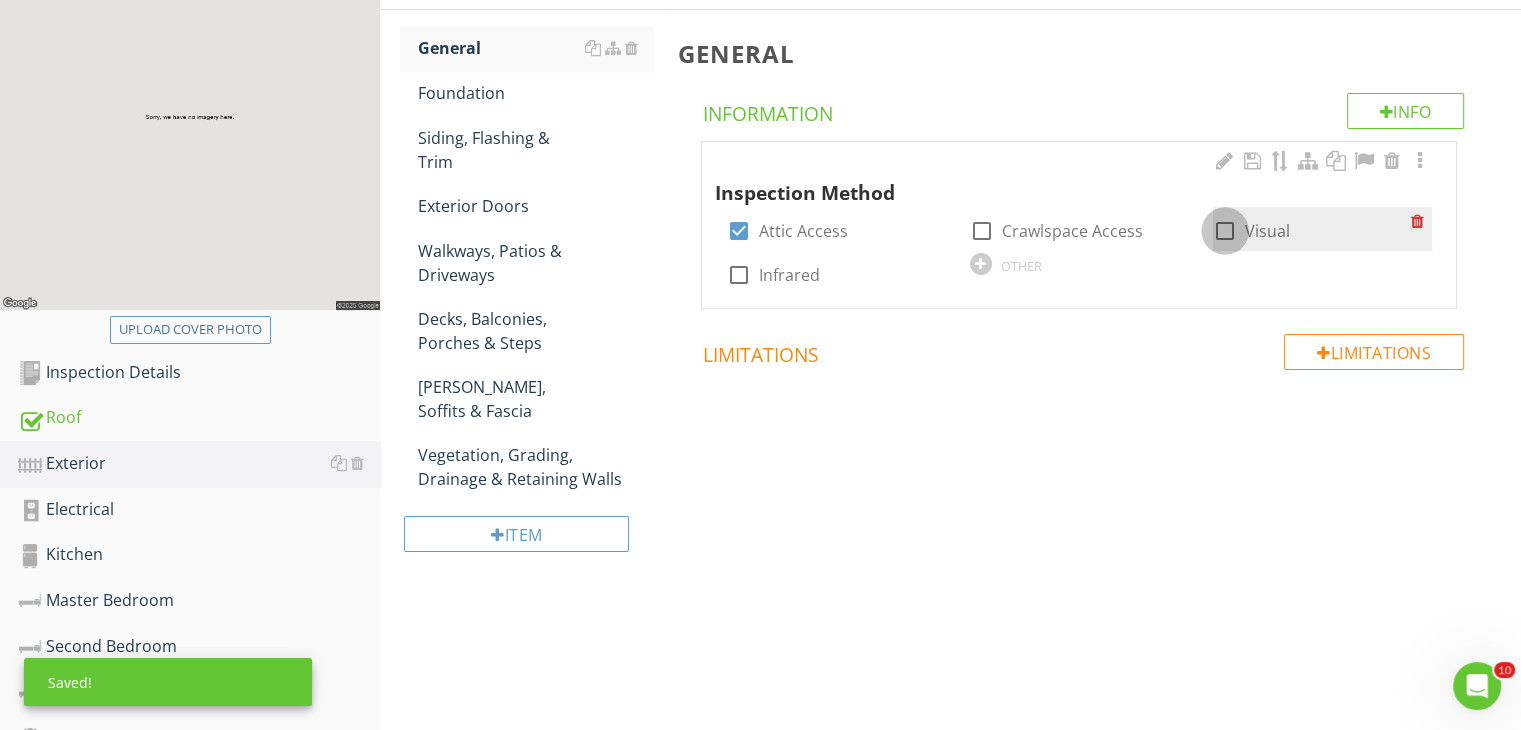 click at bounding box center (1225, 231) 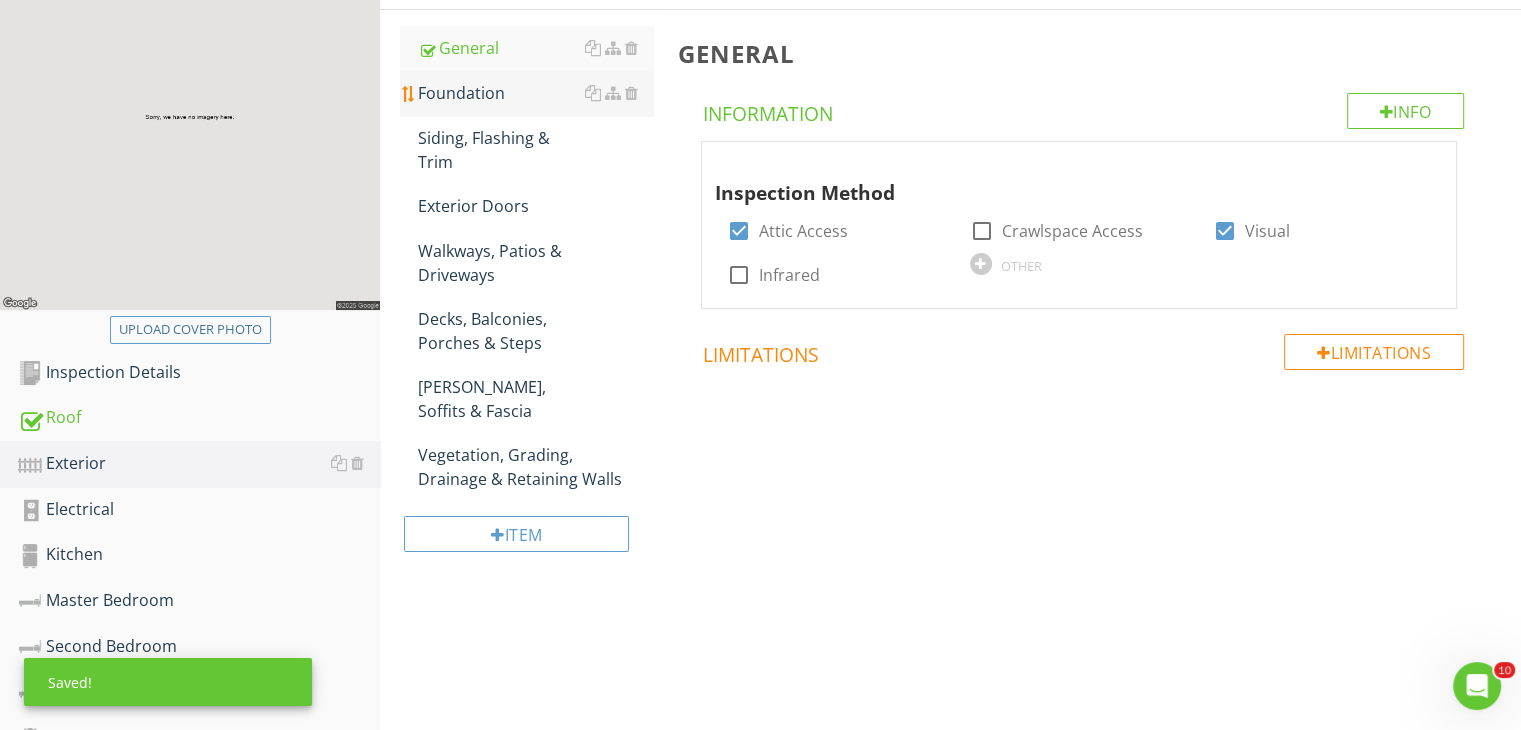 click on "Foundation" at bounding box center [535, 93] 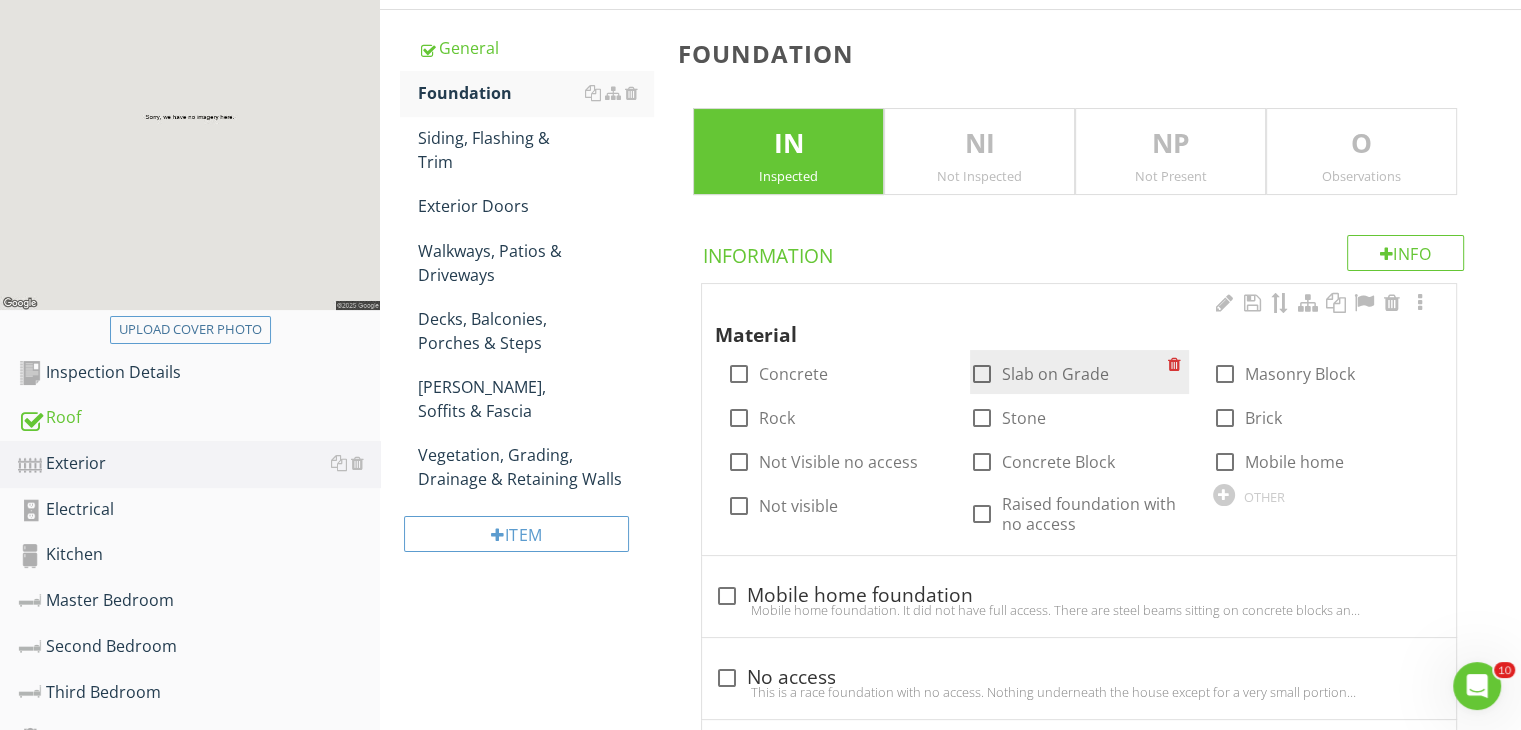 click at bounding box center (982, 374) 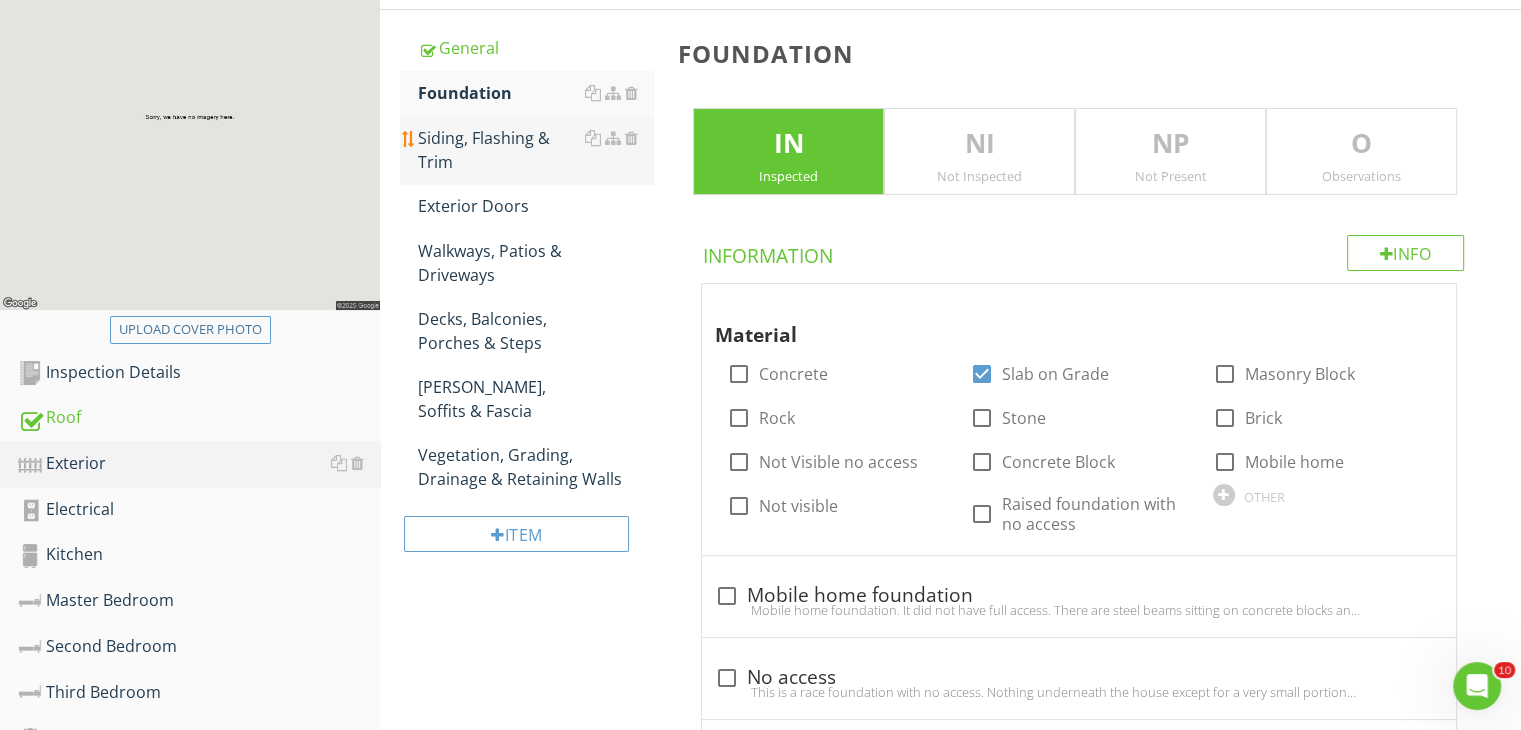 click on "Siding, Flashing & Trim" at bounding box center [535, 150] 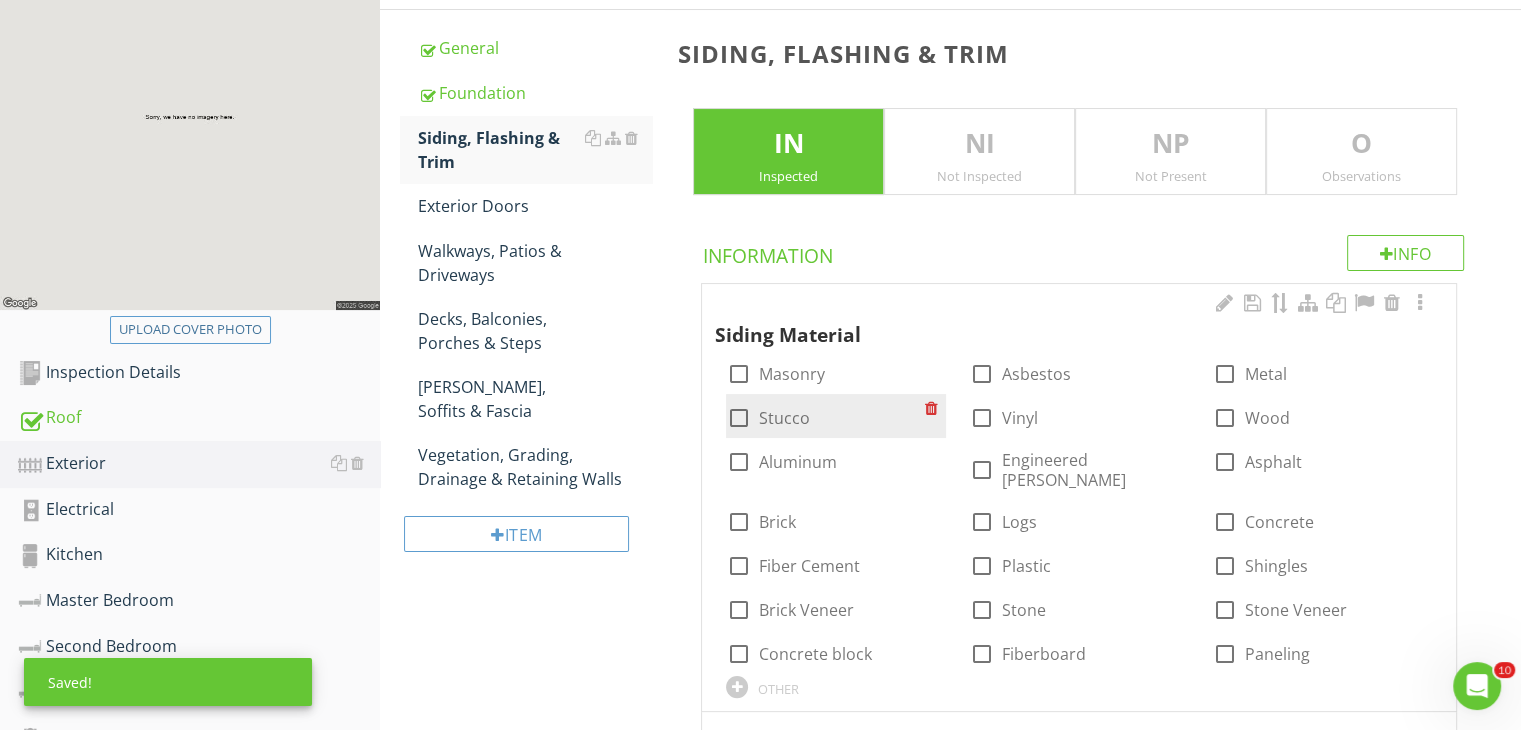 click on "check_box_outline_blank Stucco" at bounding box center [767, 418] 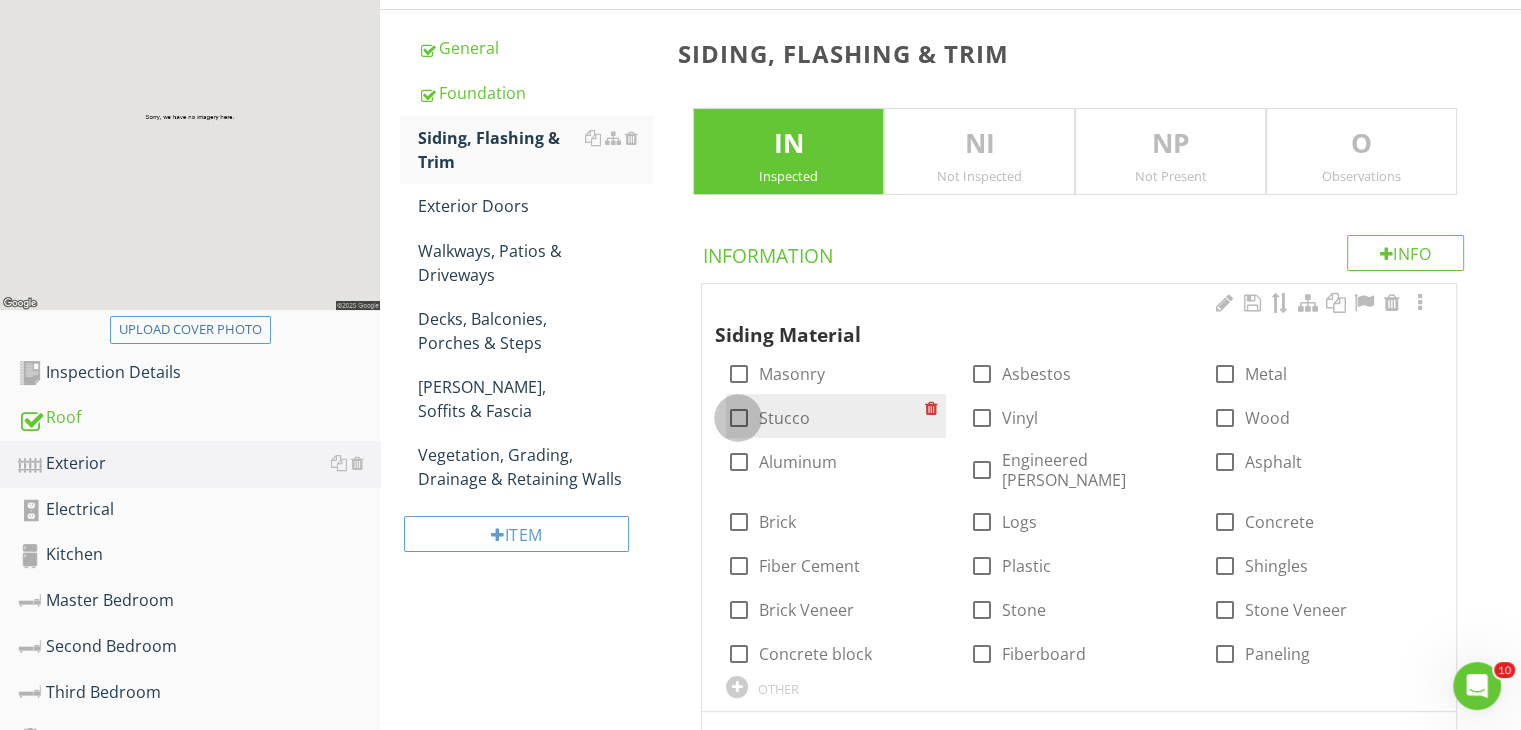 click at bounding box center [738, 418] 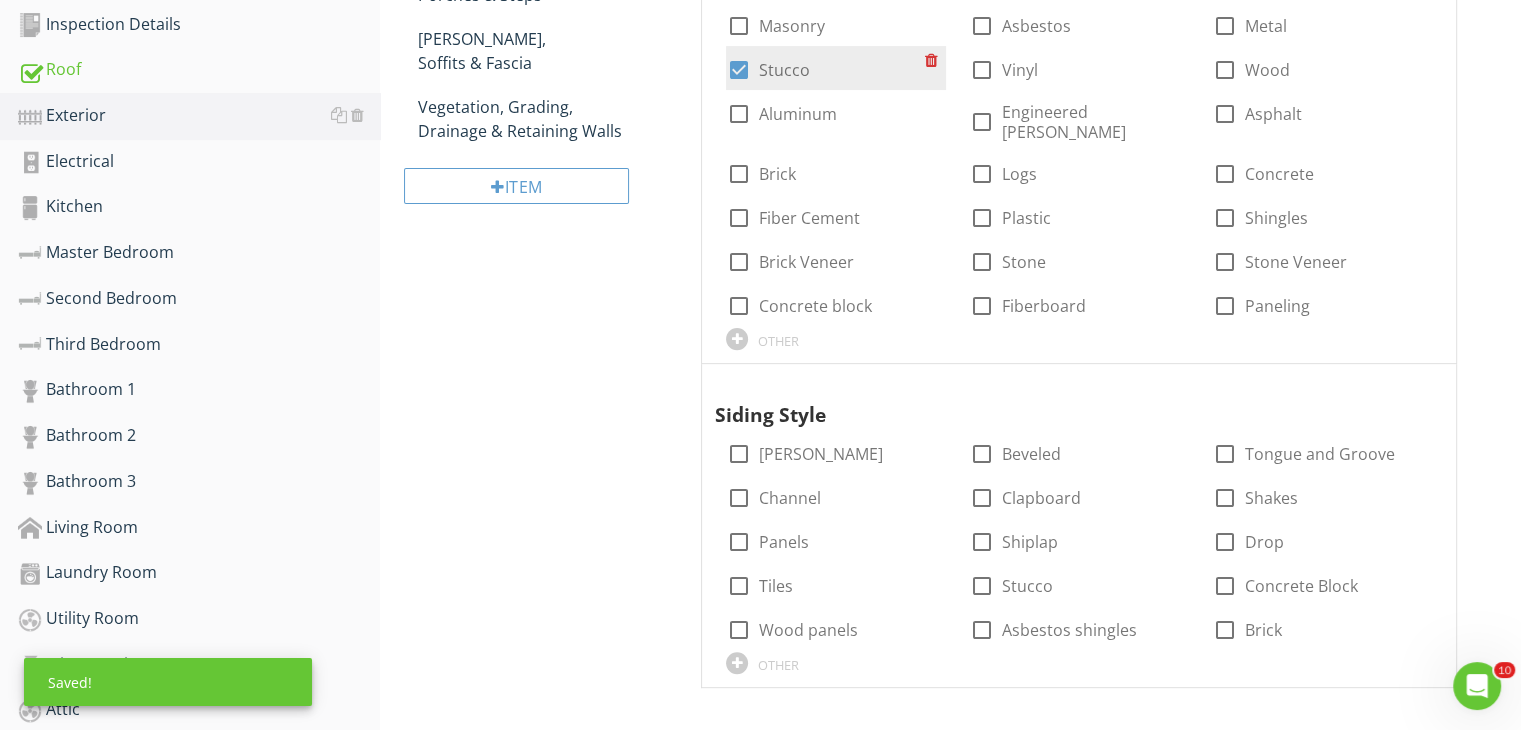 scroll, scrollTop: 716, scrollLeft: 0, axis: vertical 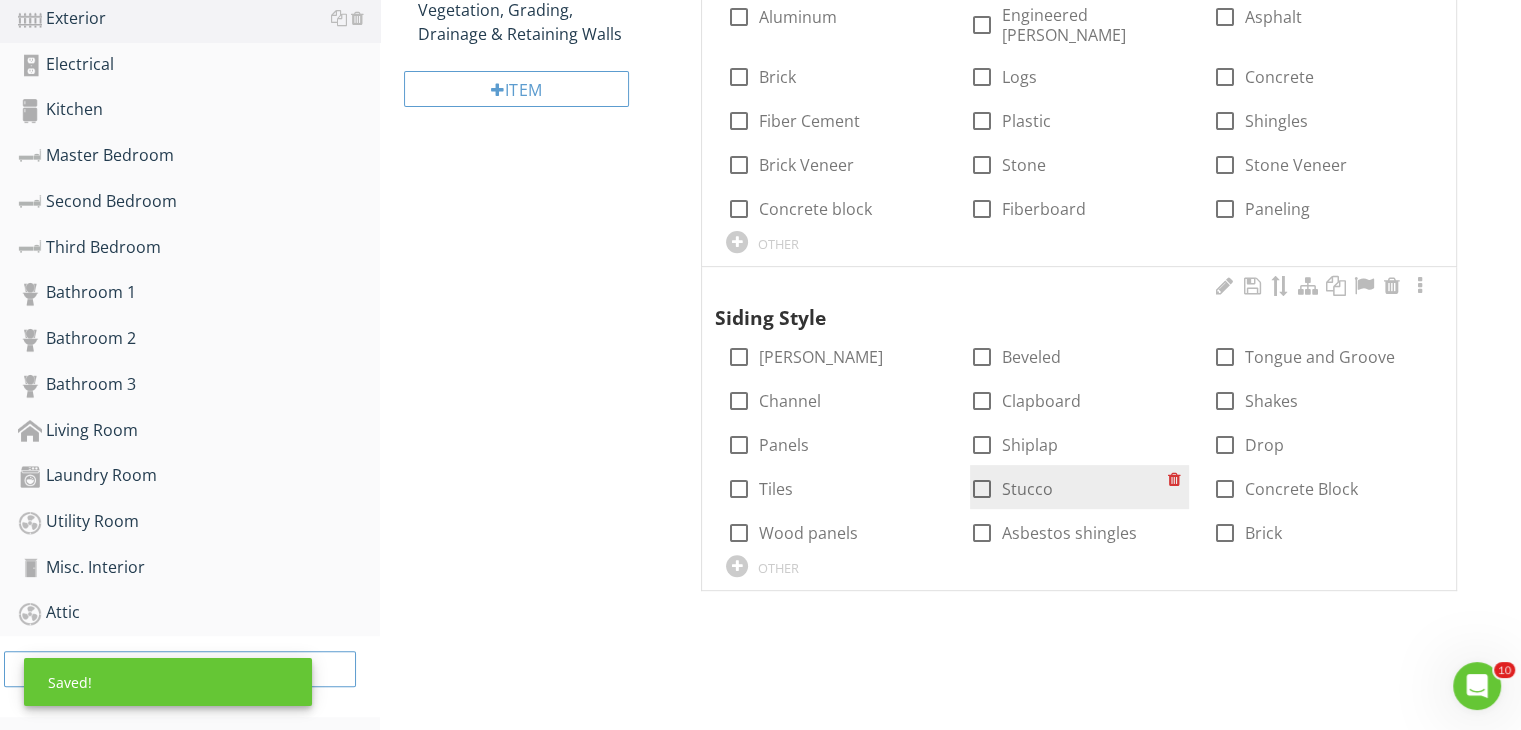 click at bounding box center [982, 489] 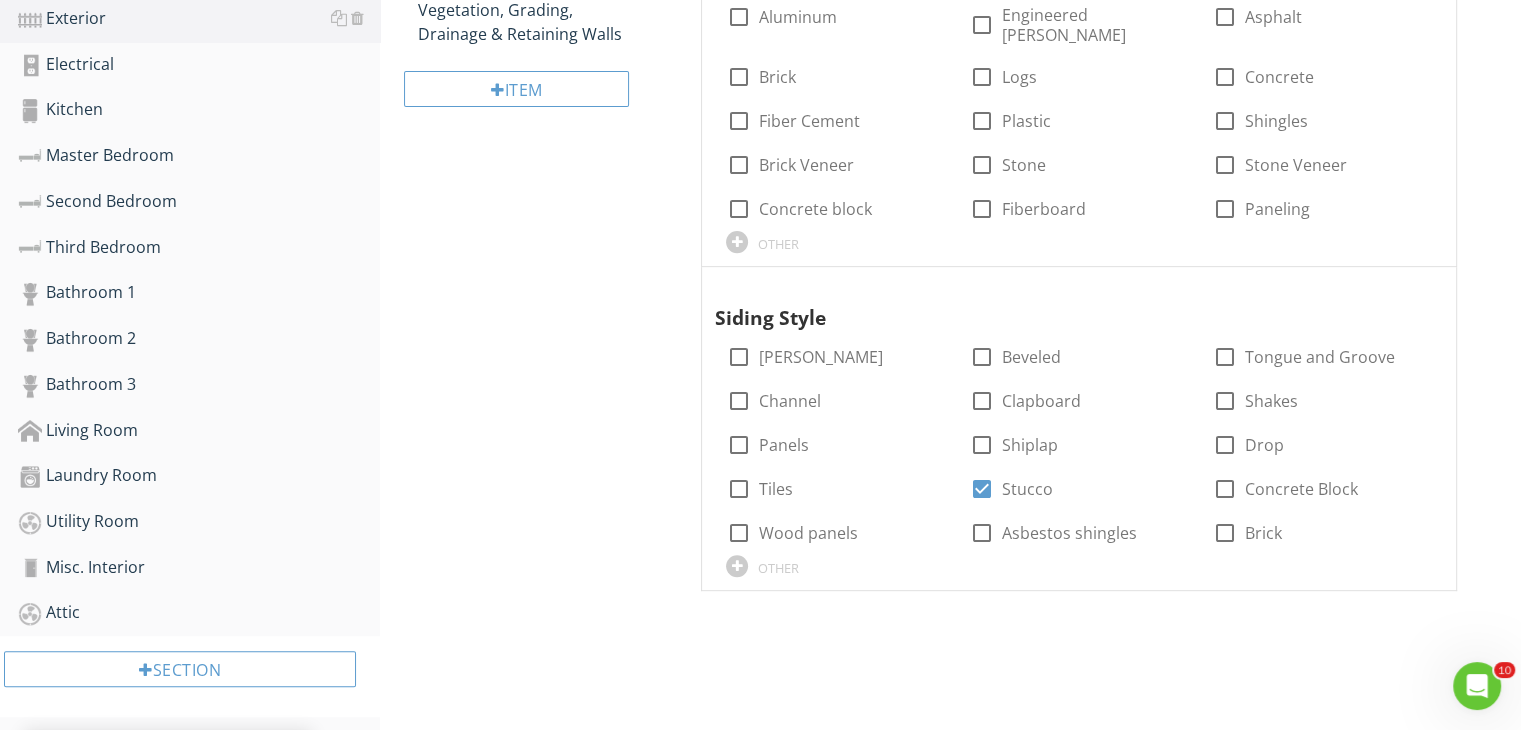 click on "Exterior
General
Foundation
Siding, Flashing & Trim
Exterior Doors
Walkways, Patios & Driveways
Decks, Balconies, Porches & Steps
Eaves, Soffits & Fascia
Vegetation, Grading, Drainage & Retaining Walls
Item
Siding, Flashing & Trim
IN   Inspected NI   Not Inspected NP   Not Present O   Observations
Info
Information
Siding Material
check_box_outline_blank Masonry   check_box_outline_blank Asbestos   check_box_outline_blank Metal   check_box Stucco   check_box_outline_blank Vinyl   check_box_outline_blank Wood   check_box_outline_blank Aluminum   check_box_outline_blank Engineered Wood   Asphalt" at bounding box center [950, 62] 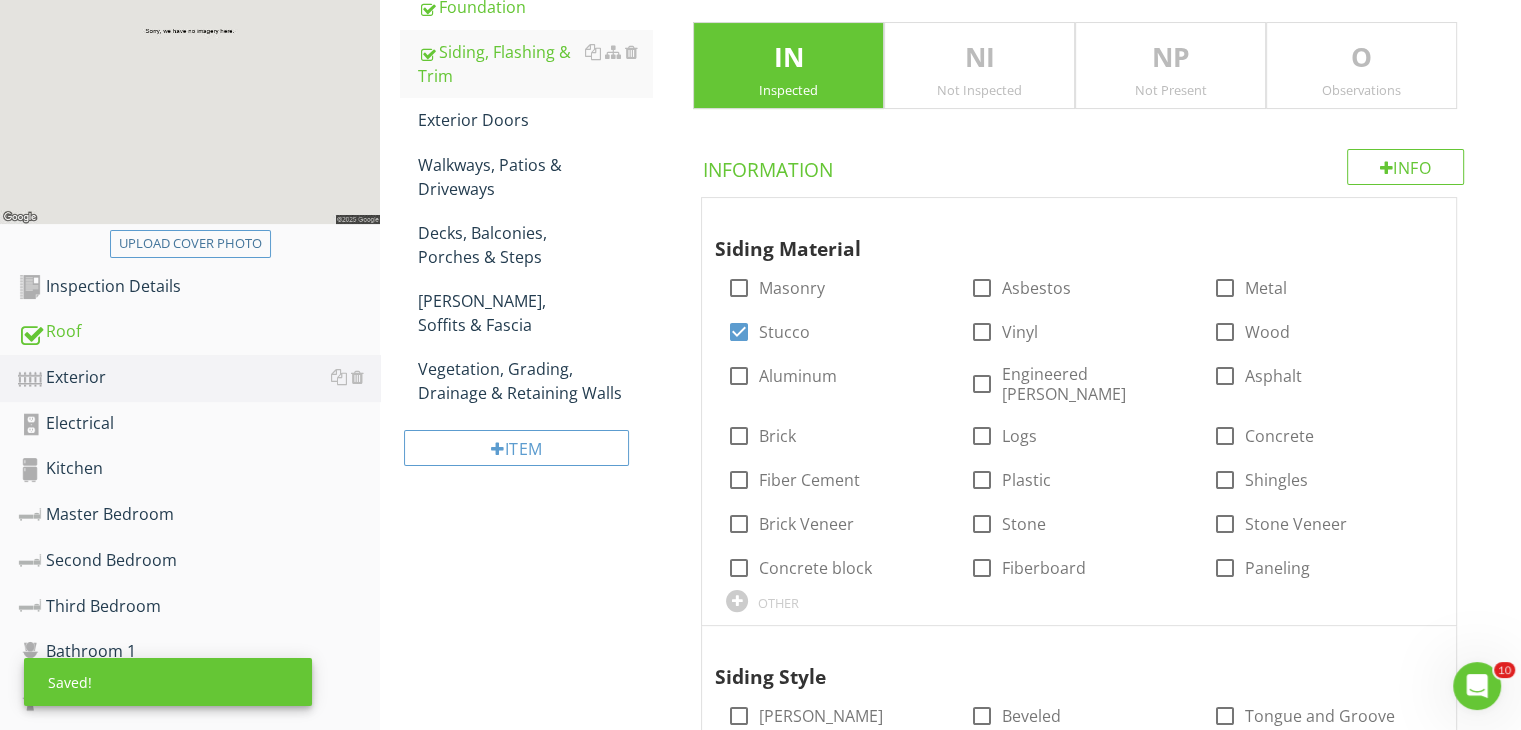 scroll, scrollTop: 356, scrollLeft: 0, axis: vertical 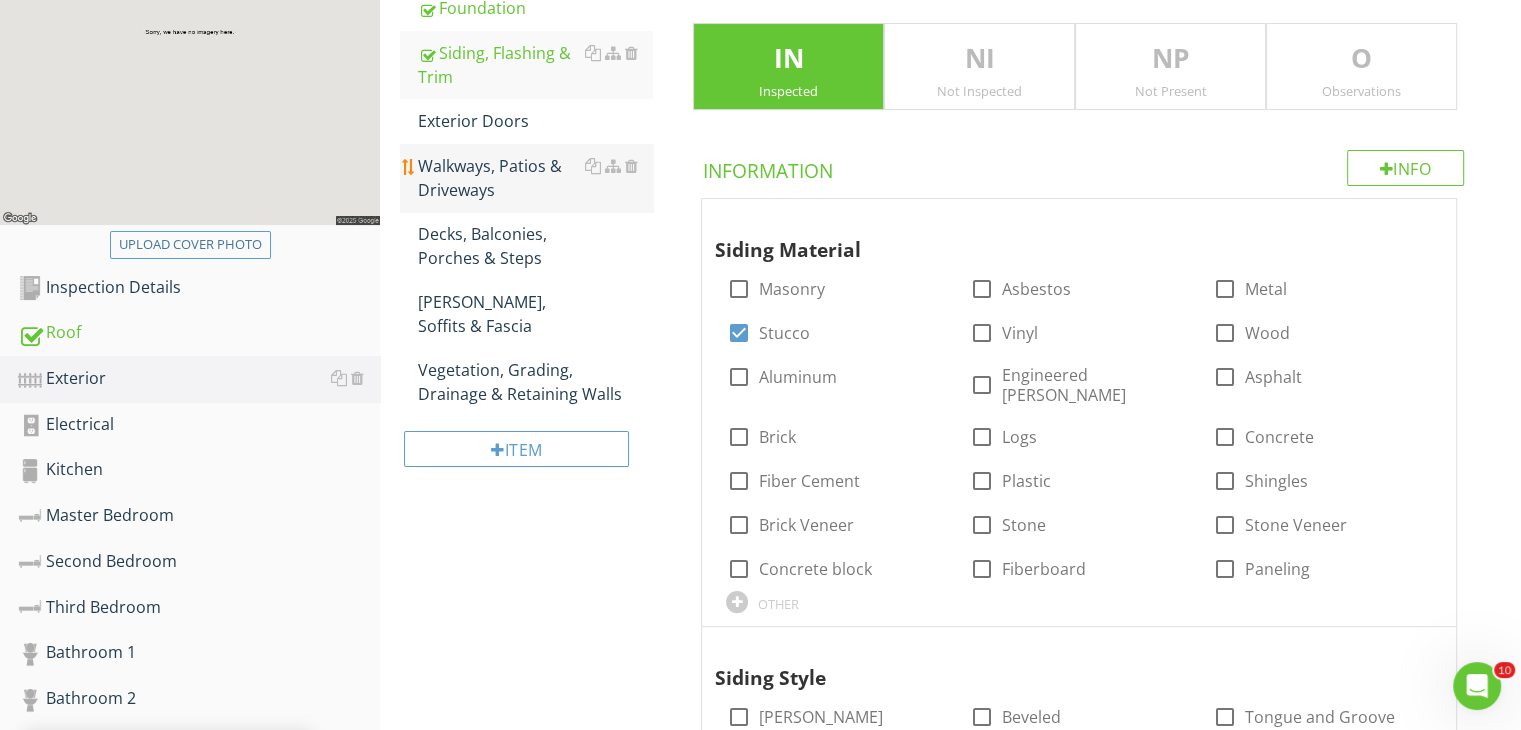 click on "Walkways, Patios & Driveways" at bounding box center (535, 178) 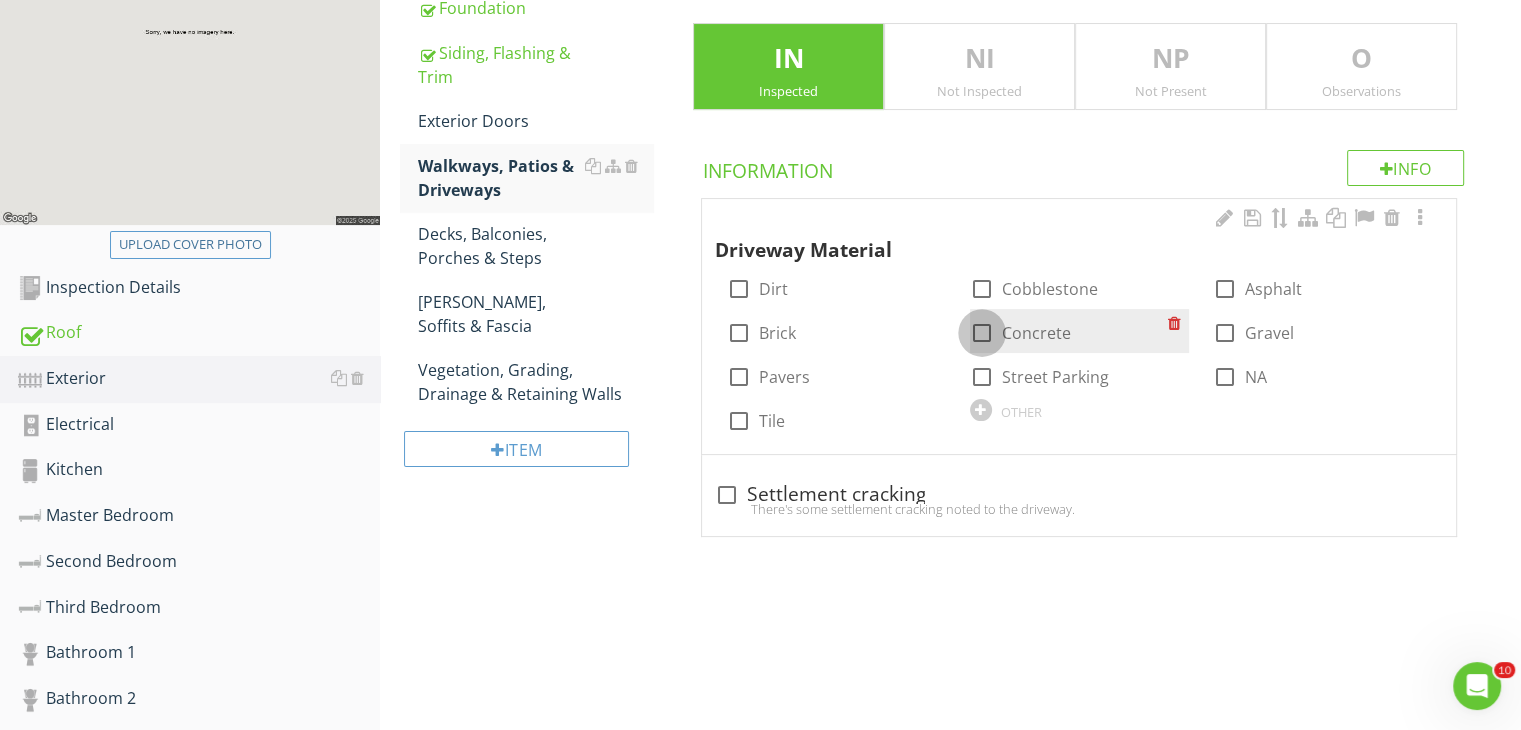 click at bounding box center (982, 333) 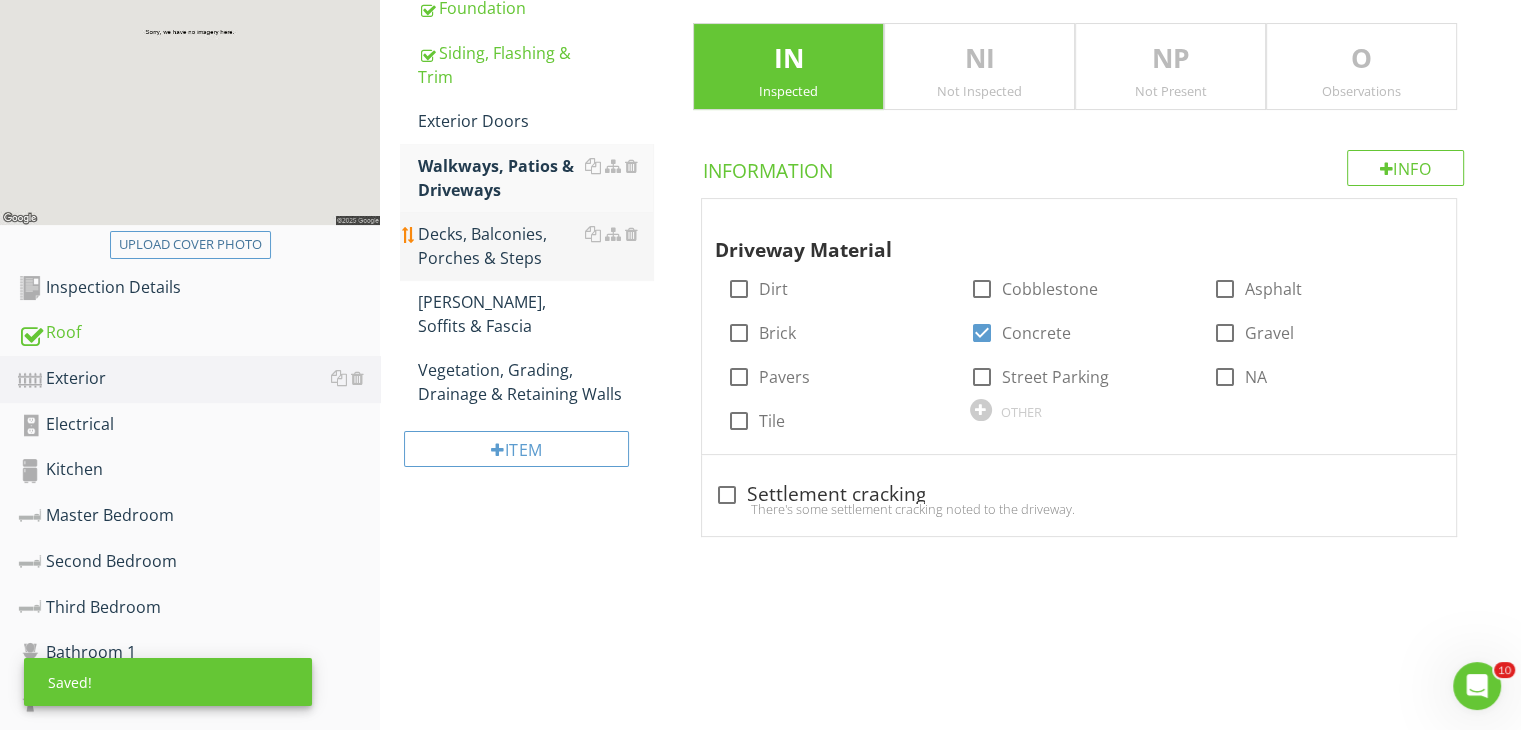 click on "Decks, Balconies, Porches & Steps" at bounding box center [535, 246] 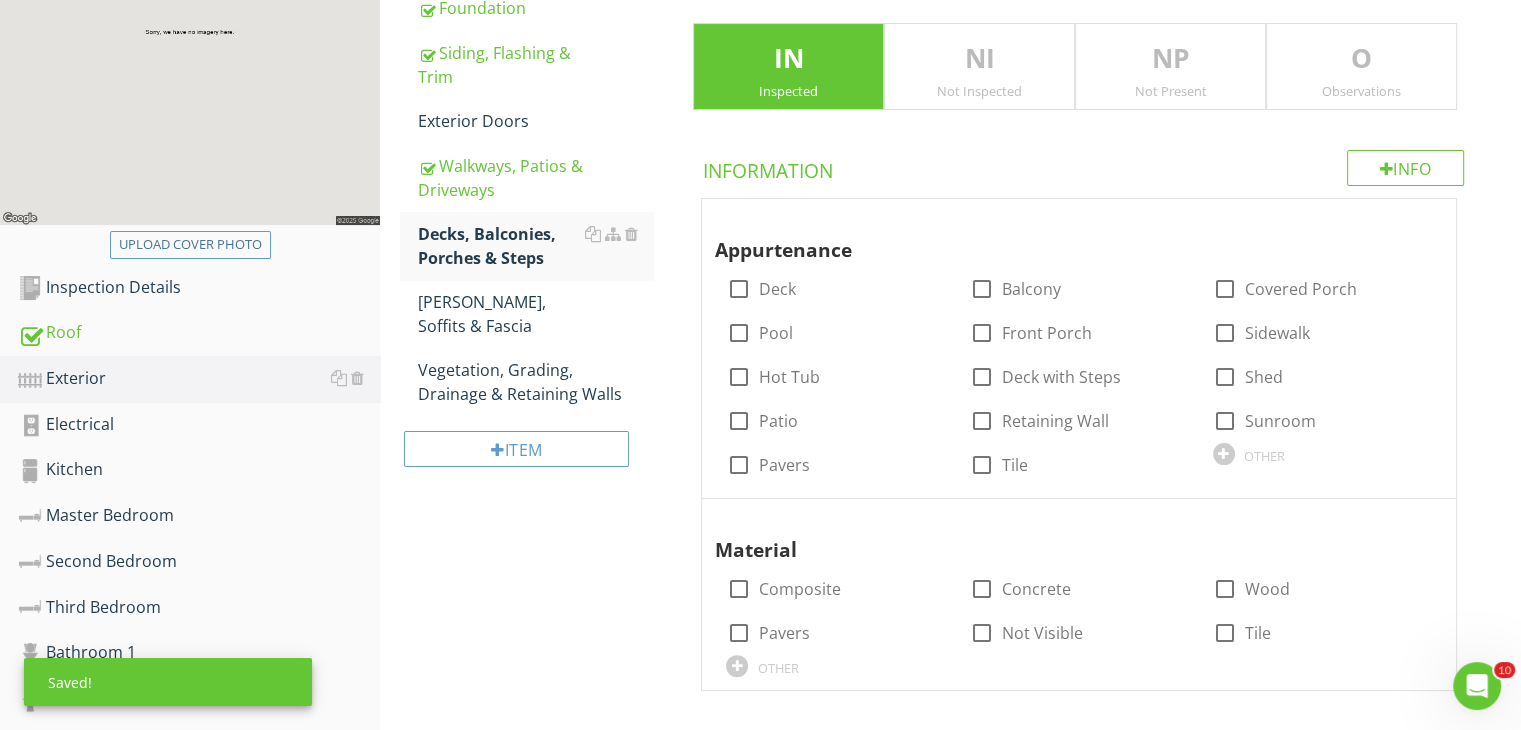 click on "NP   Not Present" at bounding box center (1170, 67) 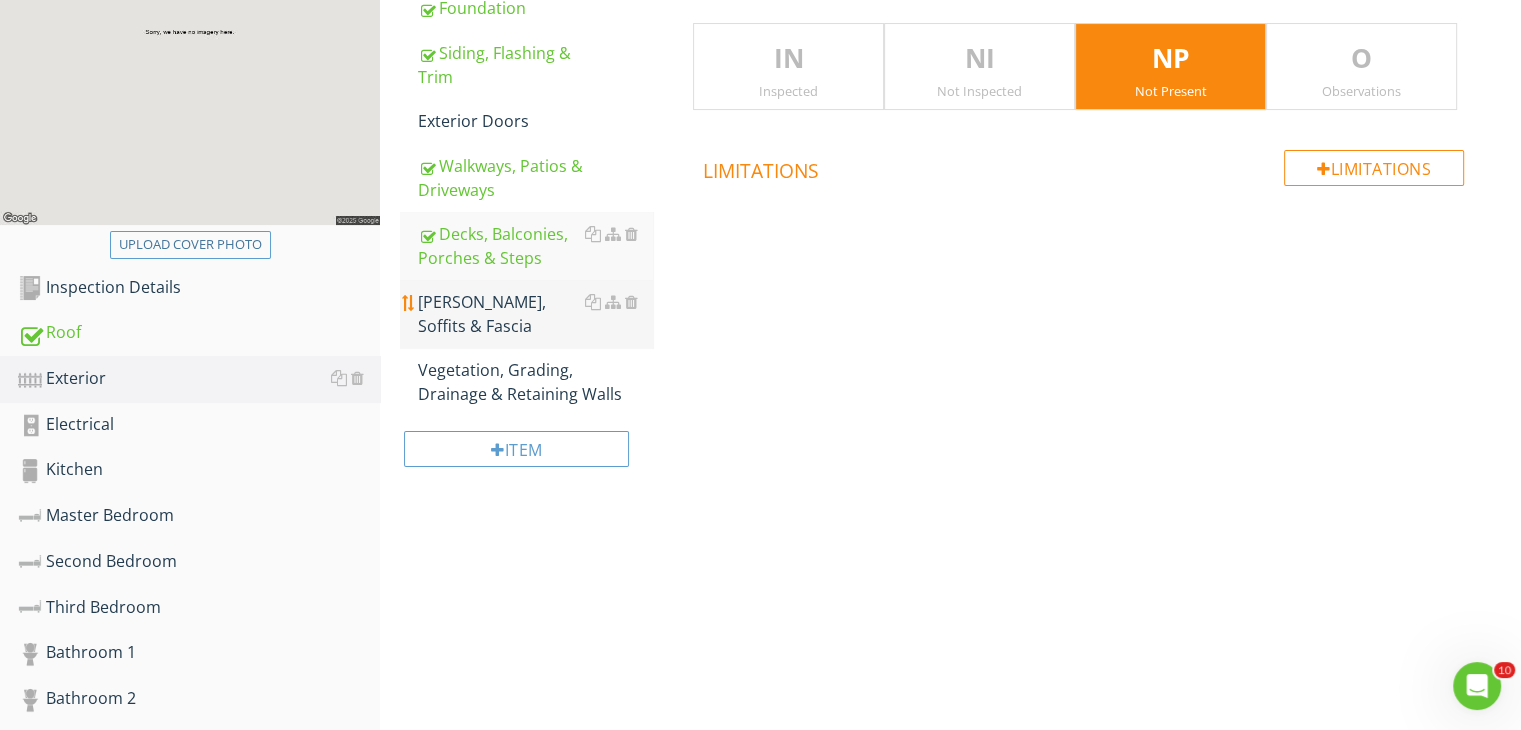 click on "Eaves, Soffits & Fascia" at bounding box center (535, 314) 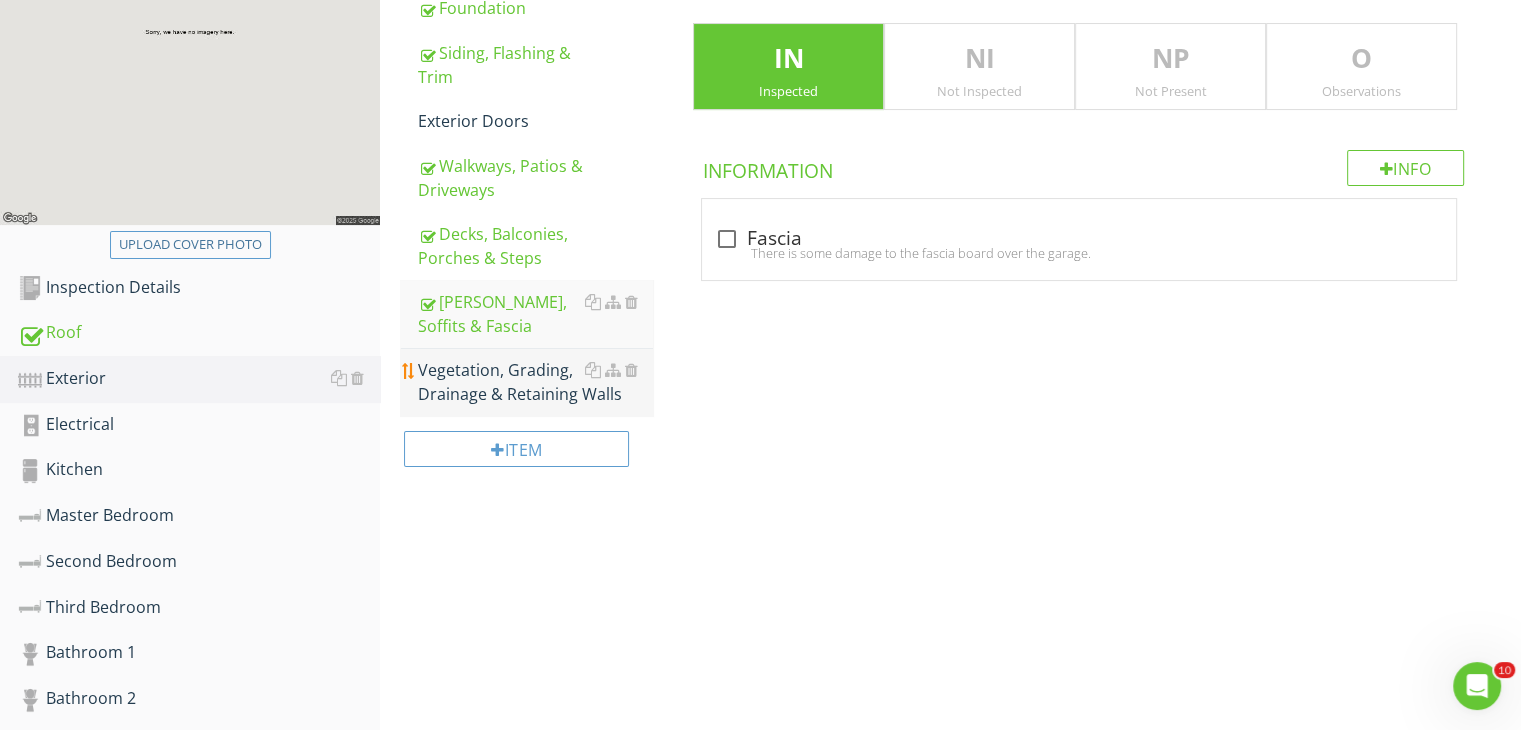 click on "Vegetation, Grading, Drainage & Retaining Walls" at bounding box center [535, 382] 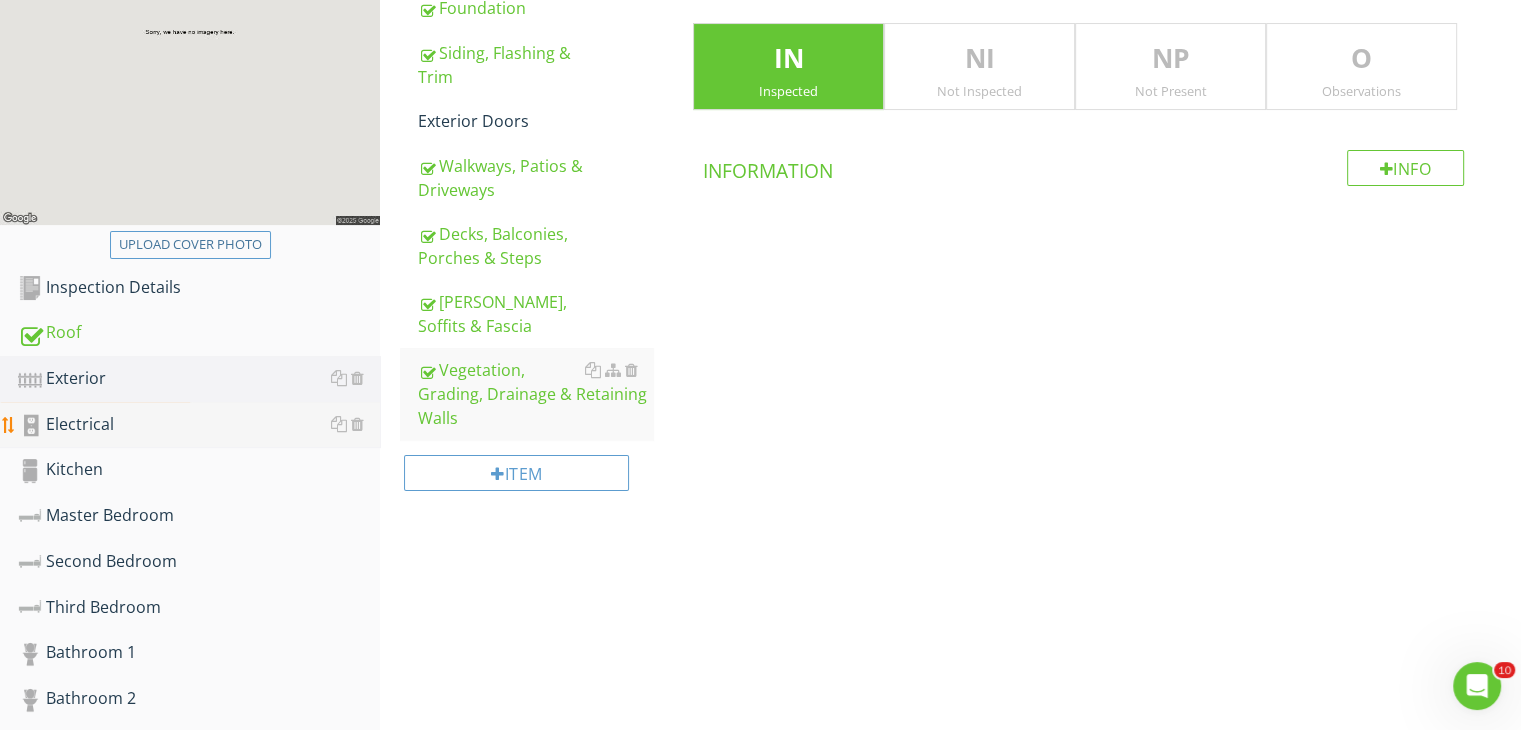 click on "Electrical" at bounding box center (199, 425) 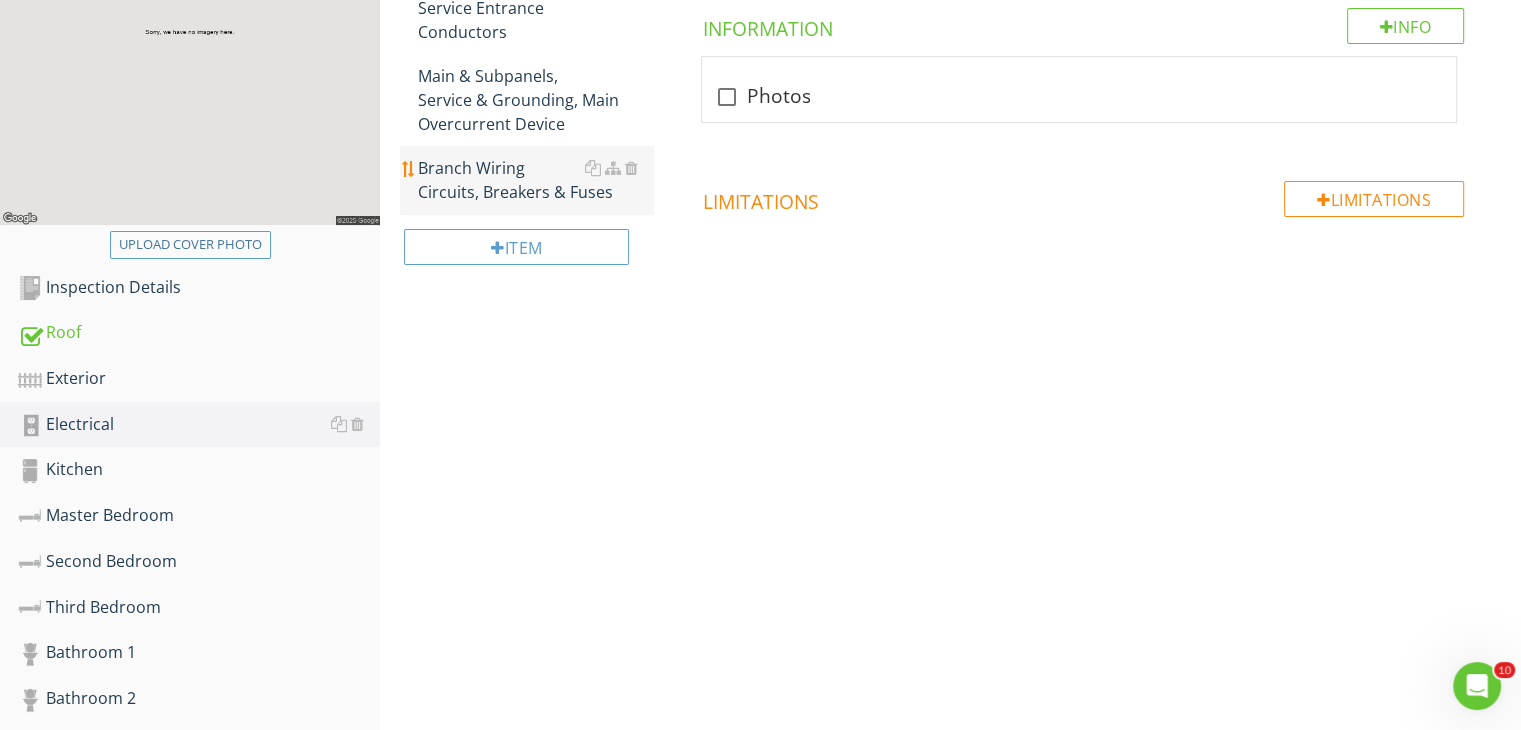 click on "Branch Wiring Circuits, Breakers & Fuses" at bounding box center [535, 180] 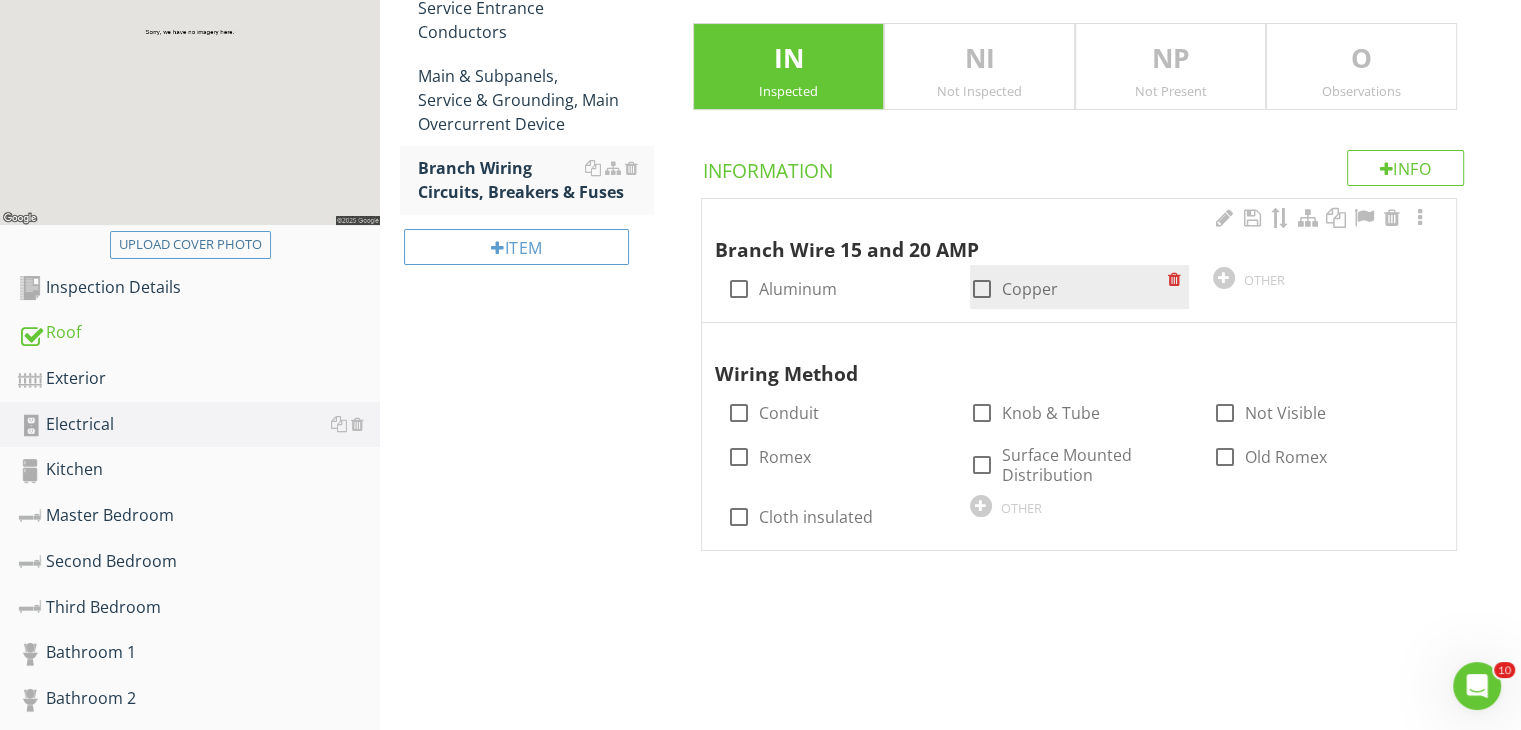 click at bounding box center (982, 289) 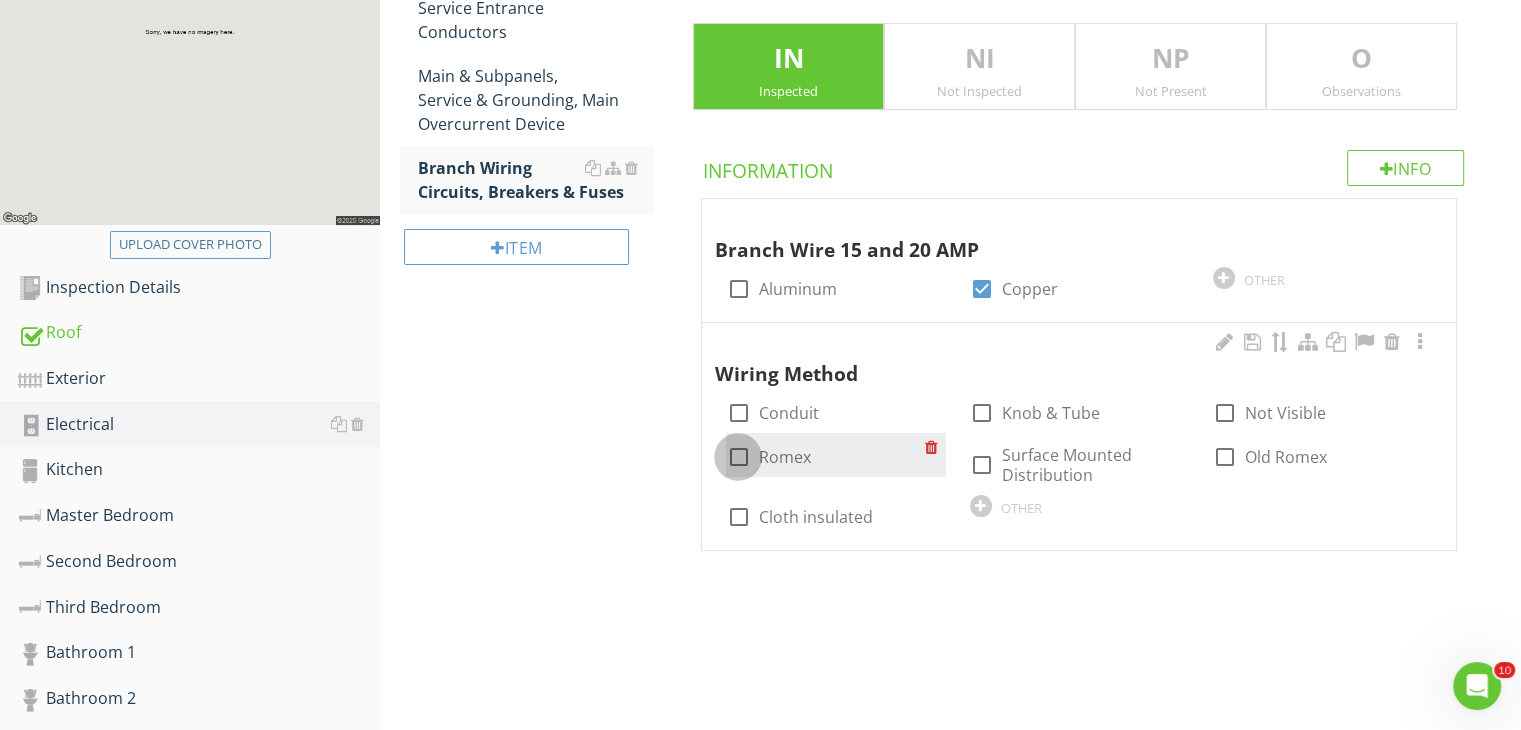 click at bounding box center (738, 457) 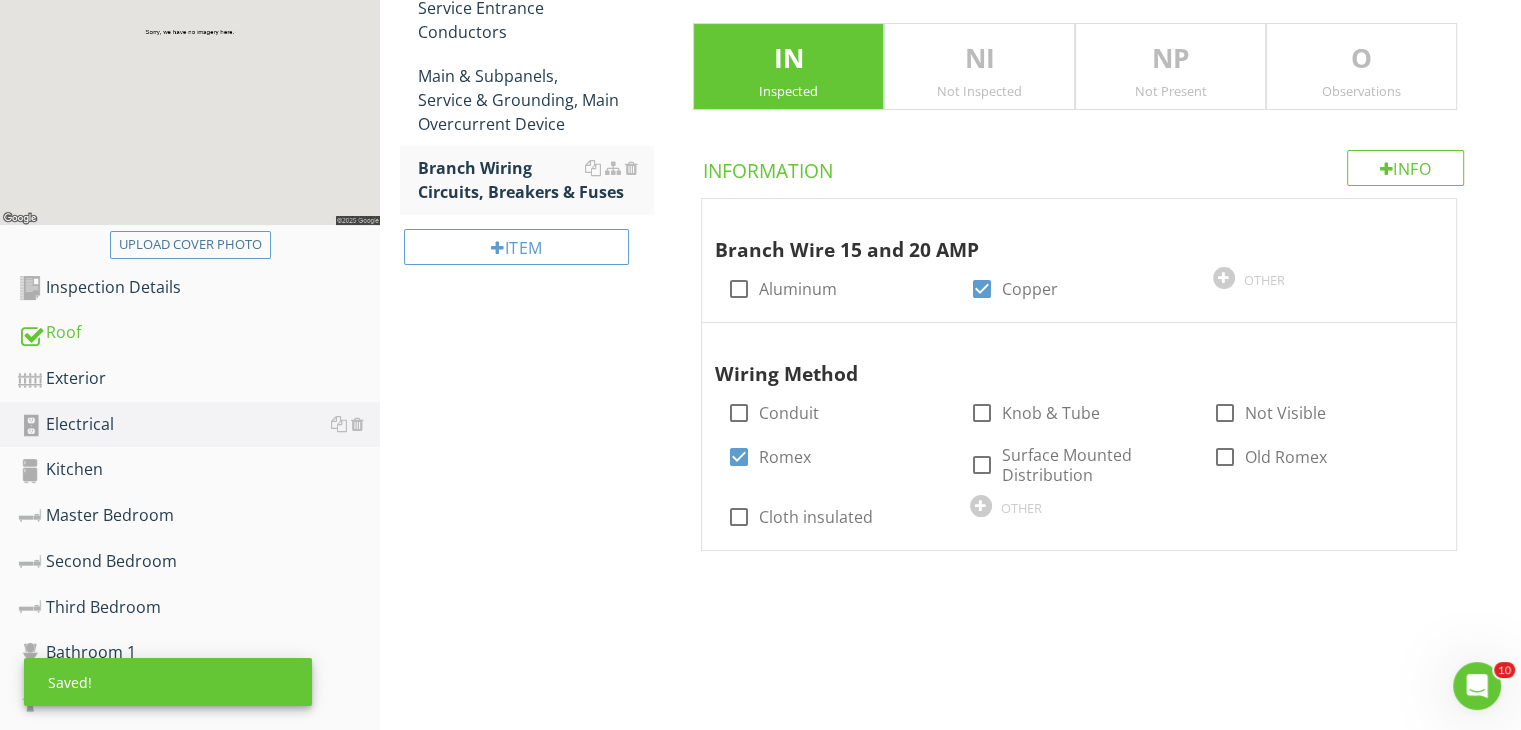 click on "Electrical
General
Service Entrance Conductors
Main & Subpanels, Service & Grounding, Main Overcurrent Device
Branch Wiring Circuits, Breakers & Fuses
Item
Branch Wiring Circuits, Breakers & Fuses
IN   Inspected NI   Not Inspected NP   Not Present O   Observations
Info
Information
Branch Wire 15 and 20 AMP
check_box_outline_blank Aluminum   check_box Copper         OTHER
Wiring Method
check_box_outline_blank Conduit   check_box_outline_blank Knob & Tube   check_box_outline_blank Not Visible   check_box Romex   check_box_outline_blank Surface Mounted Distribution   check_box_outline_blank Old Romex   check_box_outline_blank" at bounding box center (950, 222) 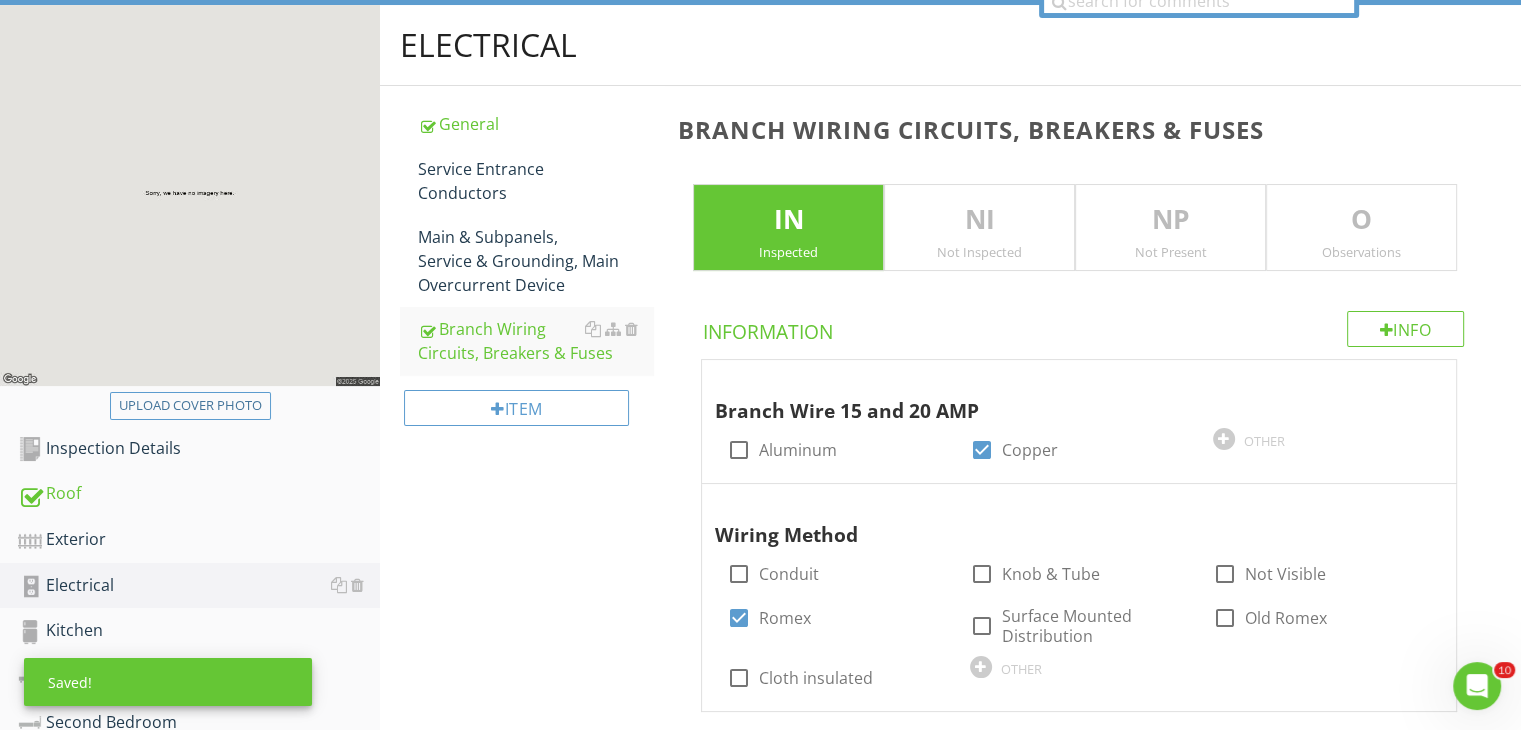scroll, scrollTop: 116, scrollLeft: 0, axis: vertical 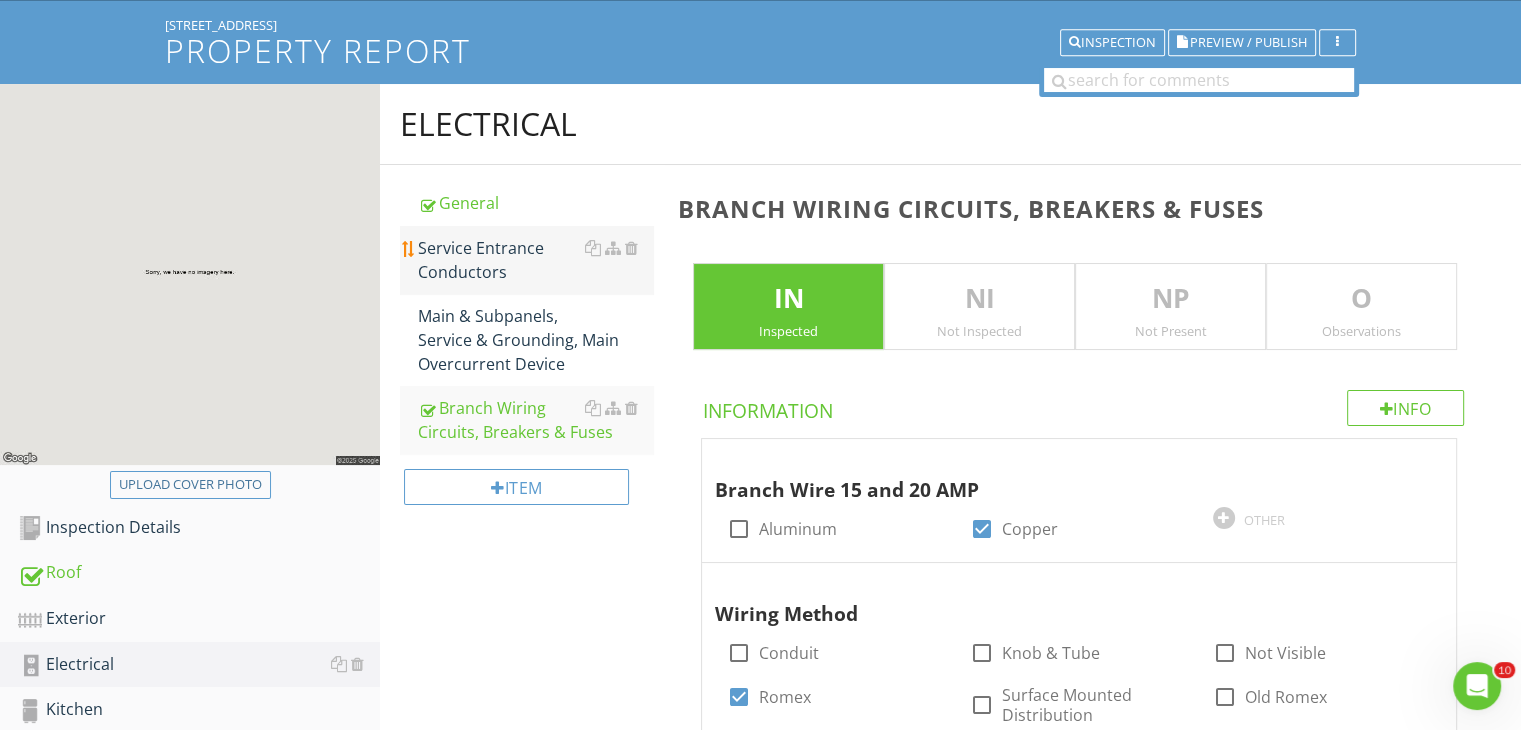 click on "Service Entrance Conductors" at bounding box center (535, 260) 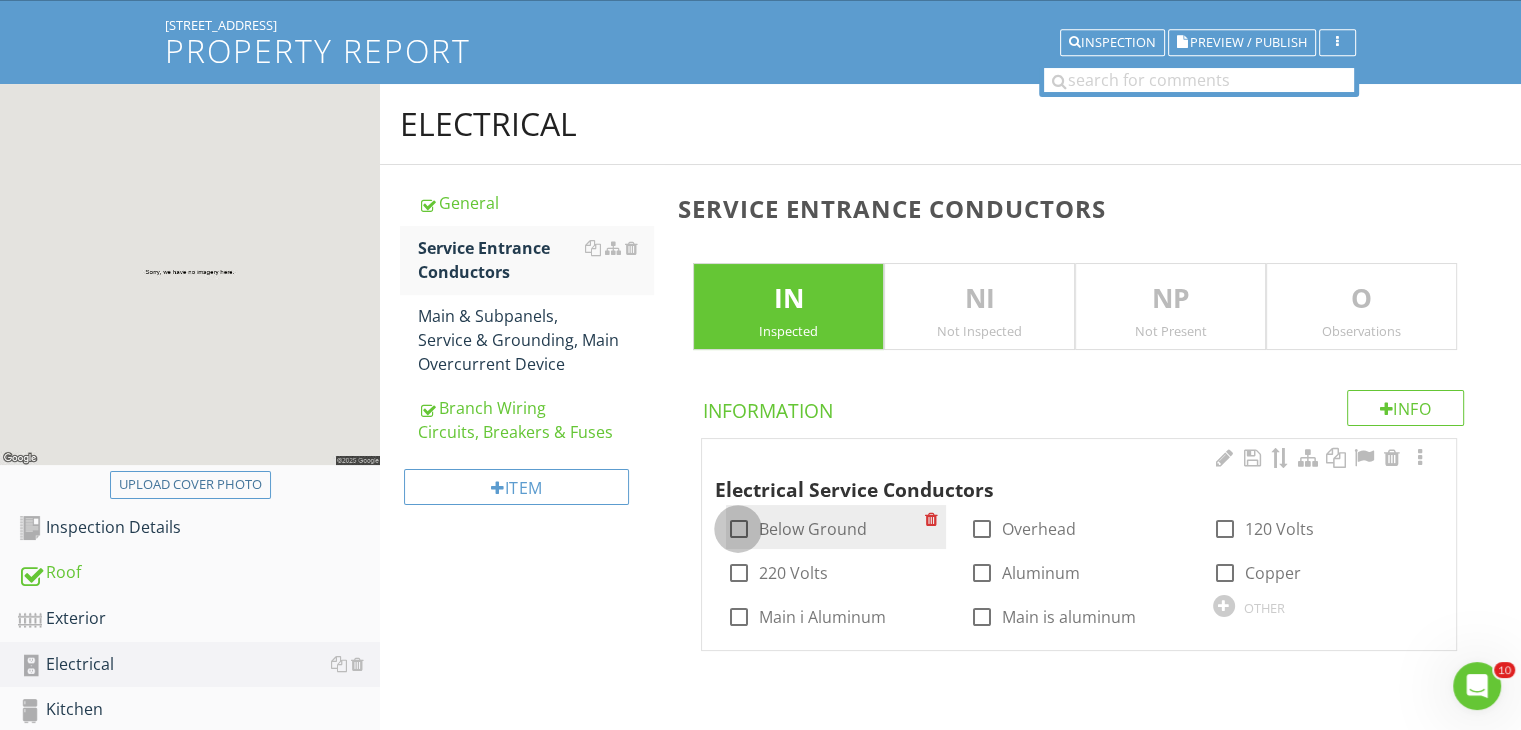 click at bounding box center (738, 529) 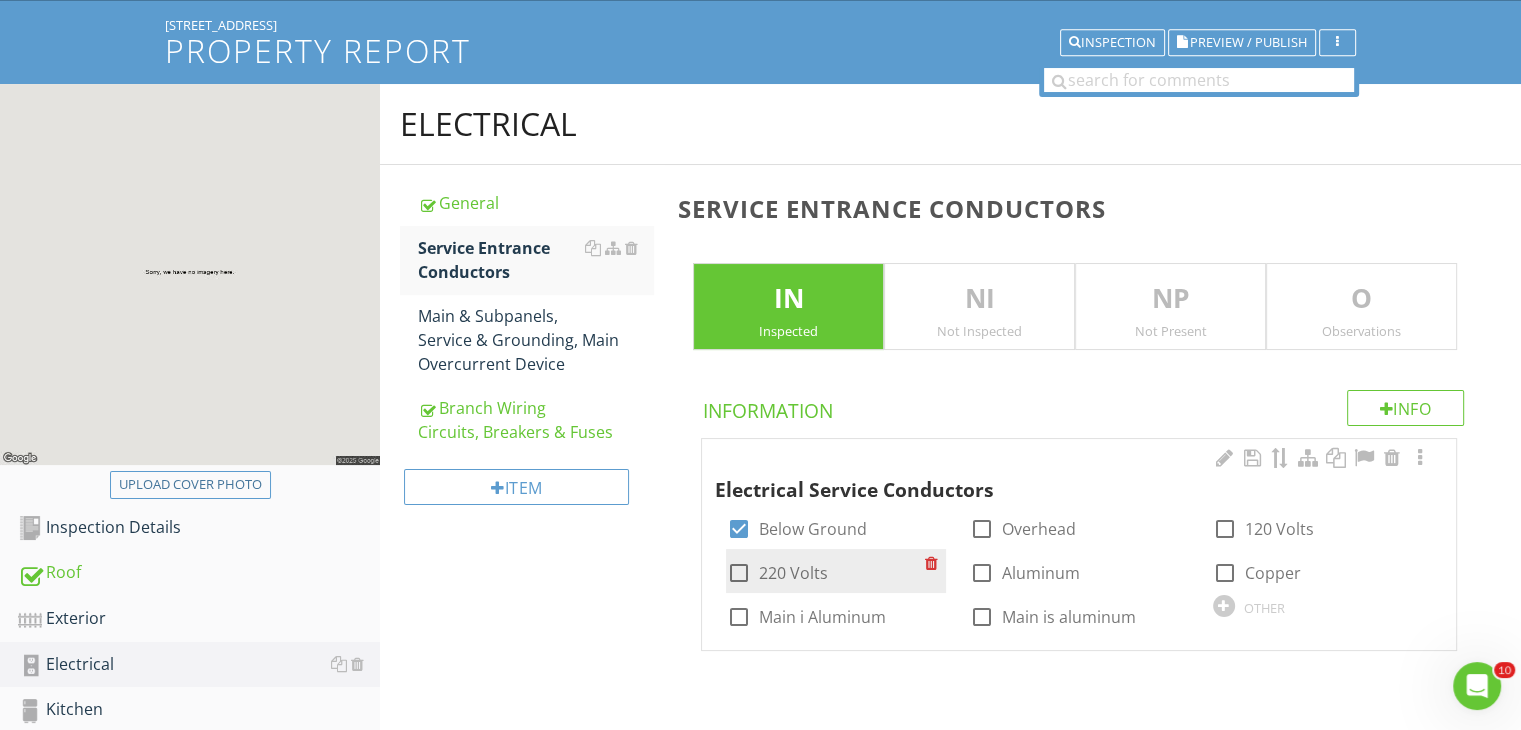 click at bounding box center (738, 573) 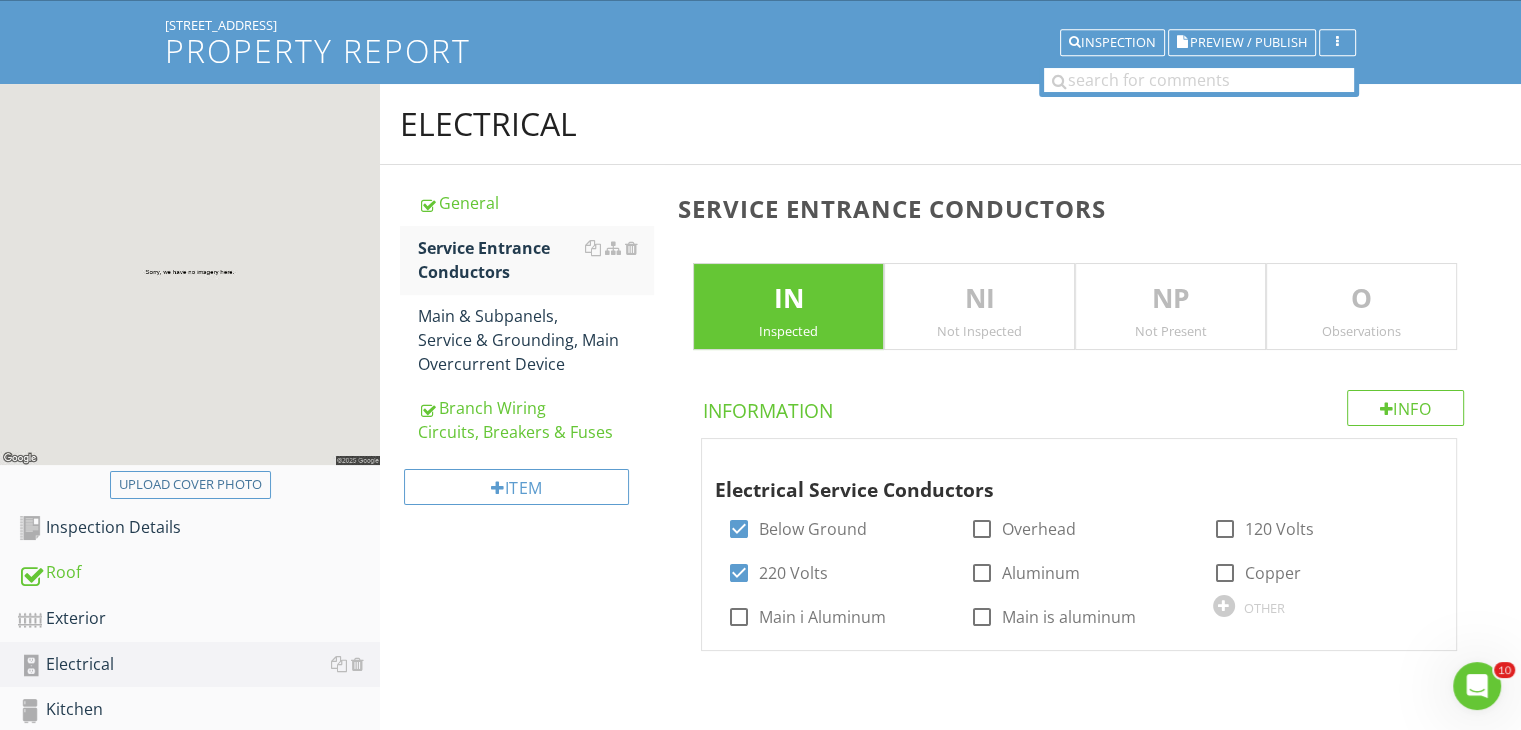 click on "Electrical
General
Service Entrance Conductors
Main & Subpanels, Service & Grounding, Main Overcurrent Device
Branch Wiring Circuits, Breakers & Fuses
Item
Service Entrance Conductors
IN   Inspected NI   Not Inspected NP   Not Present O   Observations
Info
Information
Electrical Service Conductors
check_box Below Ground   check_box_outline_blank Overhead   check_box_outline_blank 120 Volts   check_box 220 Volts   check_box_outline_blank Aluminum   check_box_outline_blank Copper   check_box_outline_blank Main i Aluminum   check_box_outline_blank Main is aluminum         OTHER" at bounding box center (950, 392) 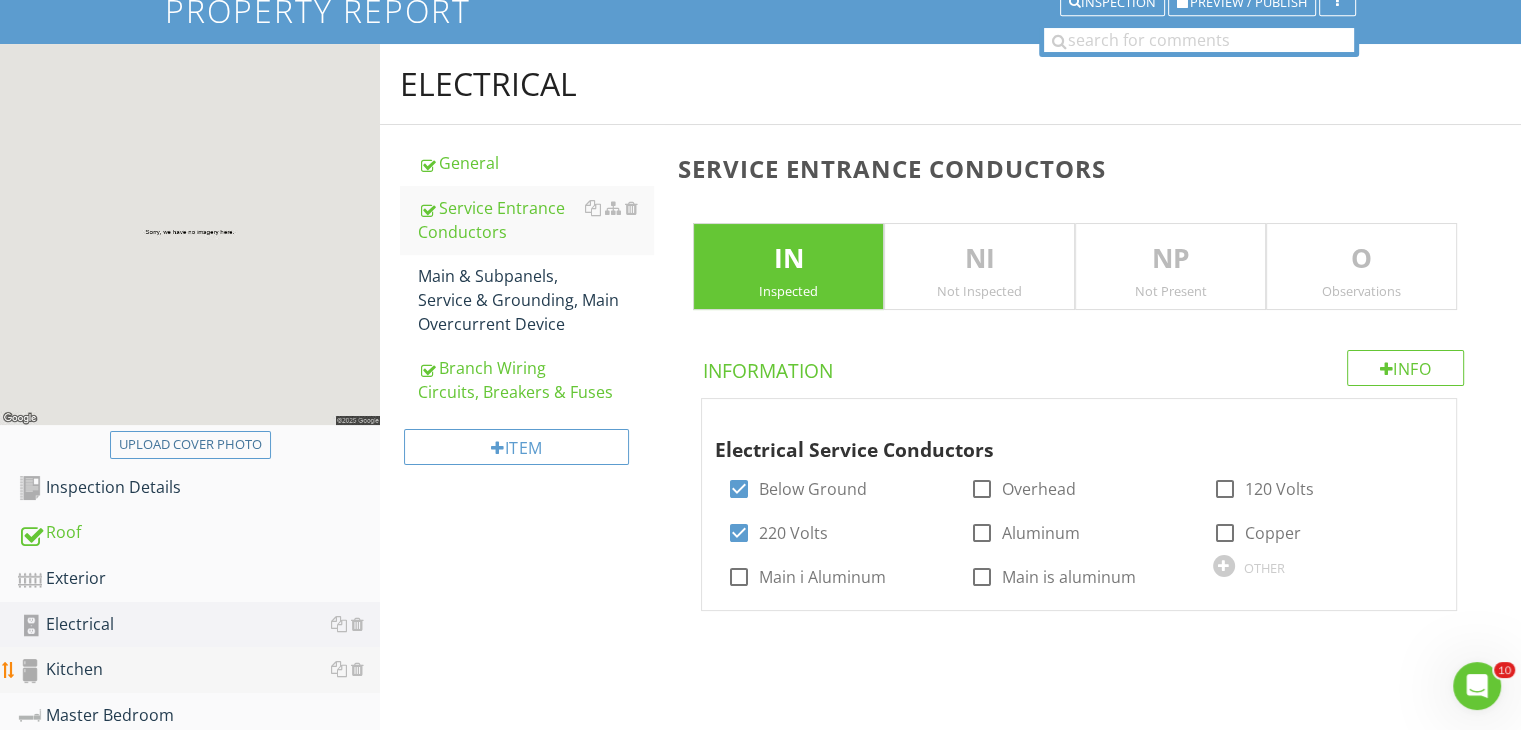 click on "Kitchen" at bounding box center (199, 670) 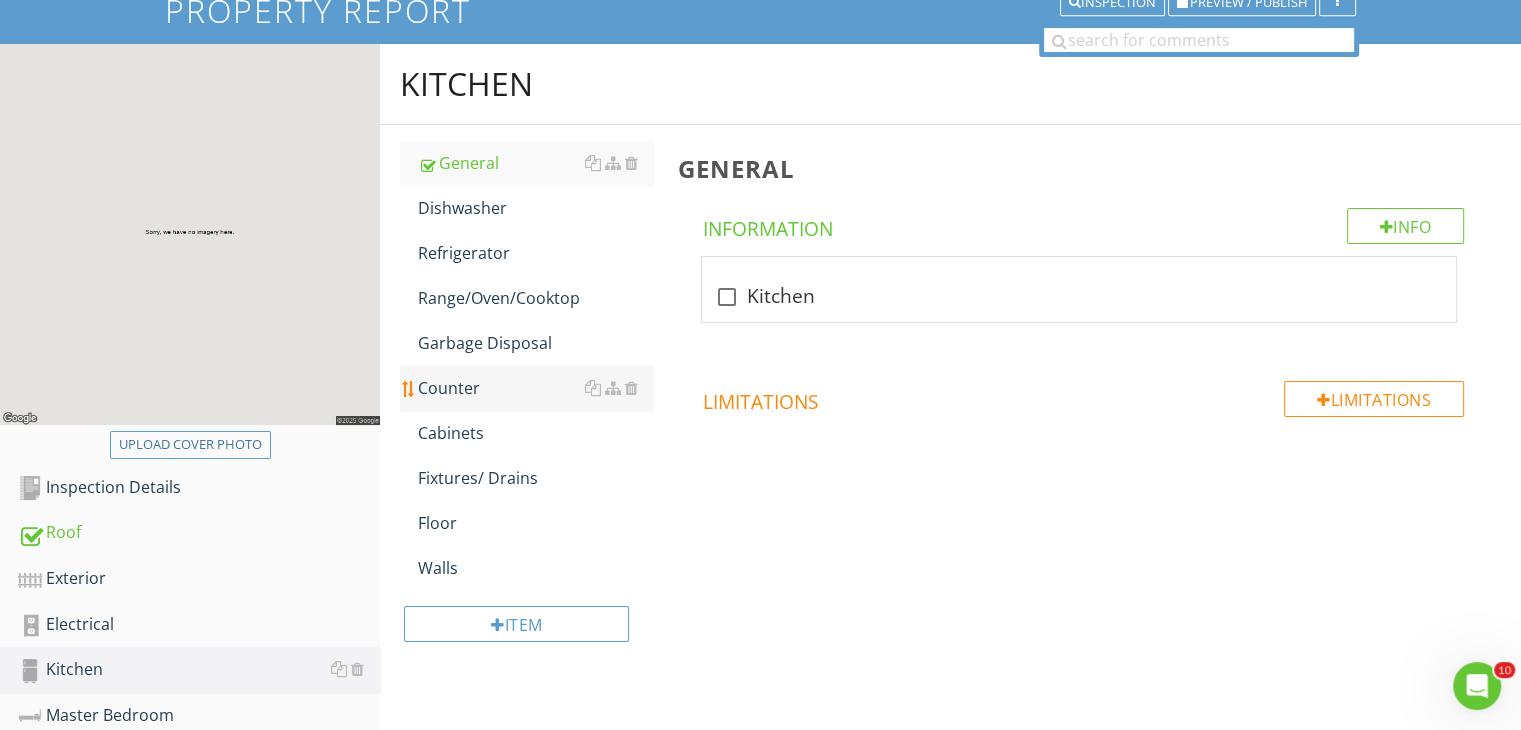 click on "Counter" at bounding box center [535, 388] 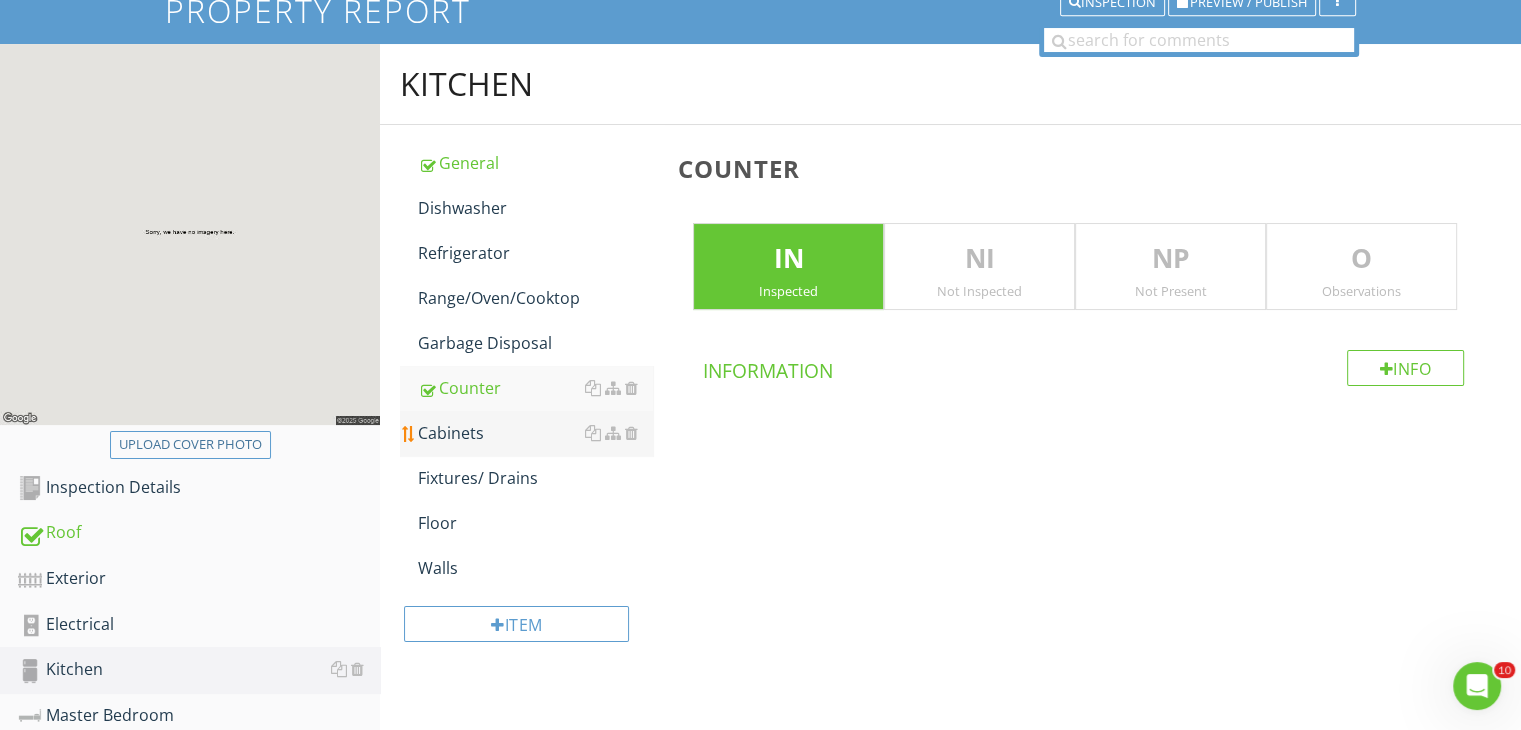 click on "Cabinets" at bounding box center (535, 433) 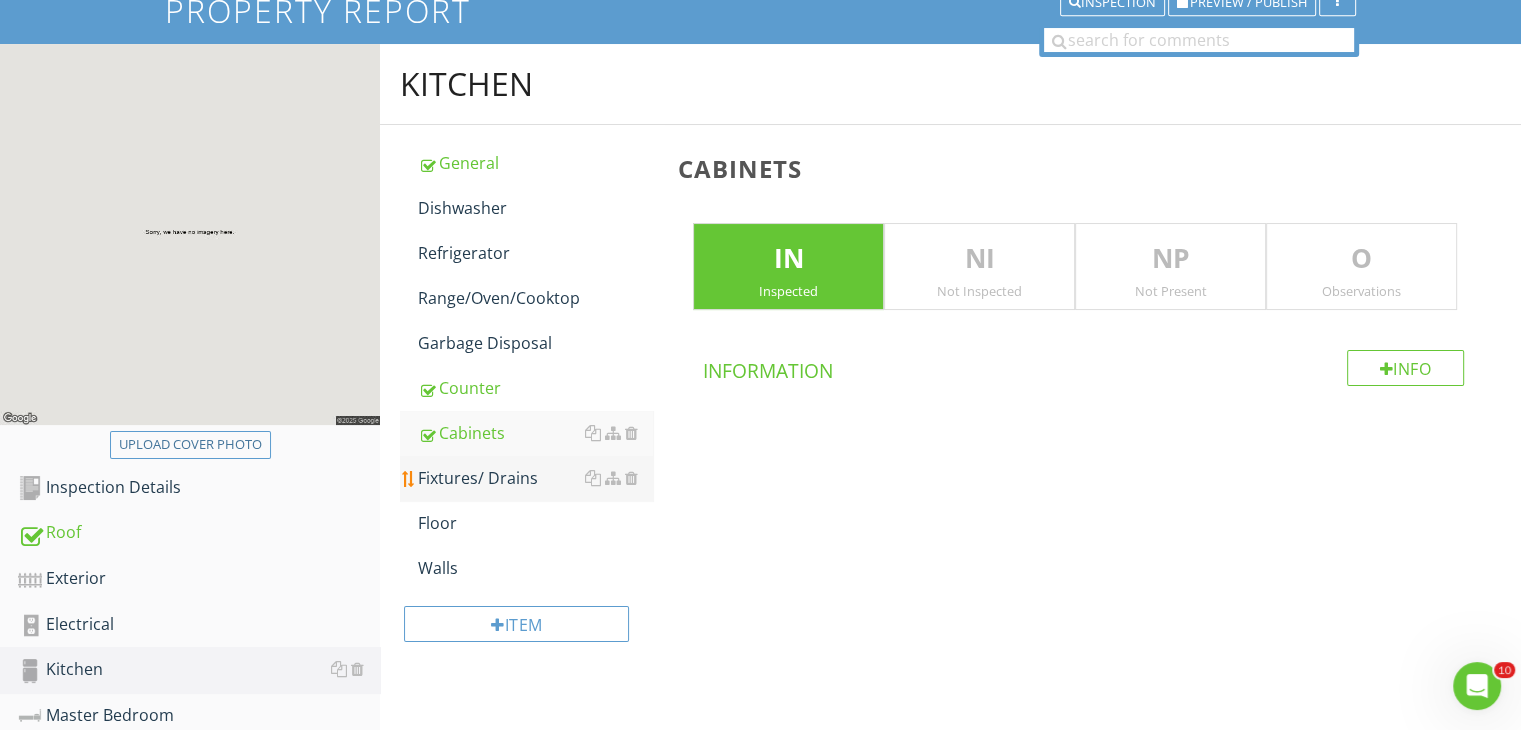 click on "Fixtures/ Drains" at bounding box center [535, 478] 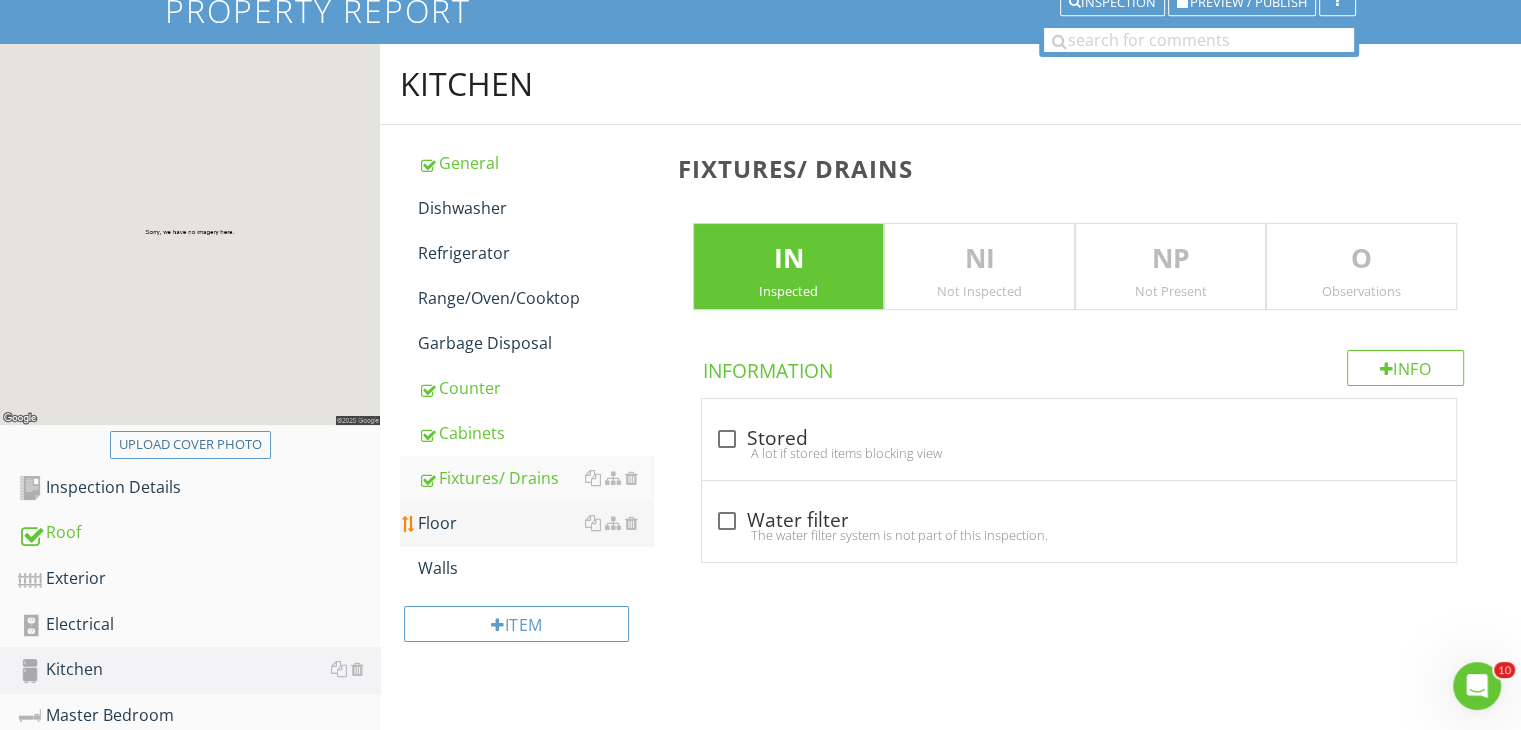 click on "Floor" at bounding box center [535, 523] 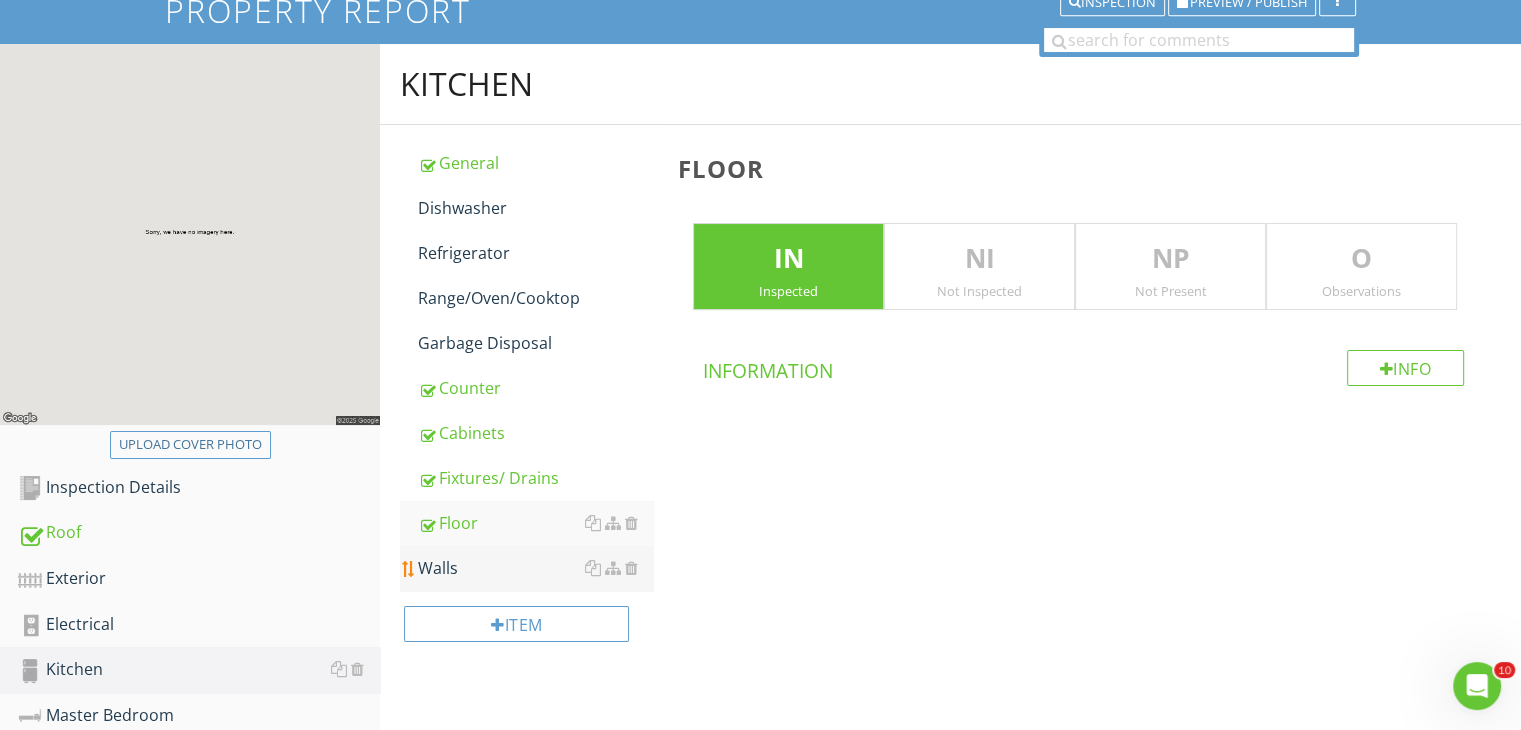 click on "Walls" at bounding box center (535, 568) 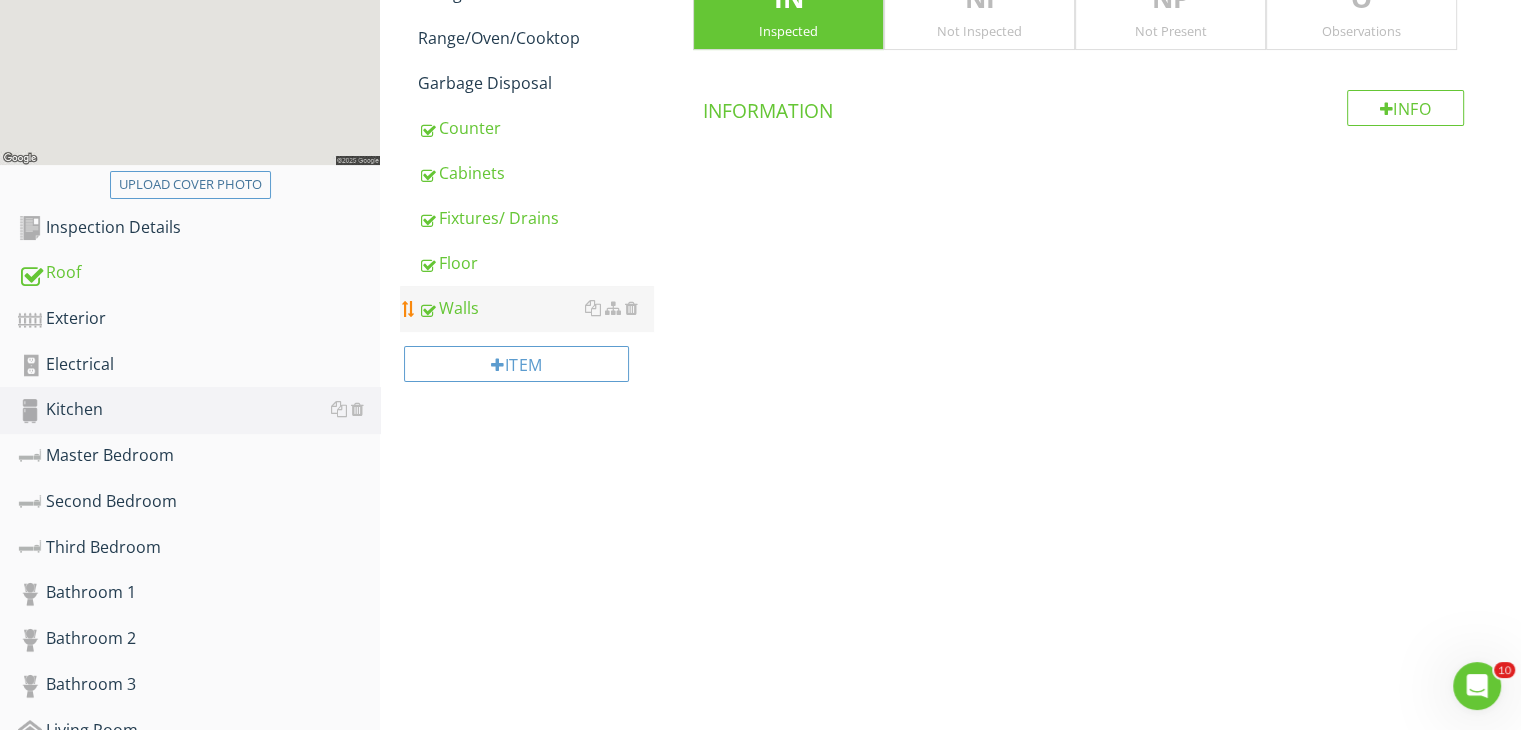 scroll, scrollTop: 436, scrollLeft: 0, axis: vertical 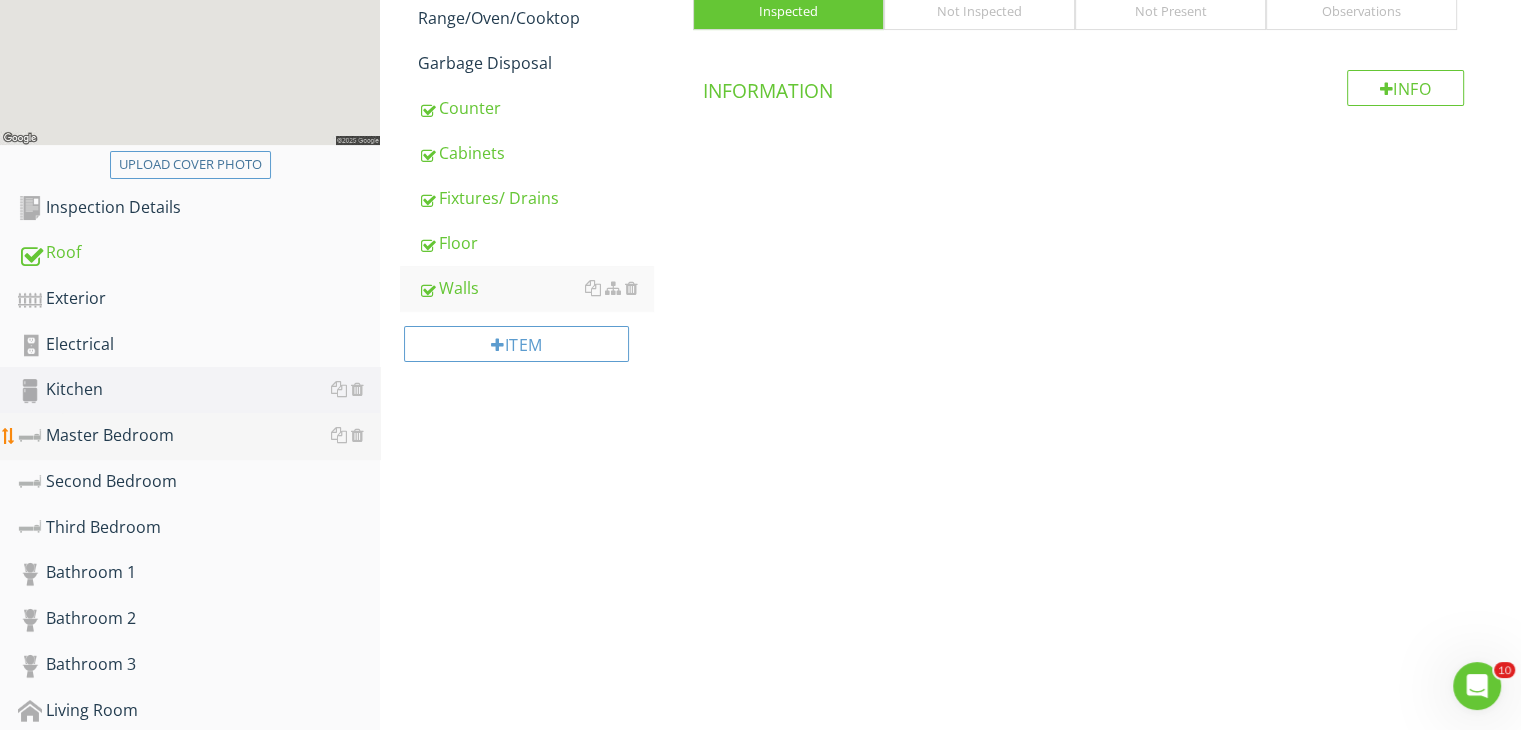 click on "Master Bedroom" at bounding box center (199, 436) 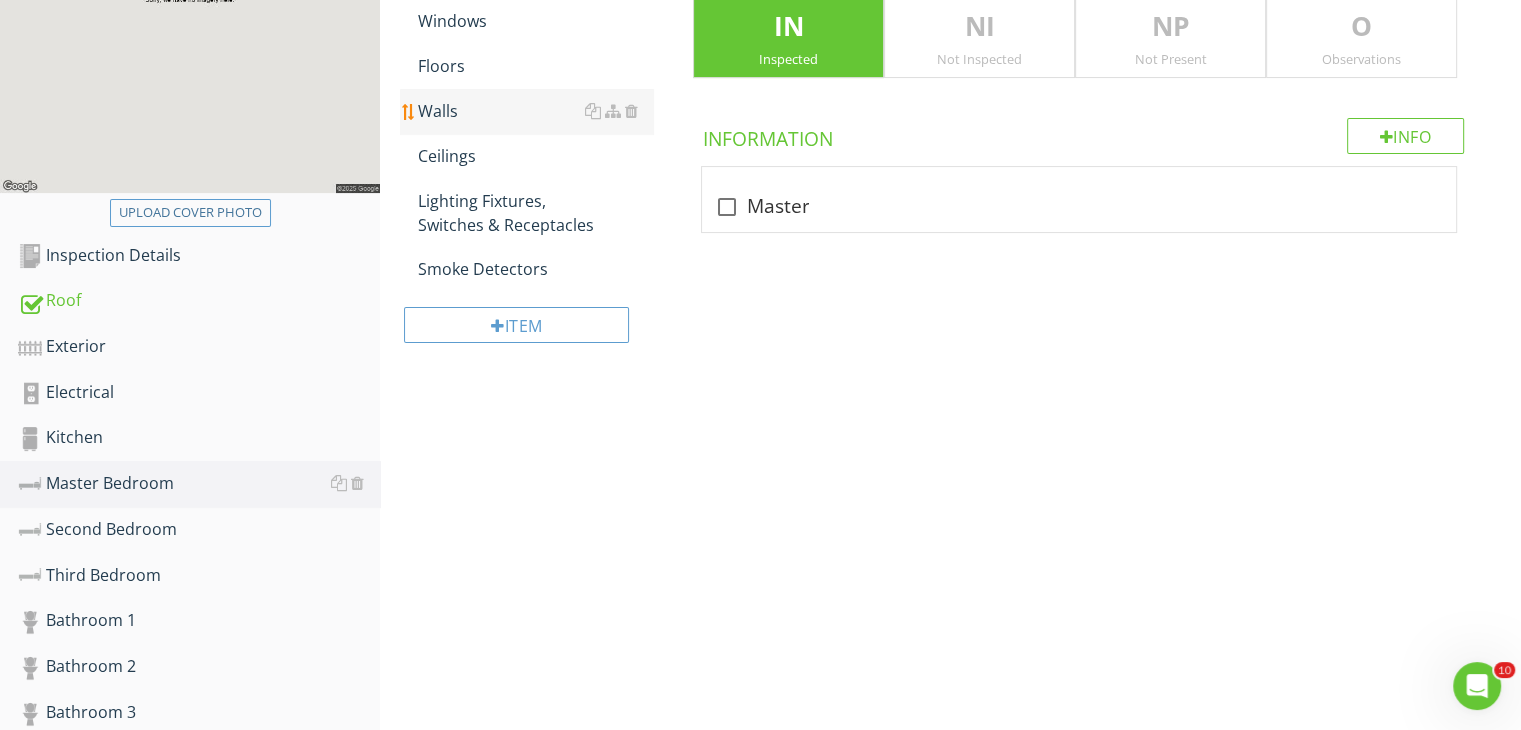 scroll, scrollTop: 356, scrollLeft: 0, axis: vertical 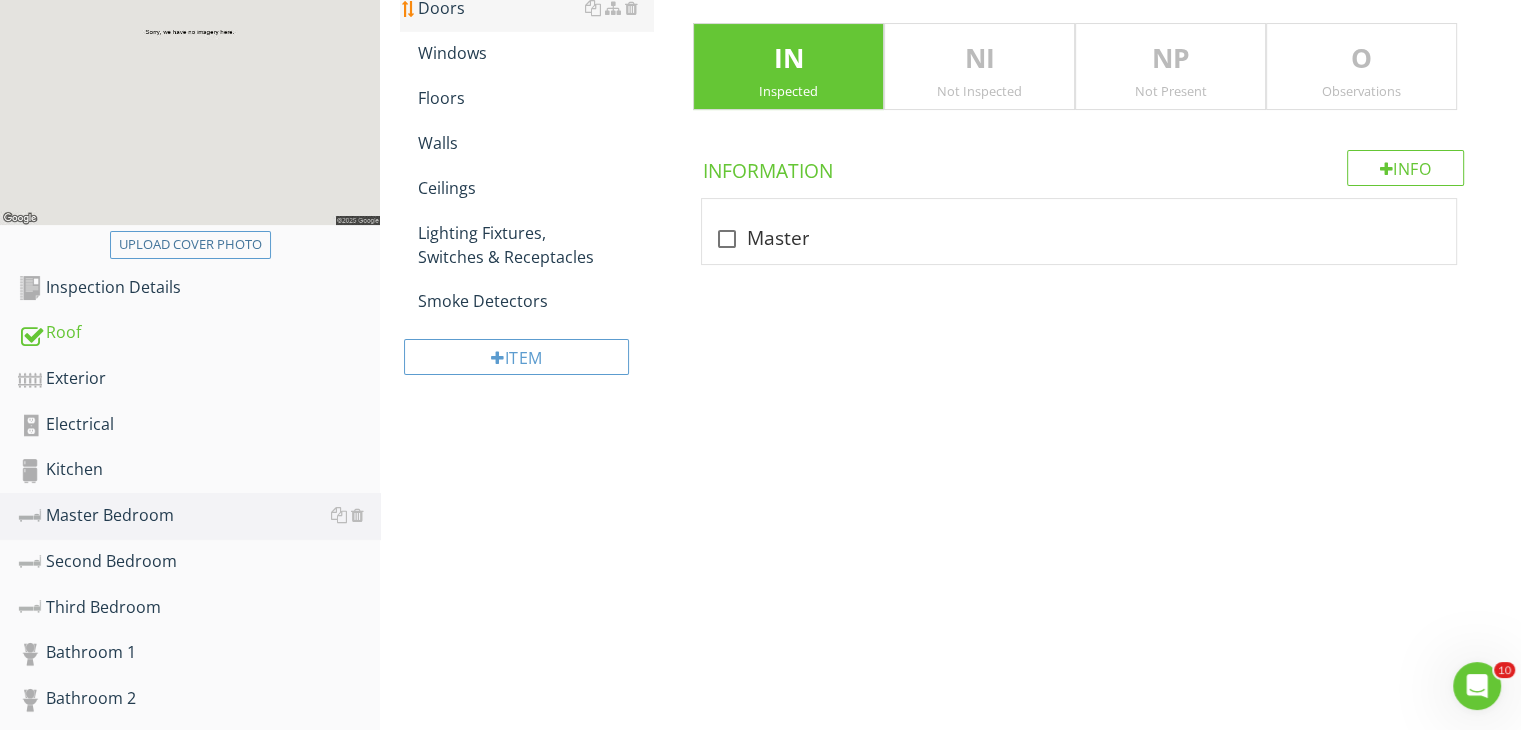 click on "Doors" at bounding box center [535, 8] 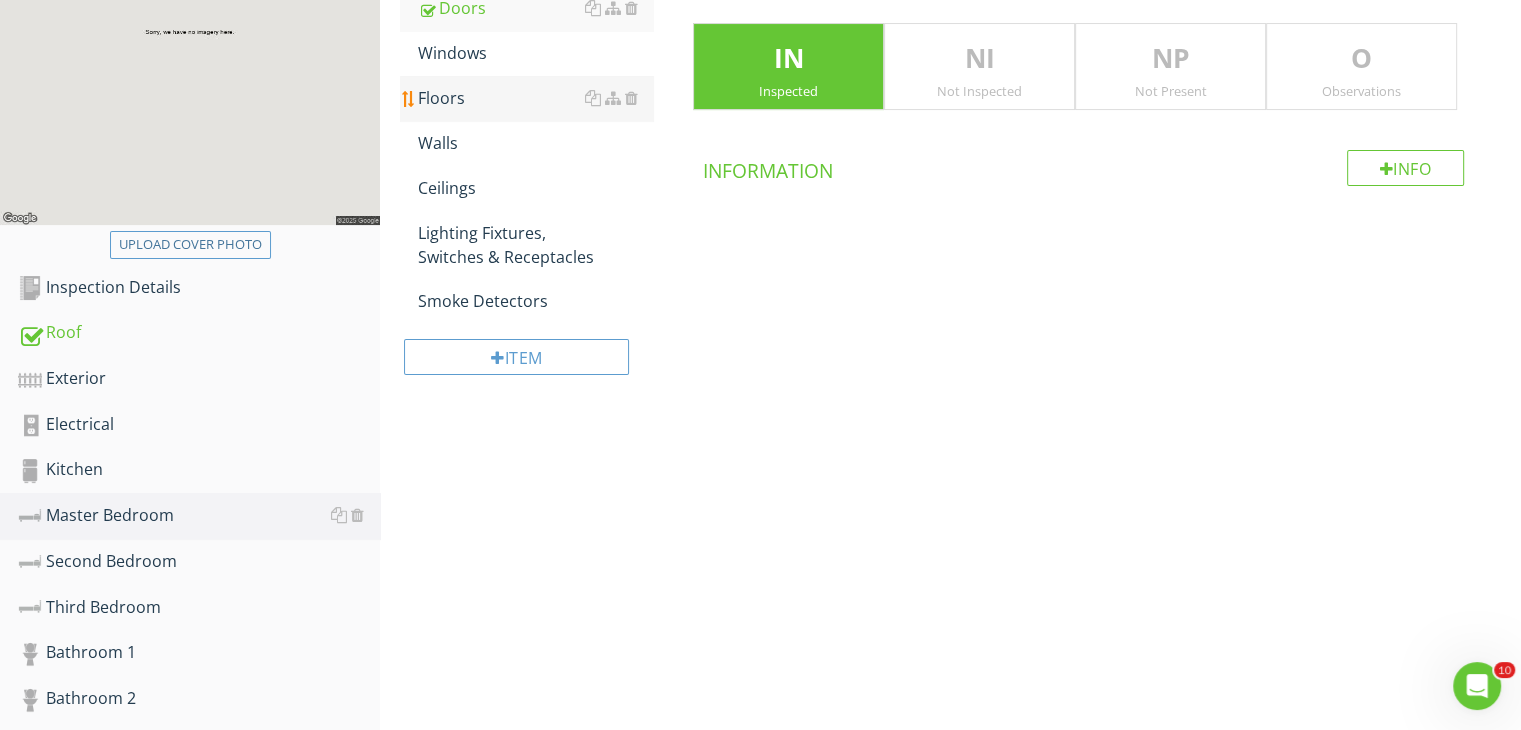 click on "Floors" at bounding box center (535, 98) 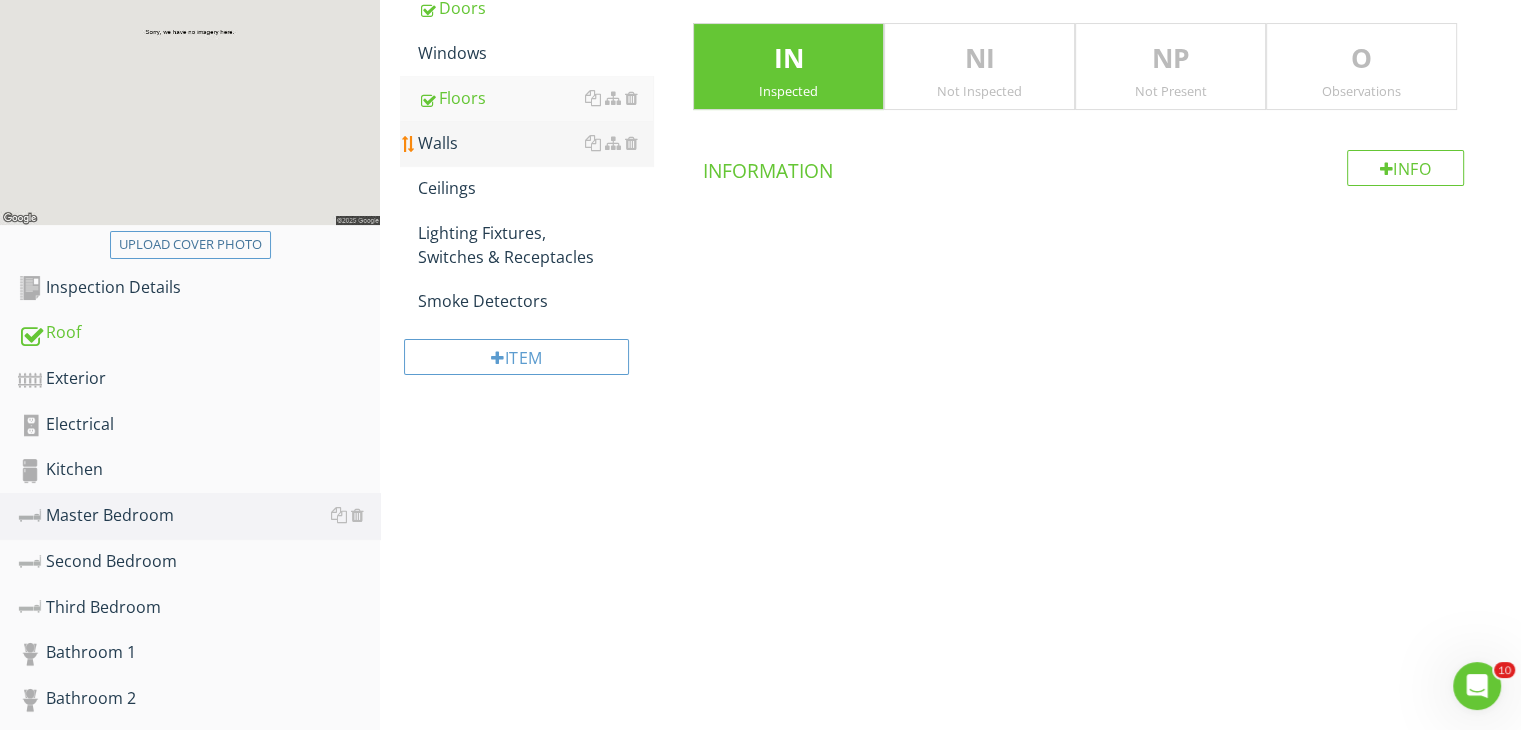 click on "Walls" at bounding box center [535, 143] 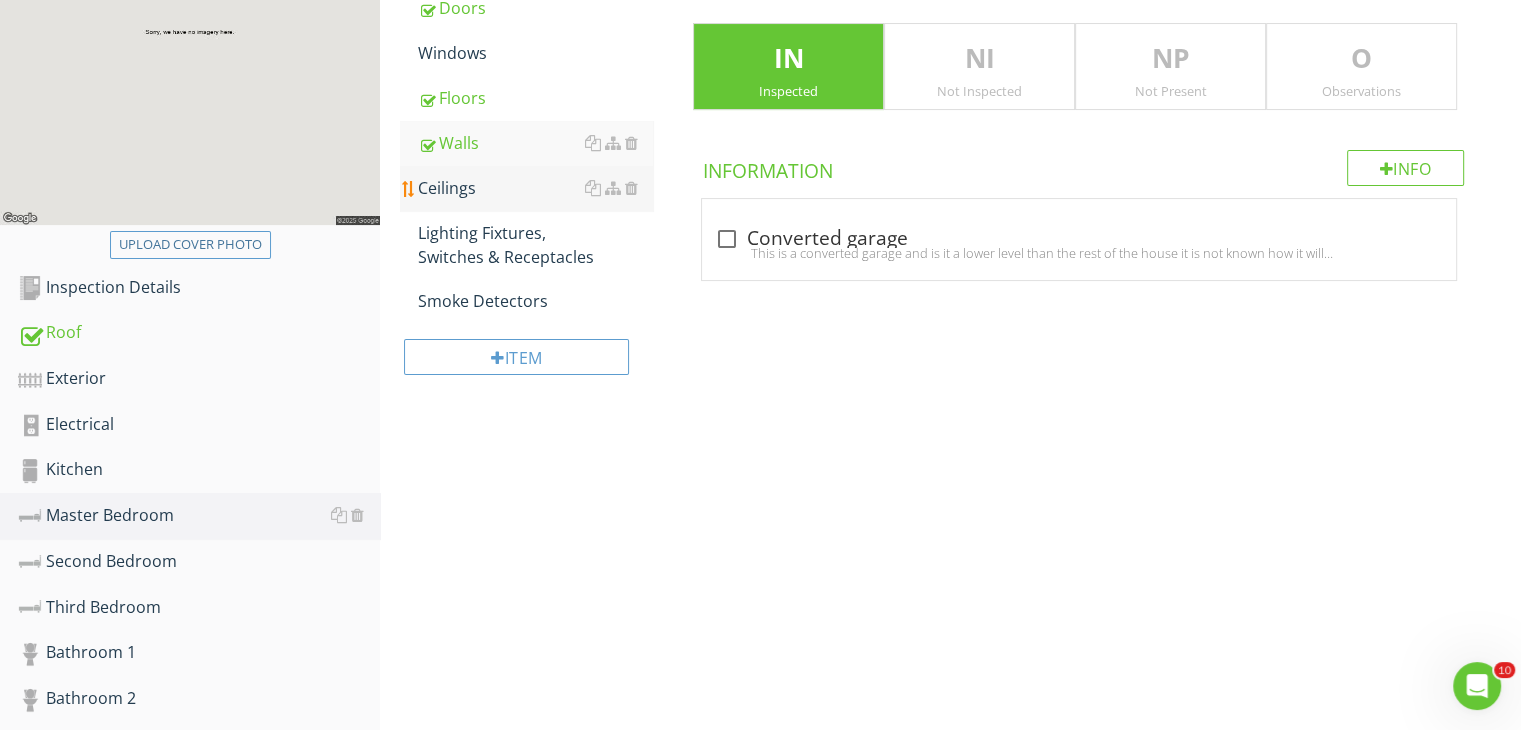 click on "Ceilings" at bounding box center (535, 188) 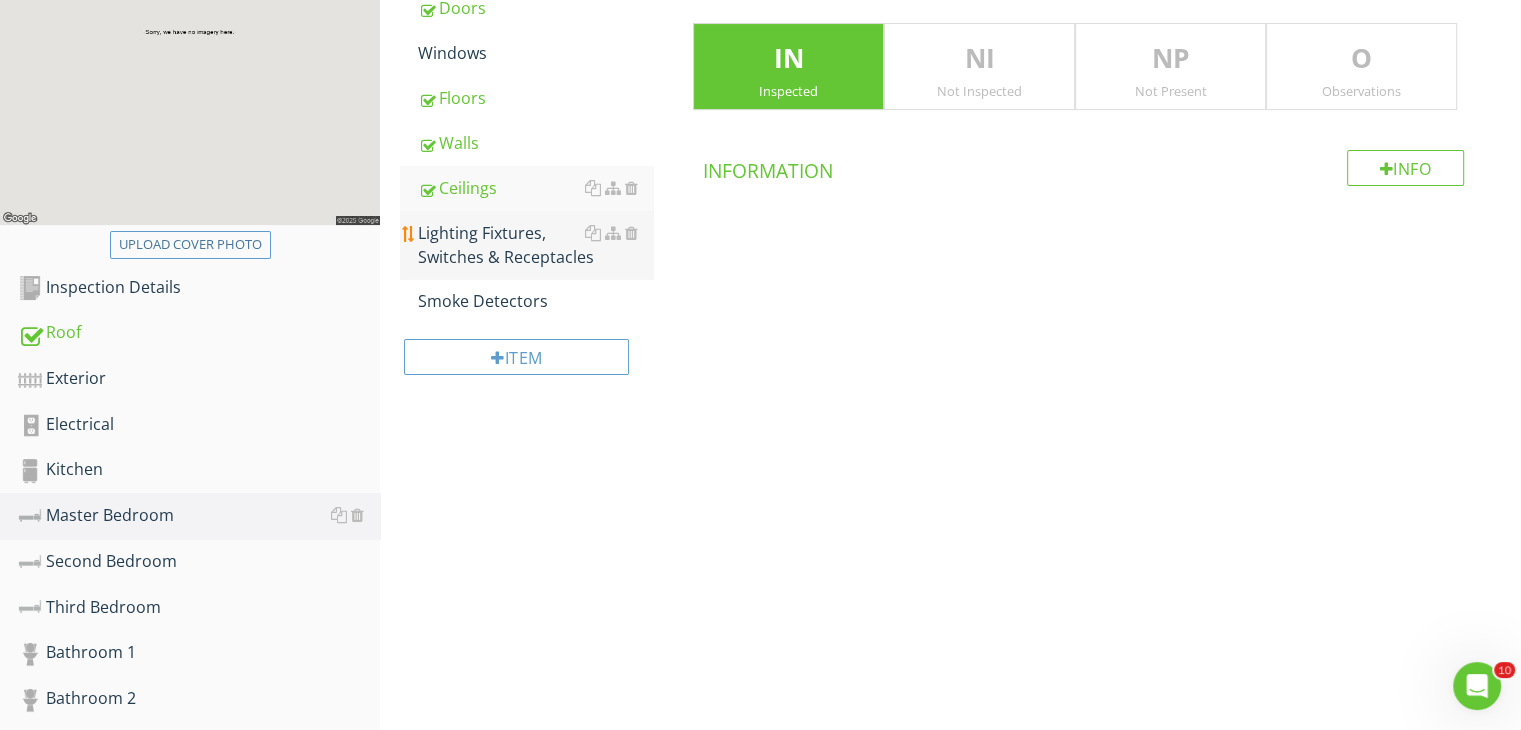 click on "Lighting Fixtures, Switches & Receptacles" at bounding box center [535, 245] 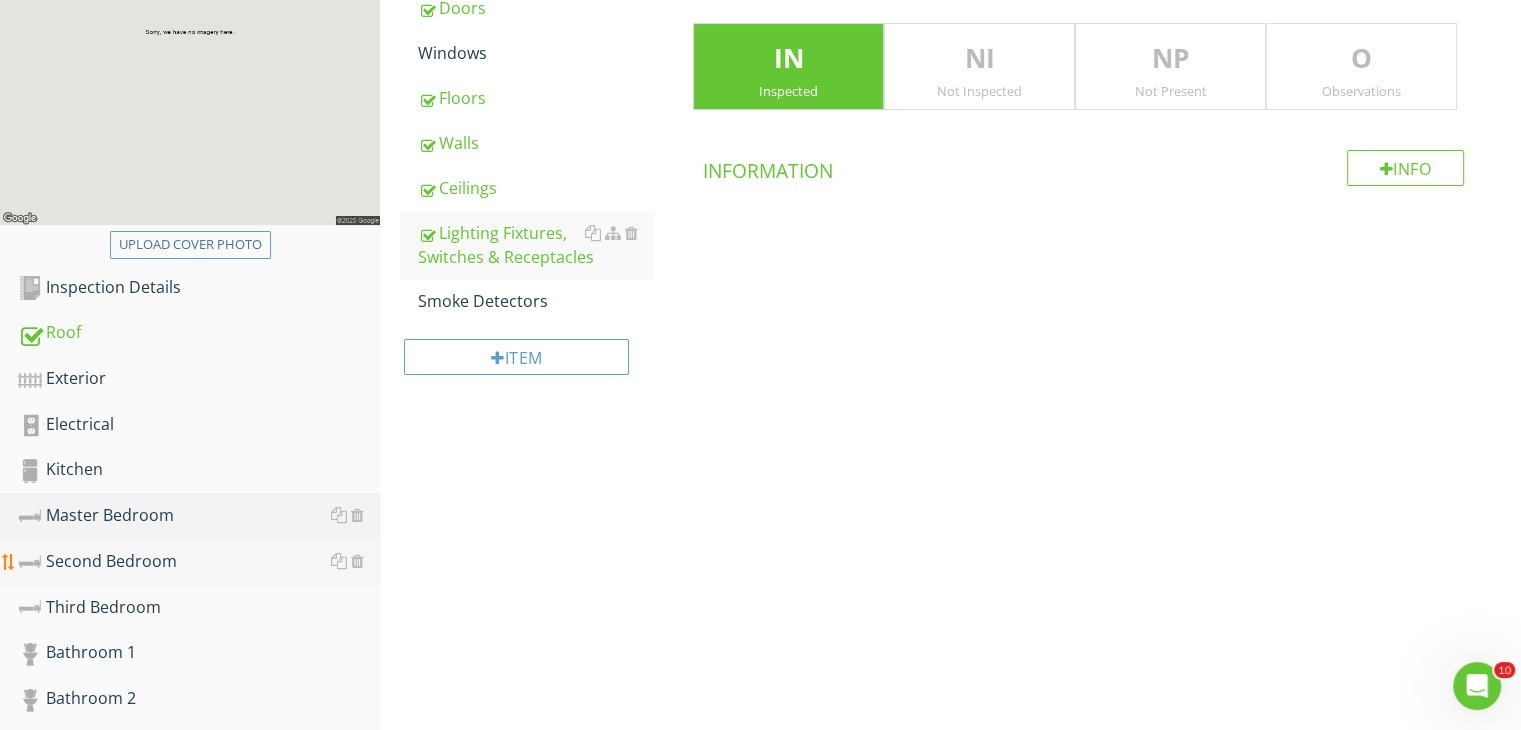 click on "Second Bedroom" at bounding box center (199, 562) 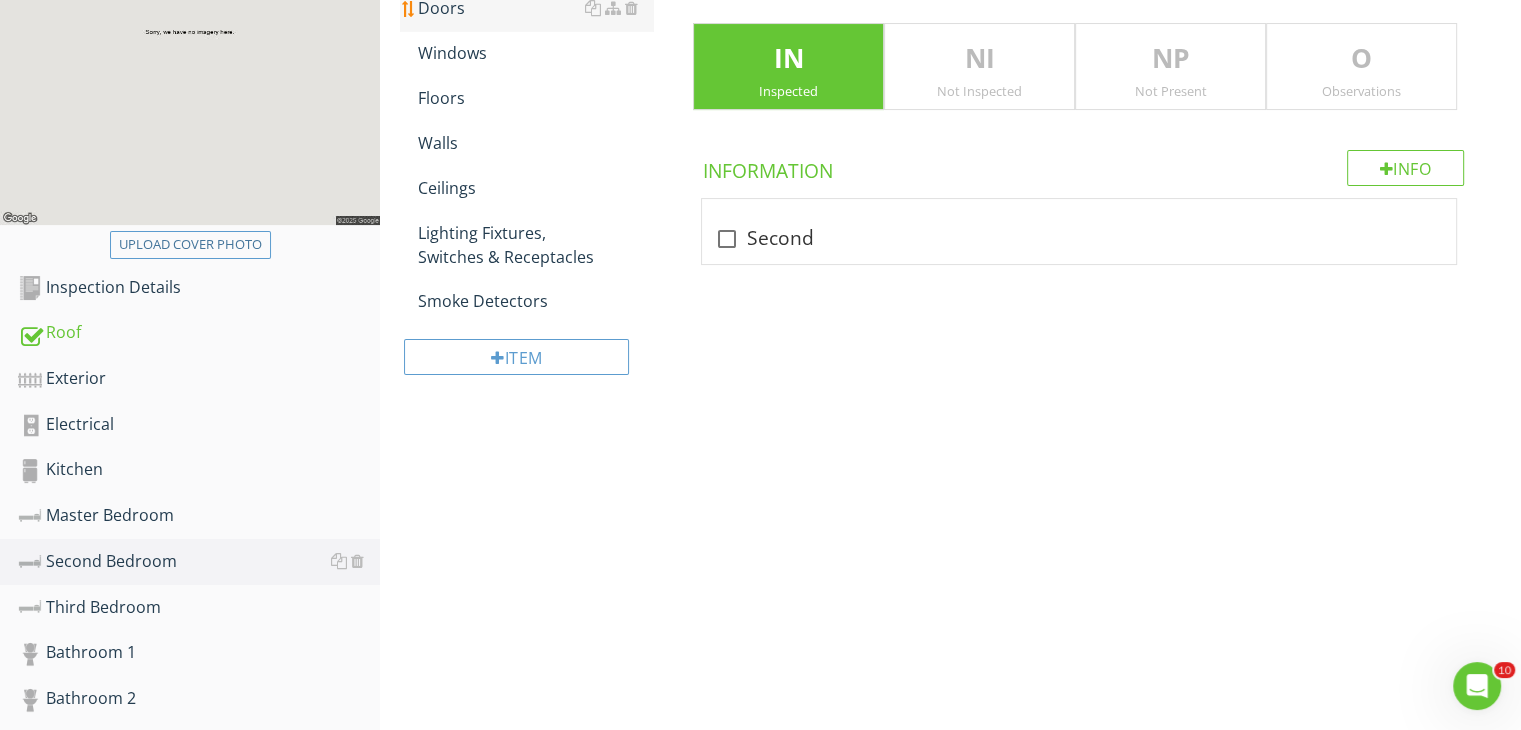 click on "Doors" at bounding box center [535, 8] 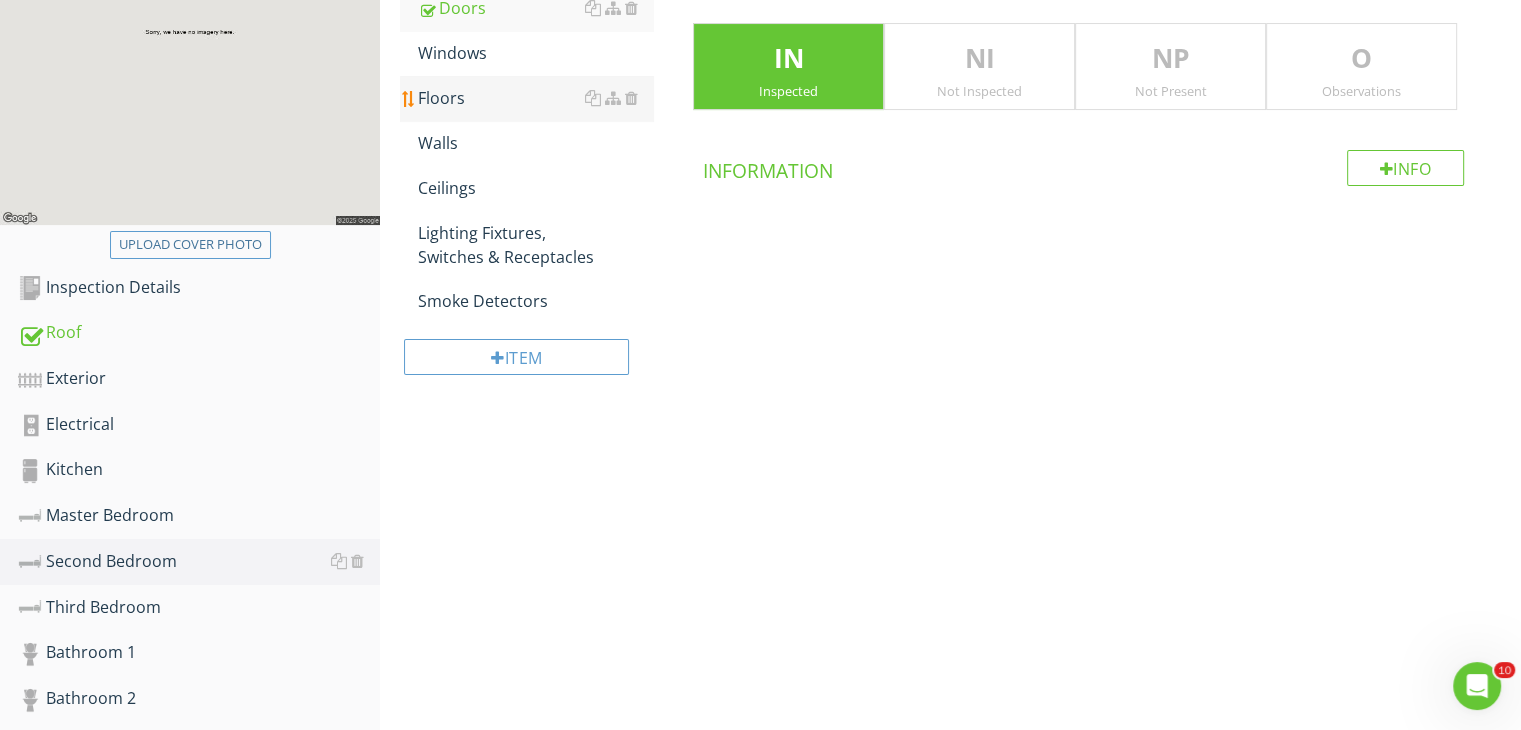 click on "Floors" at bounding box center [535, 98] 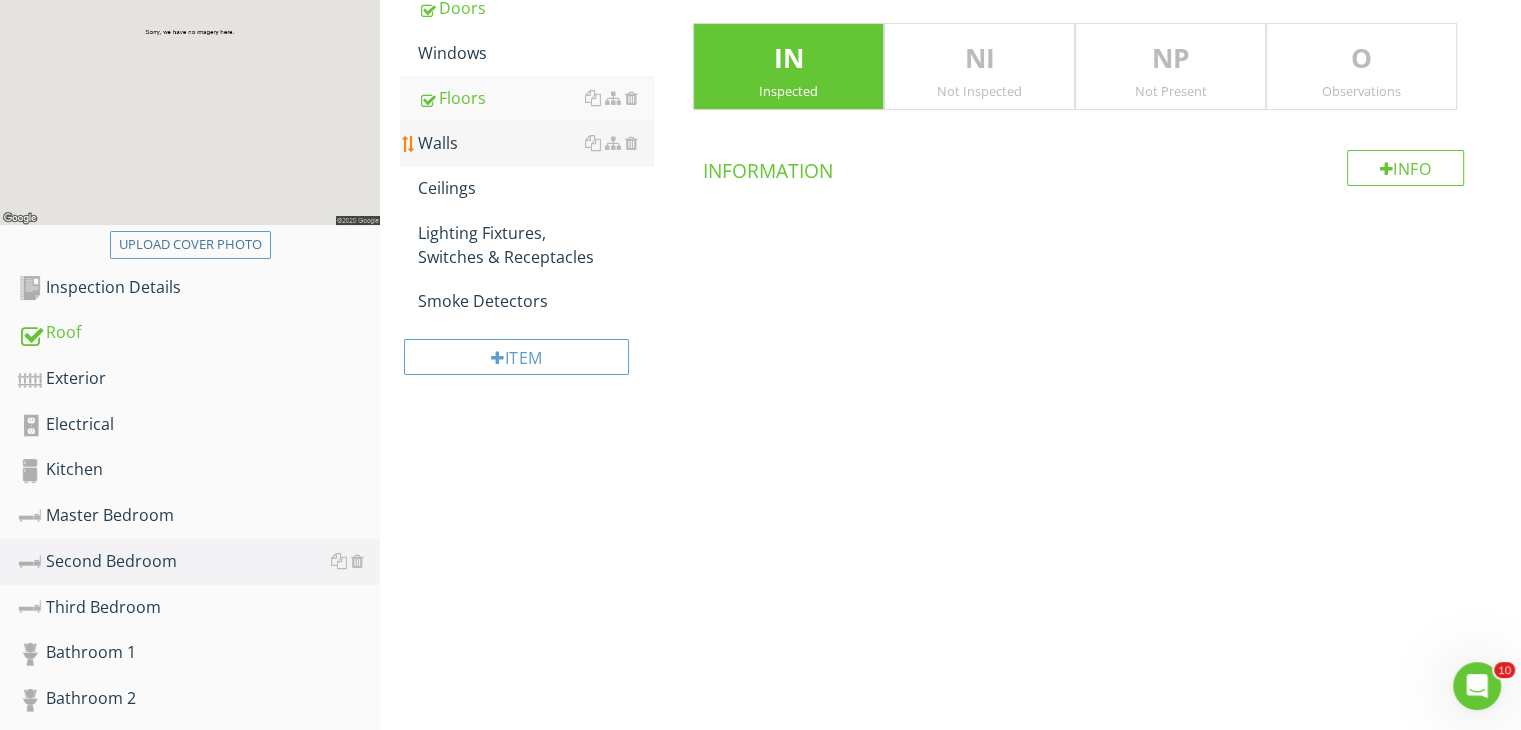 click on "Walls" at bounding box center (535, 143) 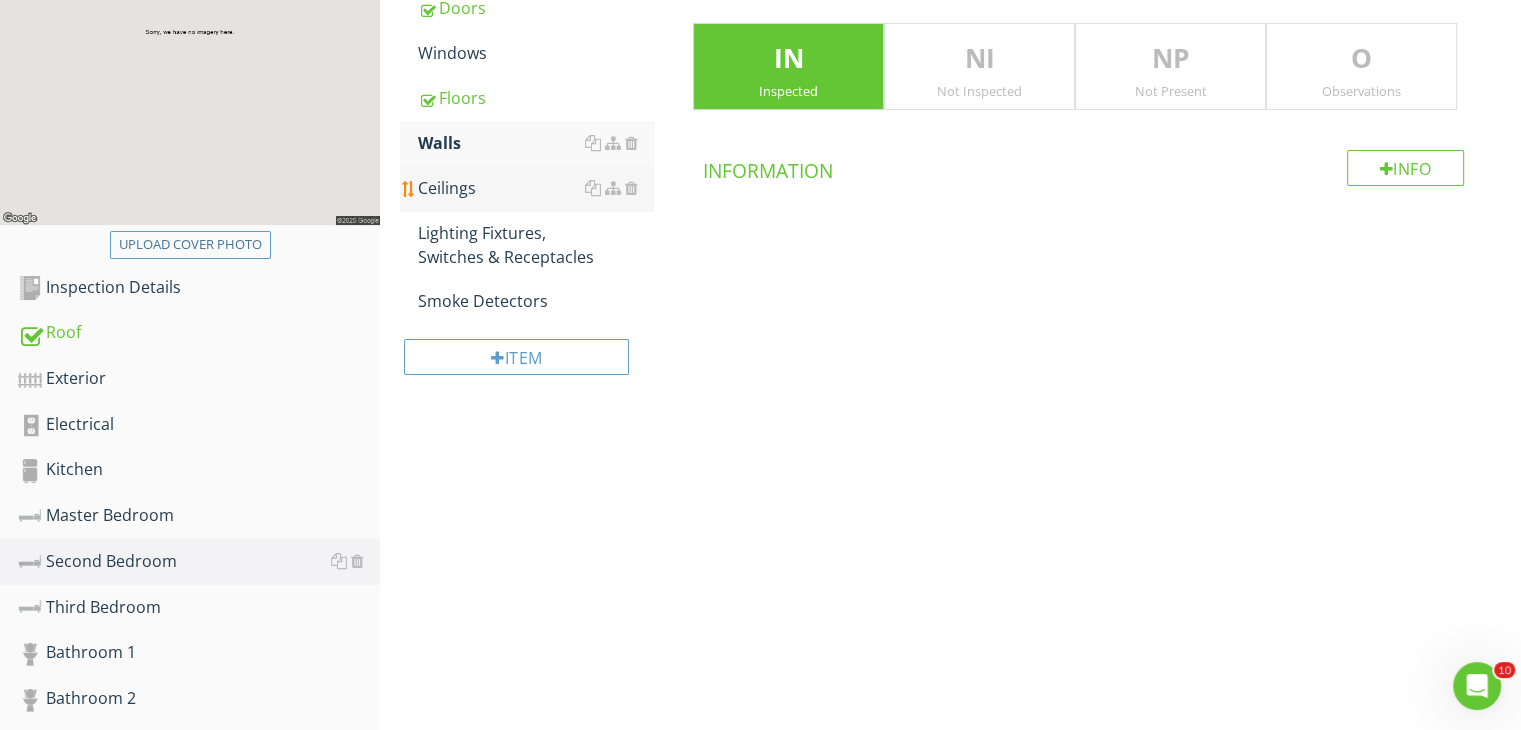 click on "Ceilings" at bounding box center [535, 188] 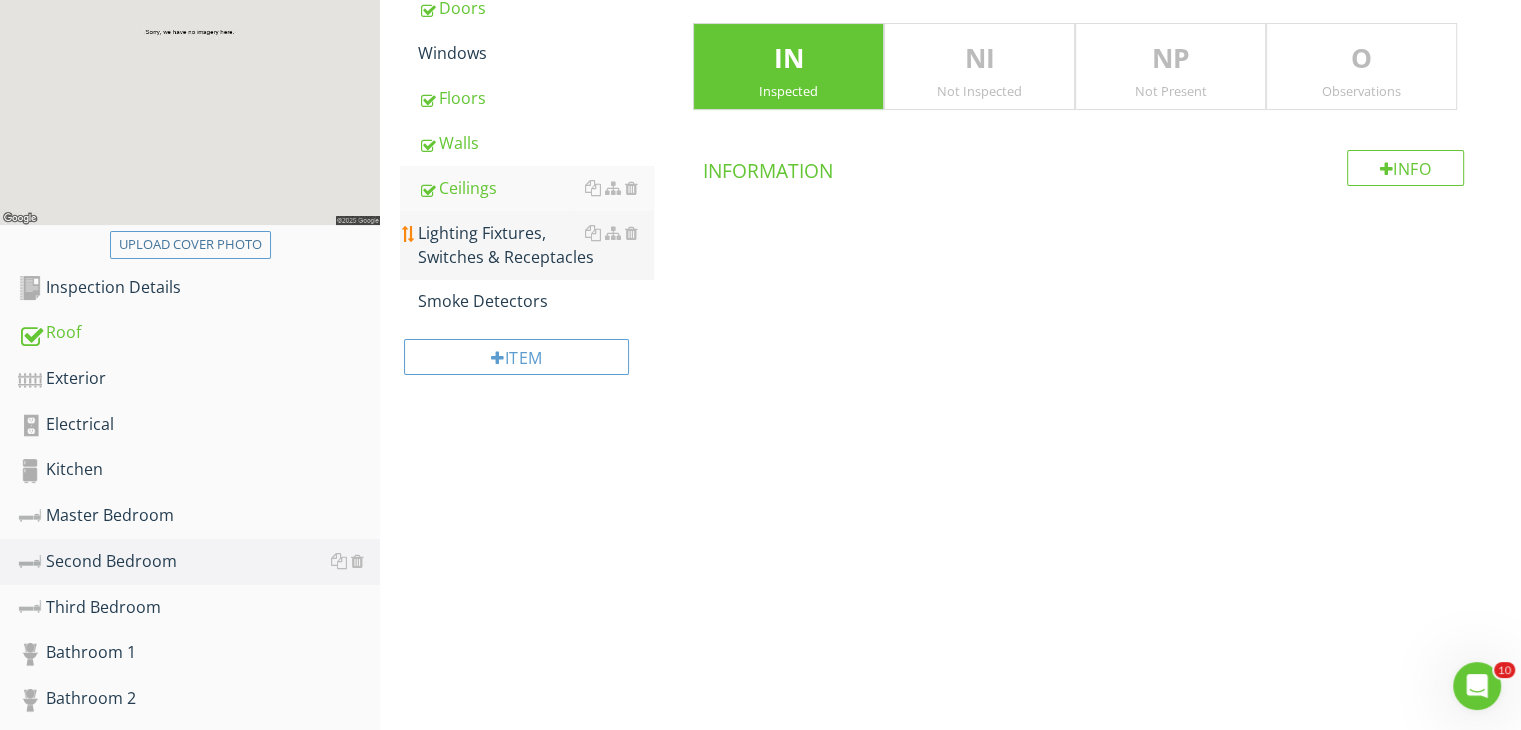 click on "Lighting Fixtures, Switches & Receptacles" at bounding box center (535, 245) 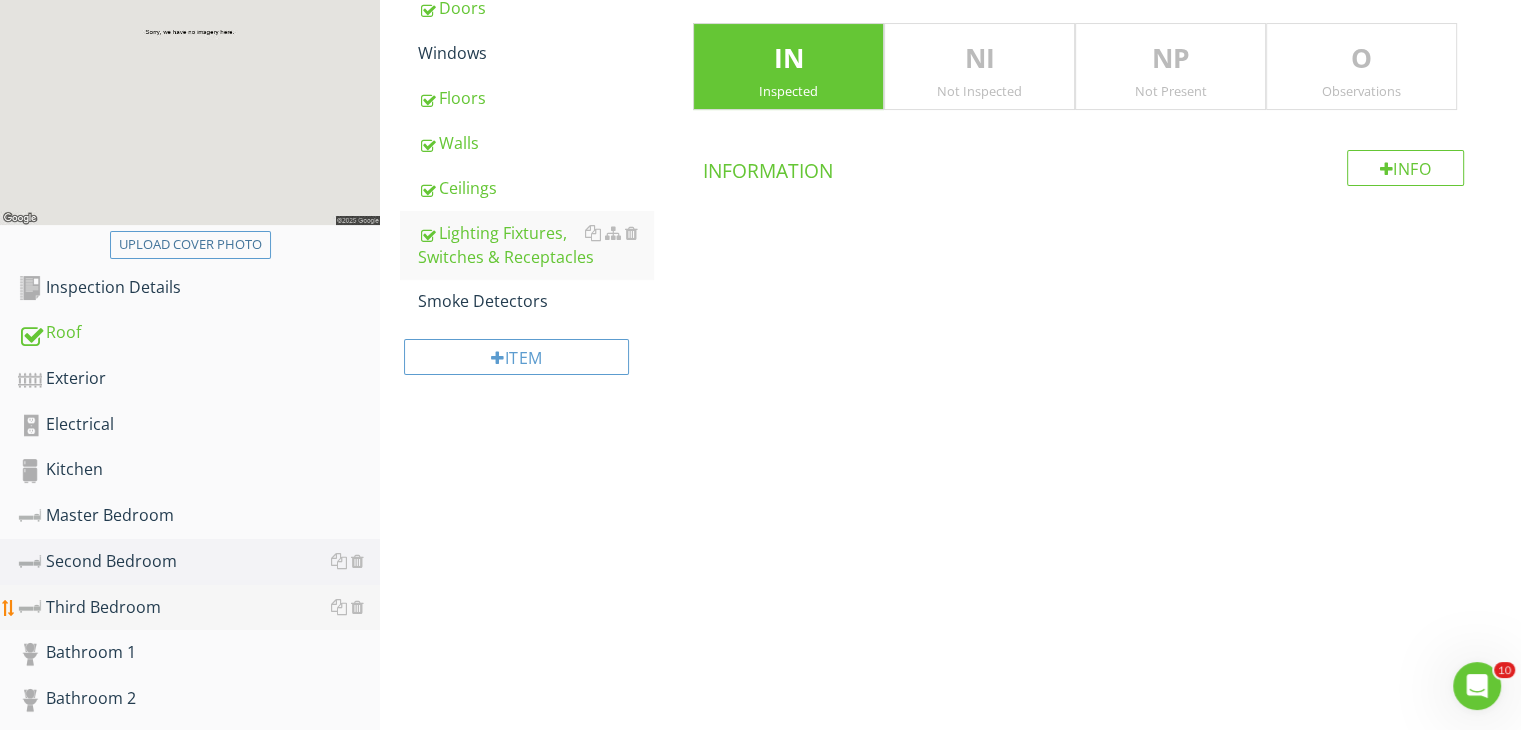 click on "Third Bedroom" at bounding box center (199, 608) 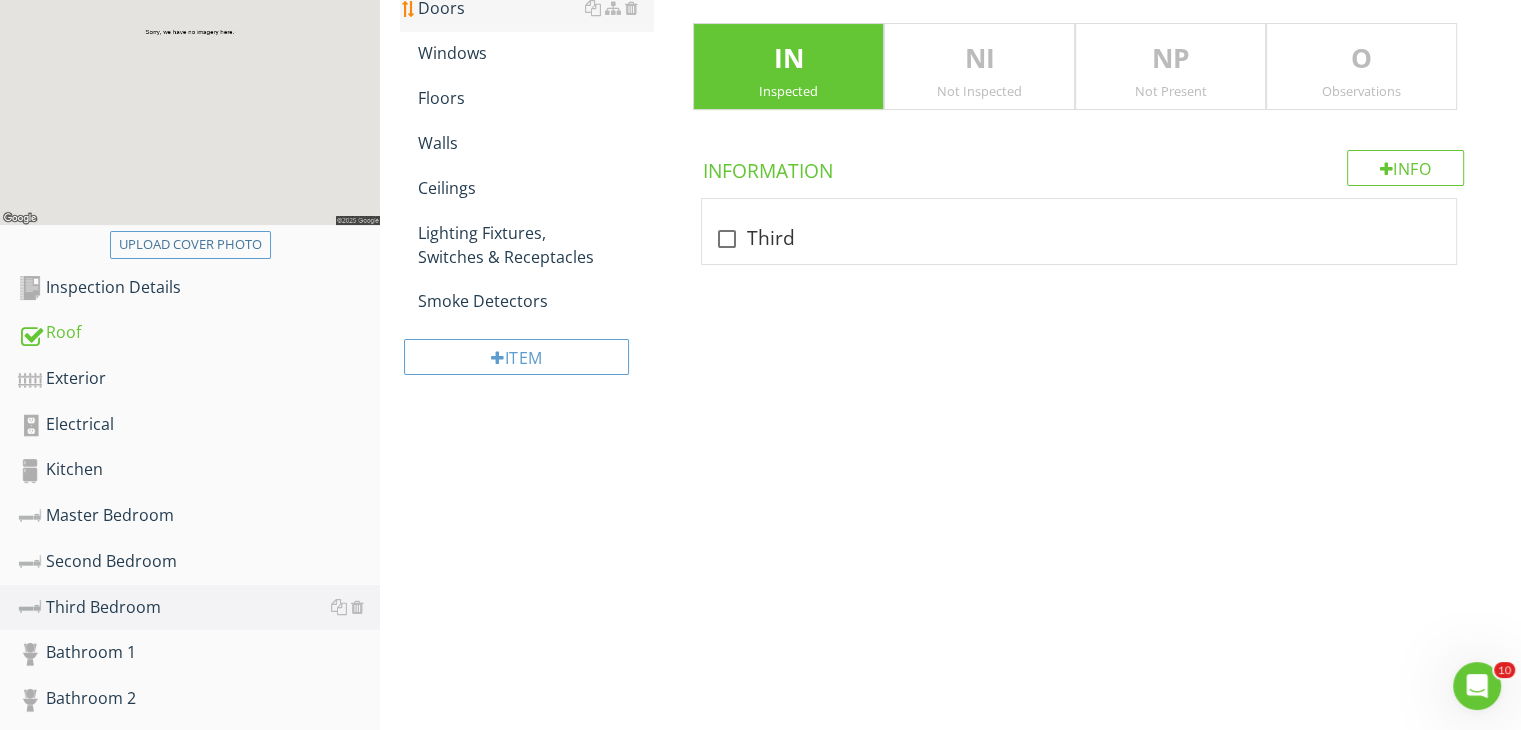 click on "Doors" at bounding box center (535, 8) 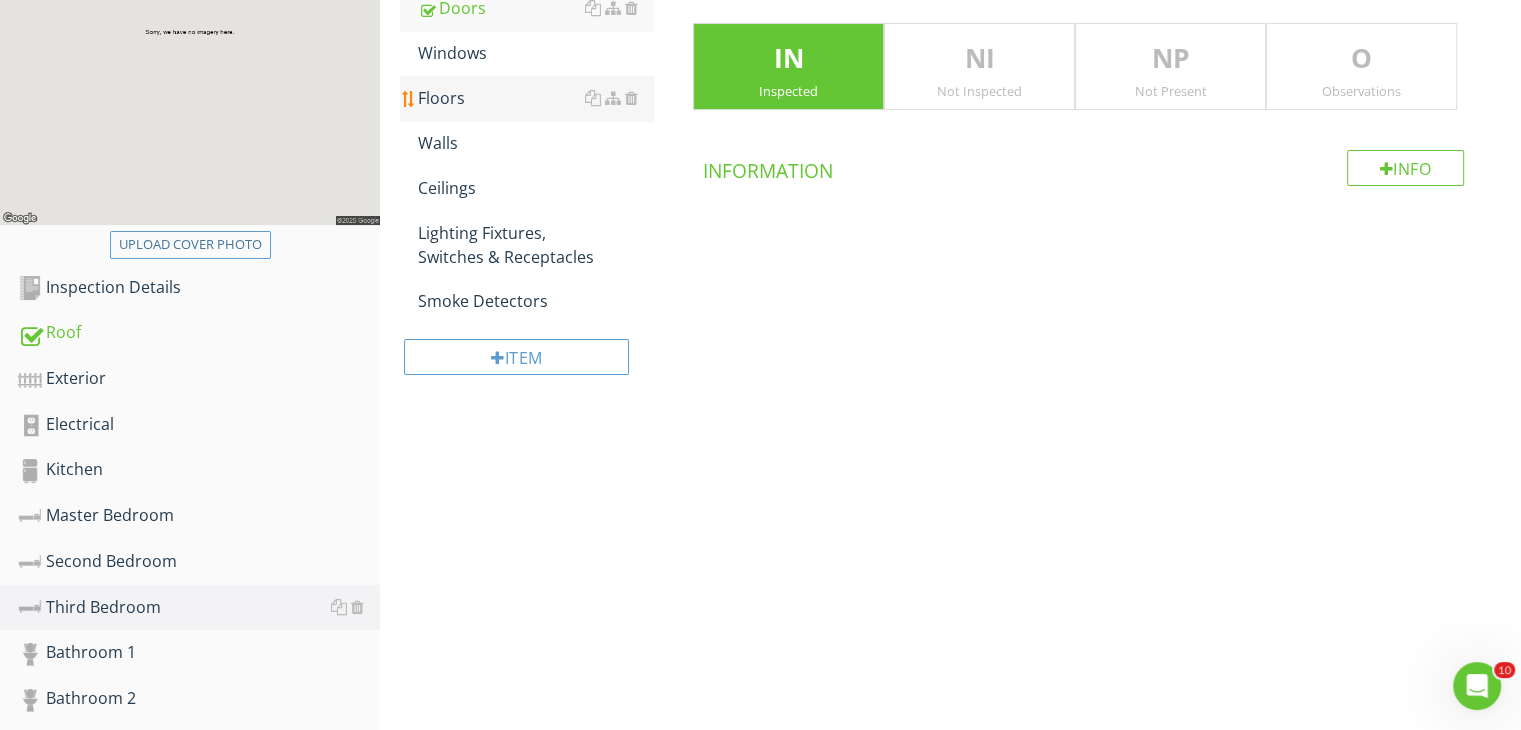 click on "Floors" at bounding box center (535, 98) 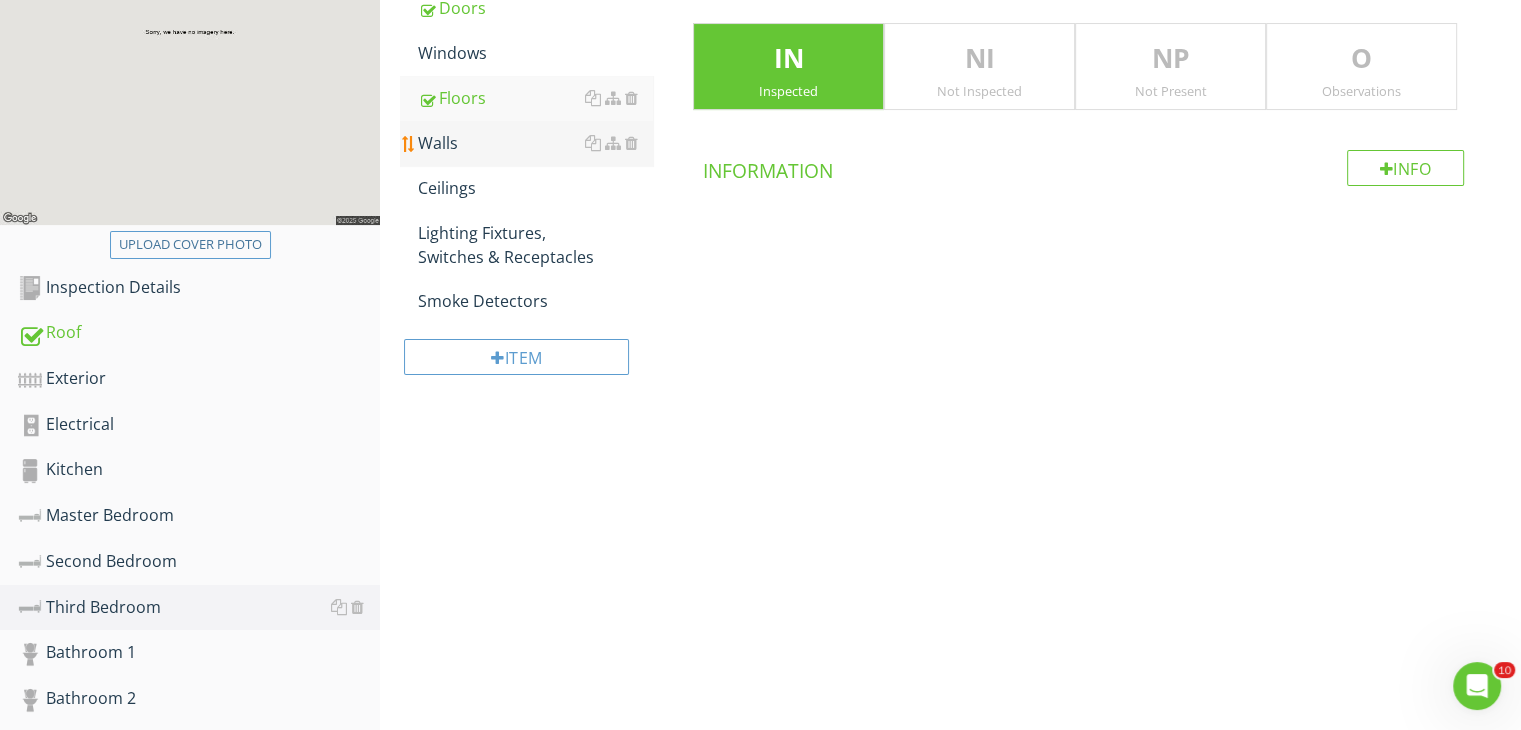 click on "Walls" at bounding box center (535, 143) 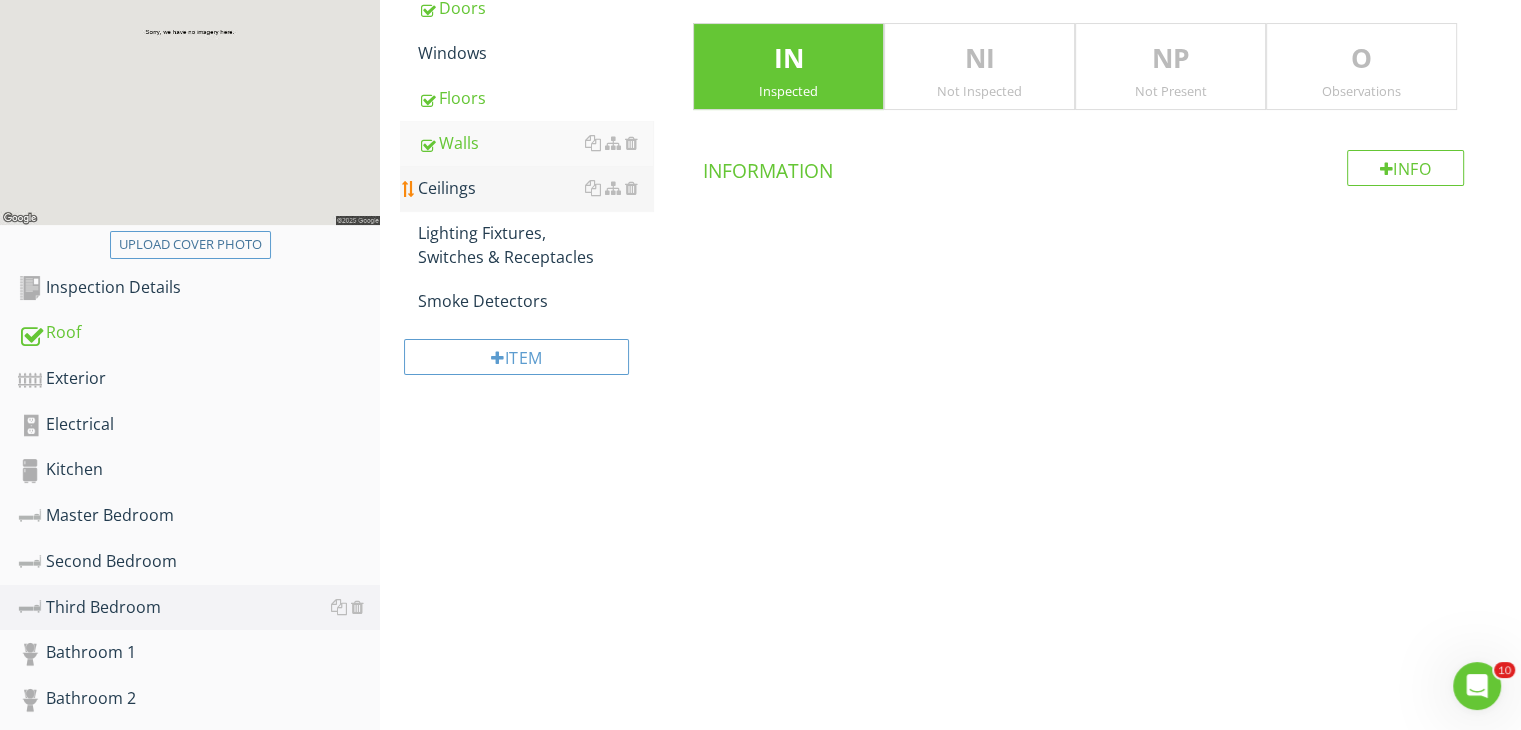 click on "Ceilings" at bounding box center (535, 188) 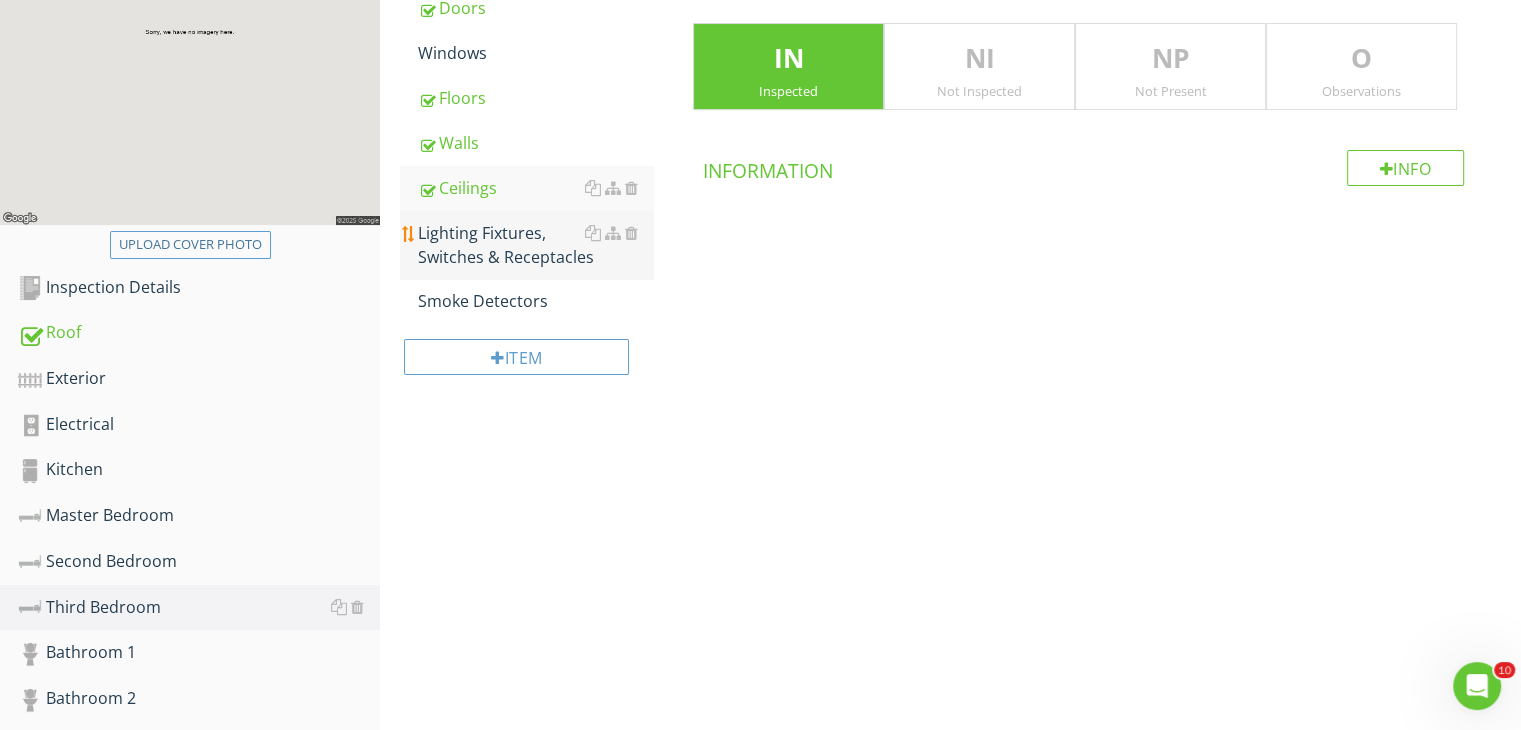 click on "Lighting Fixtures, Switches & Receptacles" at bounding box center (535, 245) 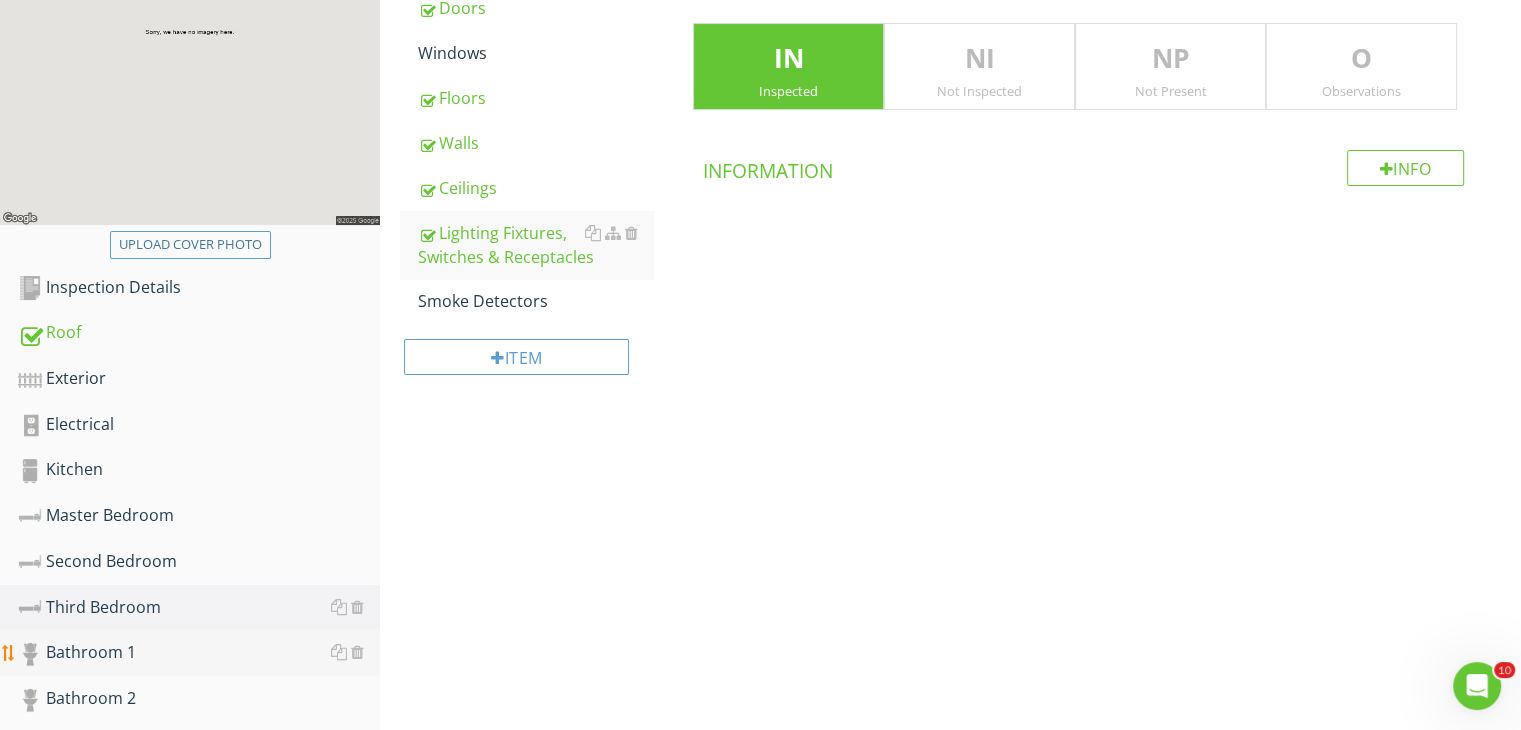 click on "Bathroom 1" at bounding box center (199, 653) 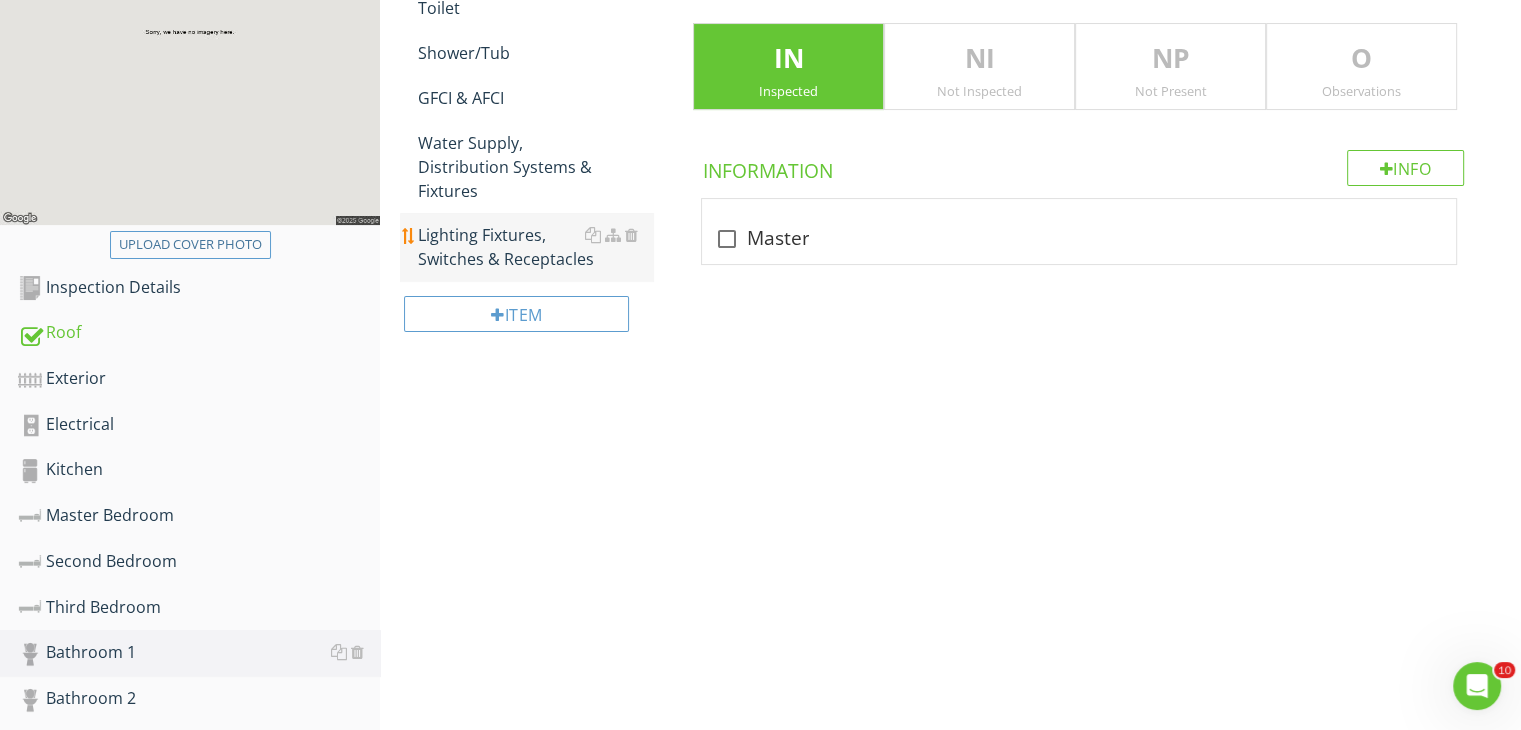 click on "Lighting Fixtures, Switches & Receptacles" at bounding box center [535, 247] 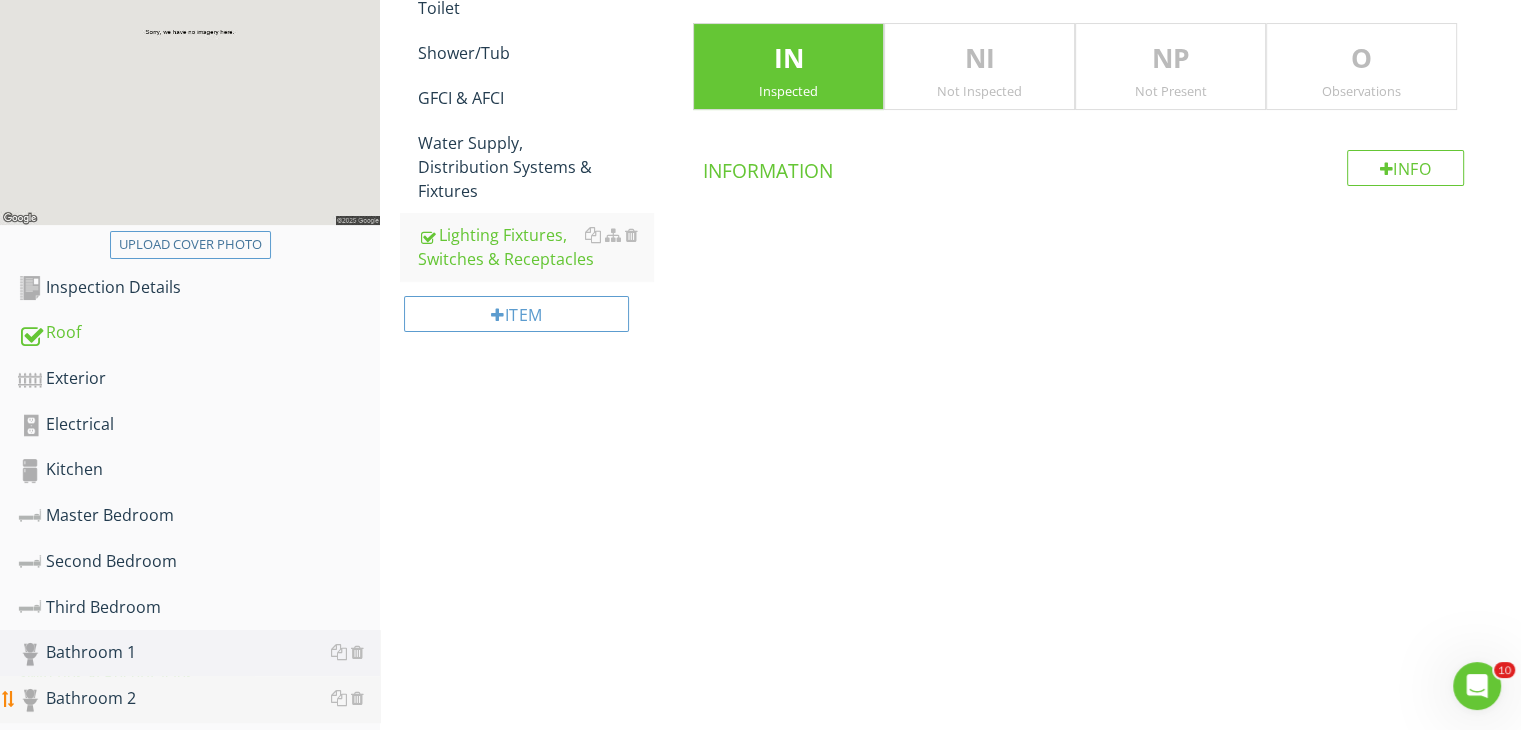 click on "Bathroom 2" at bounding box center [199, 699] 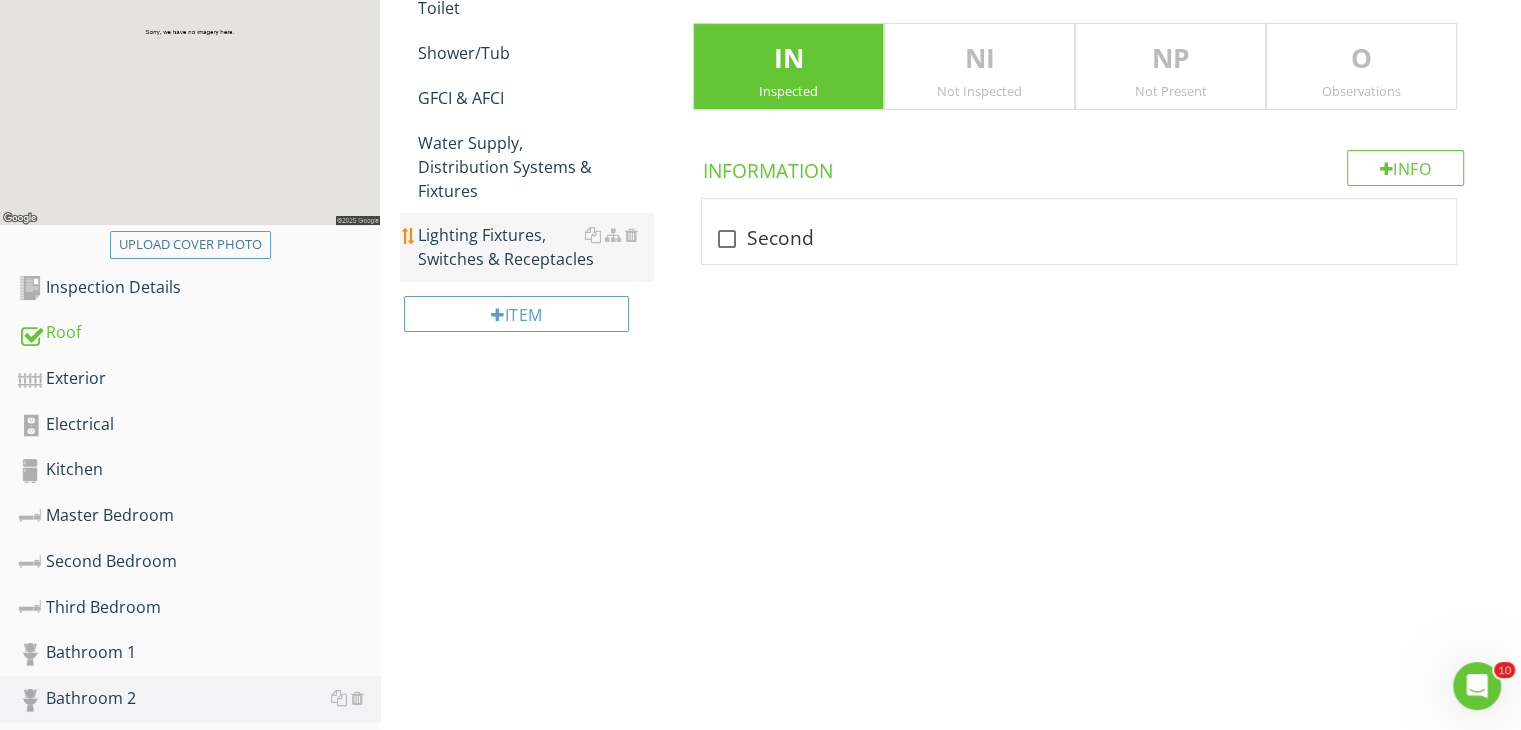 click on "Lighting Fixtures, Switches & Receptacles" at bounding box center (535, 247) 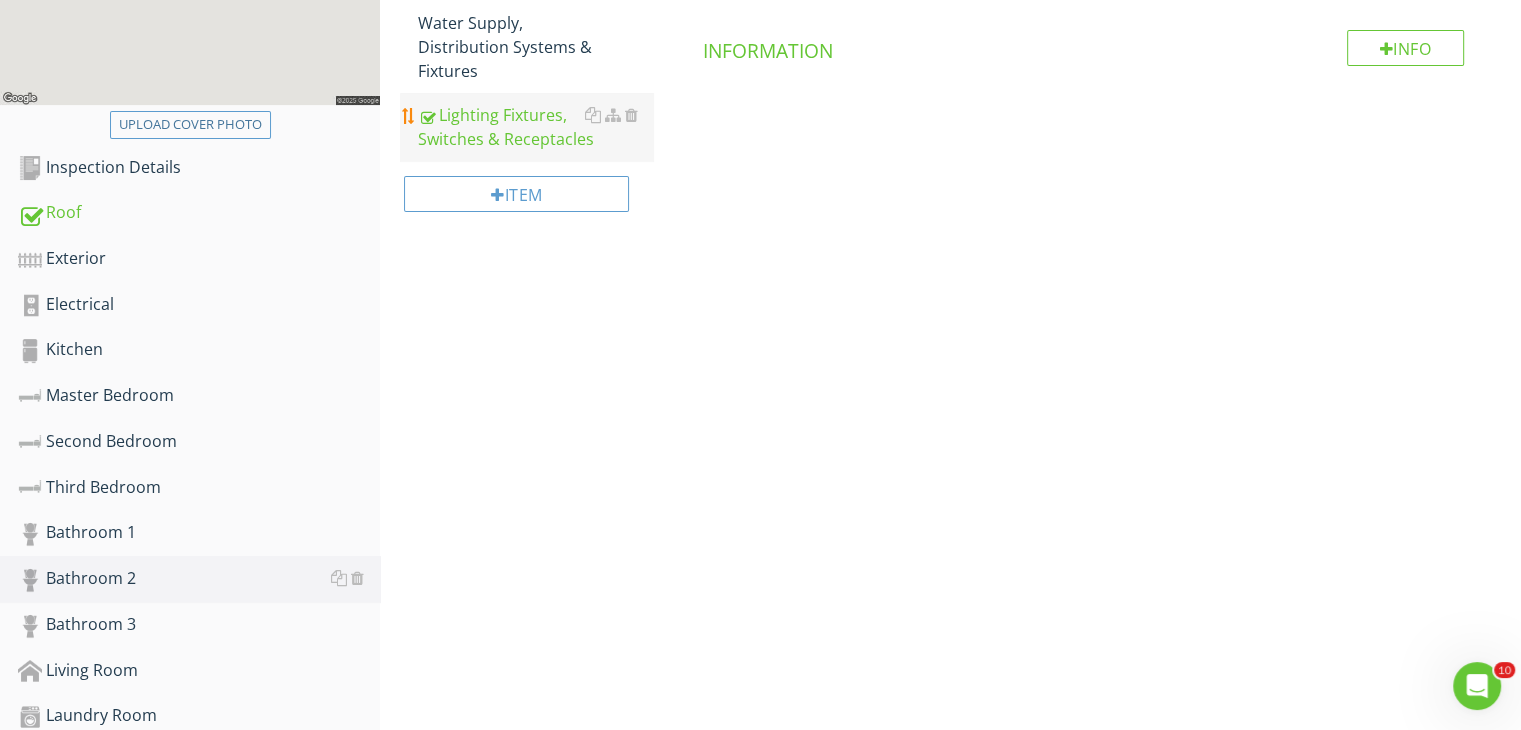 scroll, scrollTop: 516, scrollLeft: 0, axis: vertical 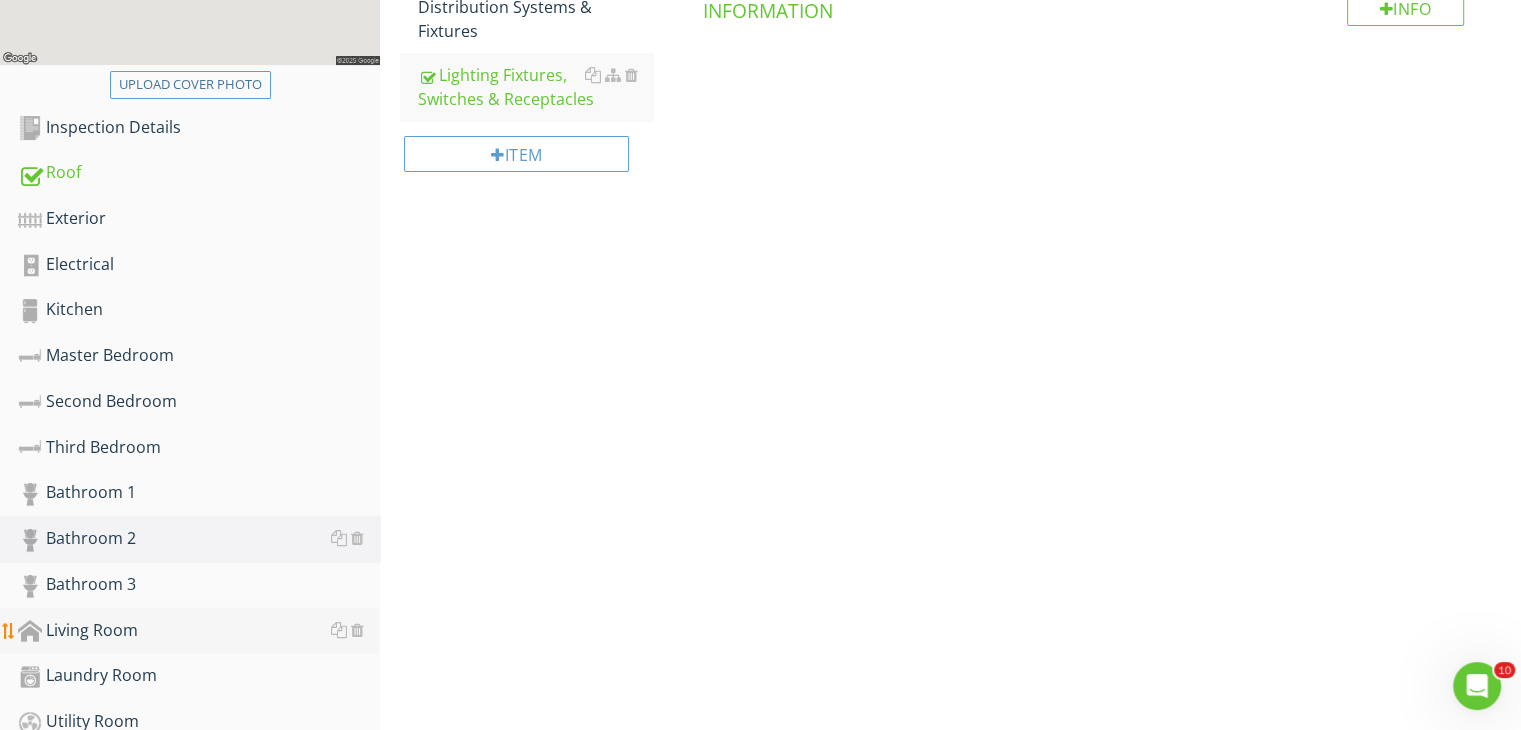 click on "Living Room" at bounding box center [199, 631] 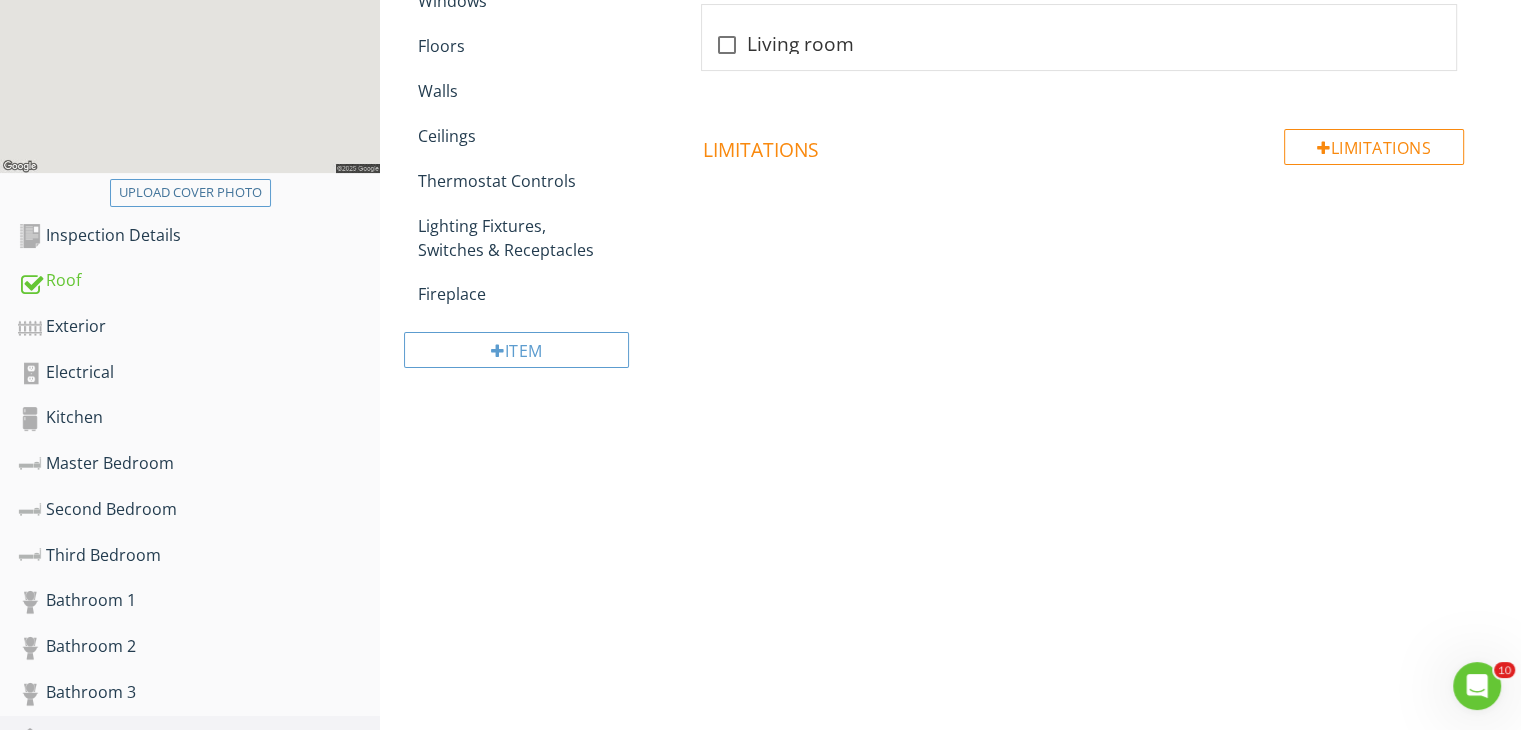 scroll, scrollTop: 396, scrollLeft: 0, axis: vertical 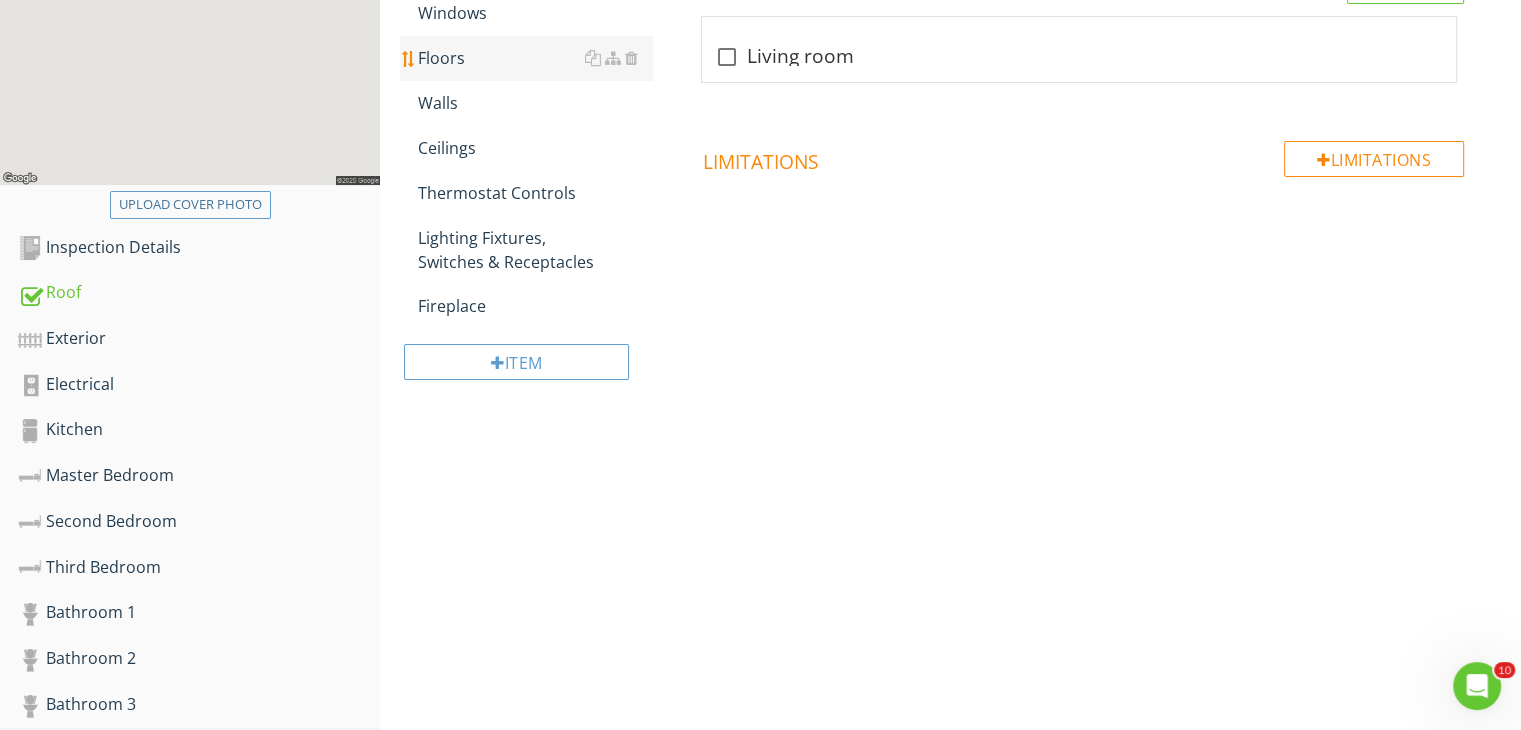 click on "Floors" at bounding box center (535, 58) 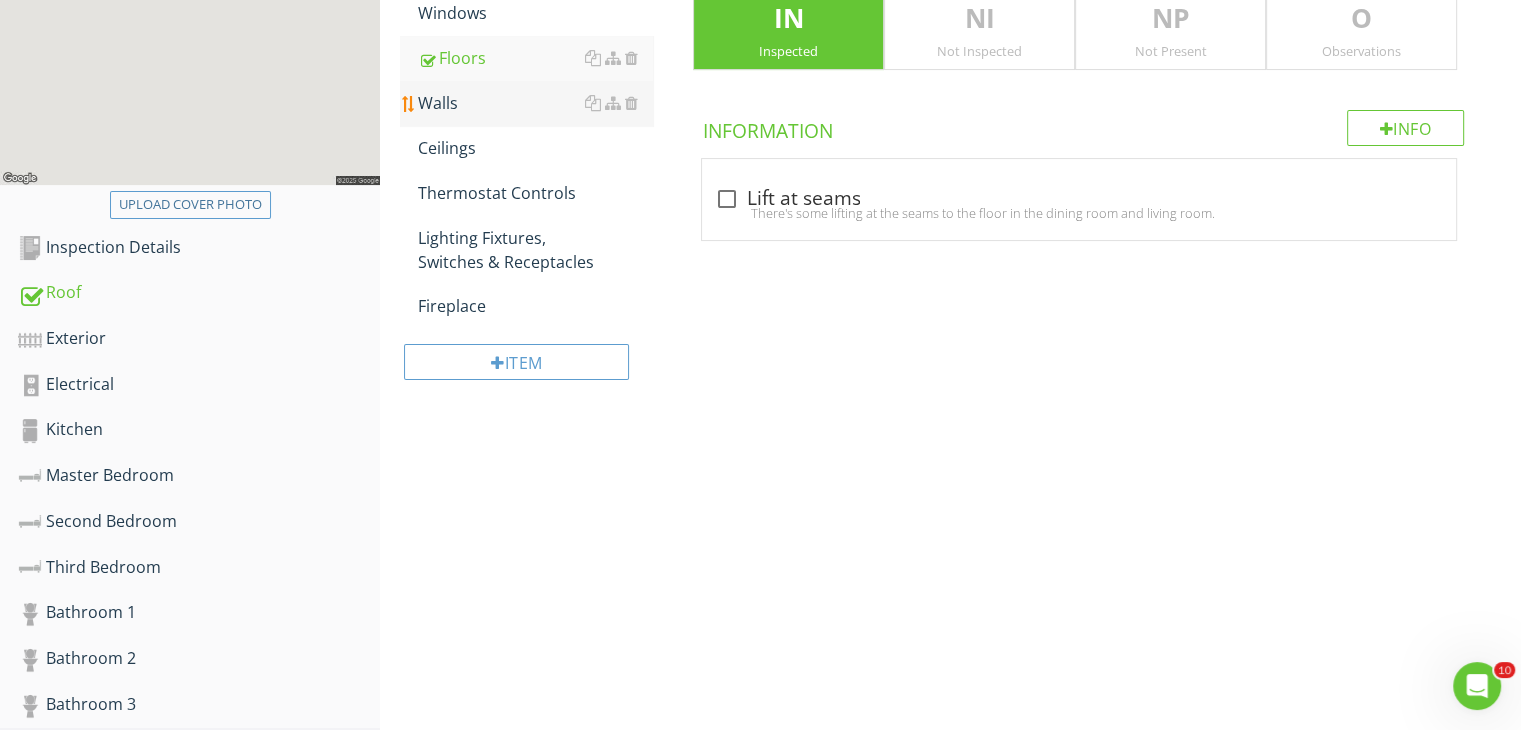 click on "Walls" at bounding box center (535, 103) 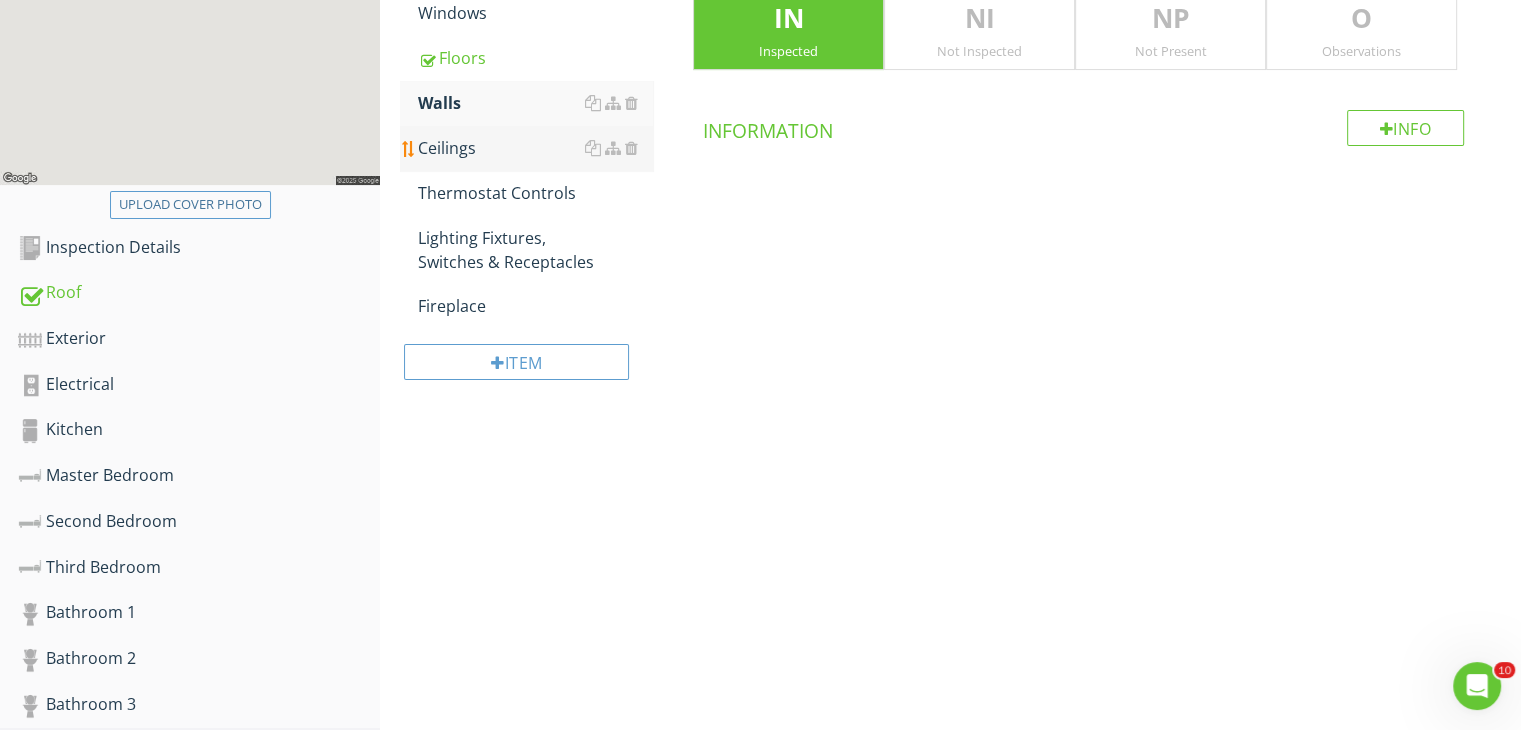 click on "Ceilings" at bounding box center [535, 148] 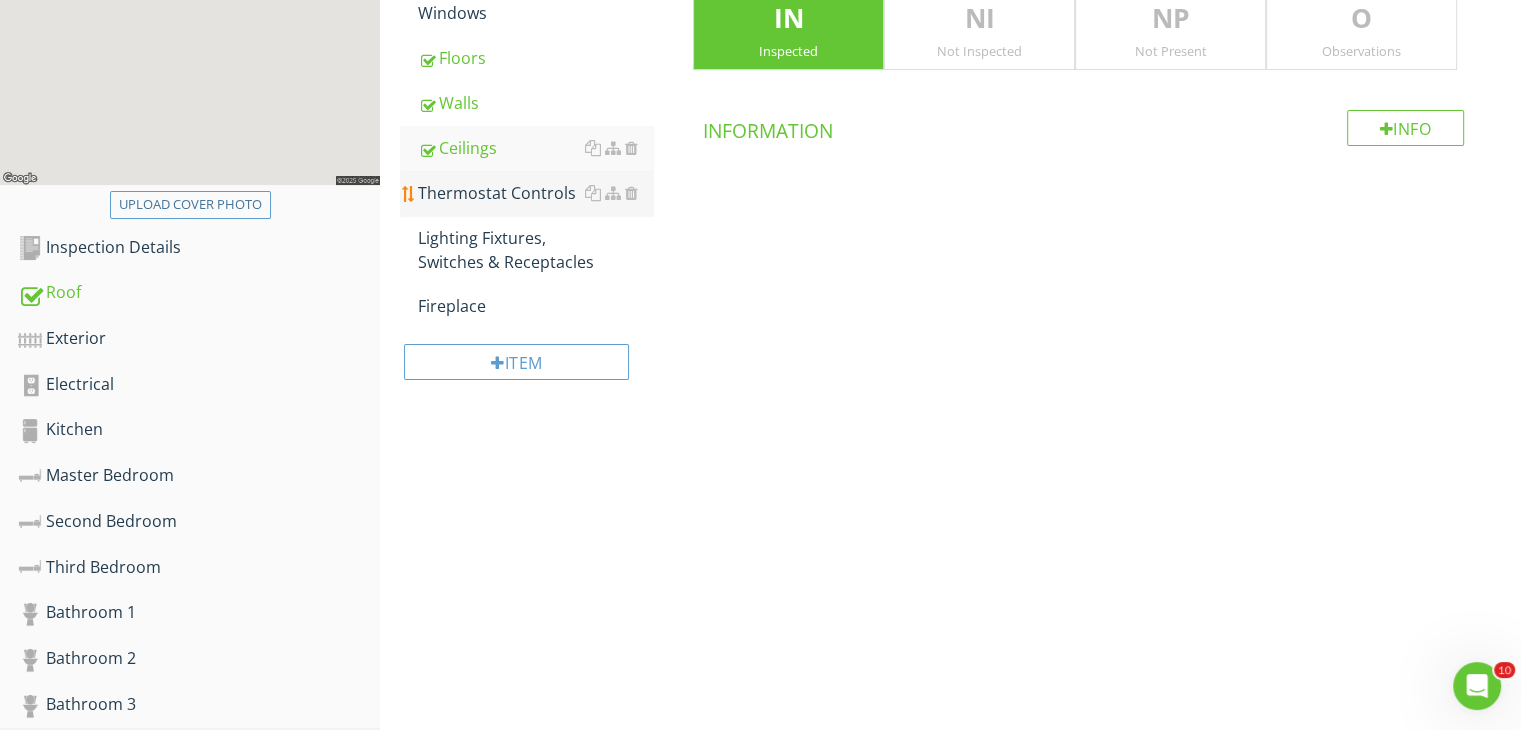 click on "Thermostat Controls" at bounding box center [535, 193] 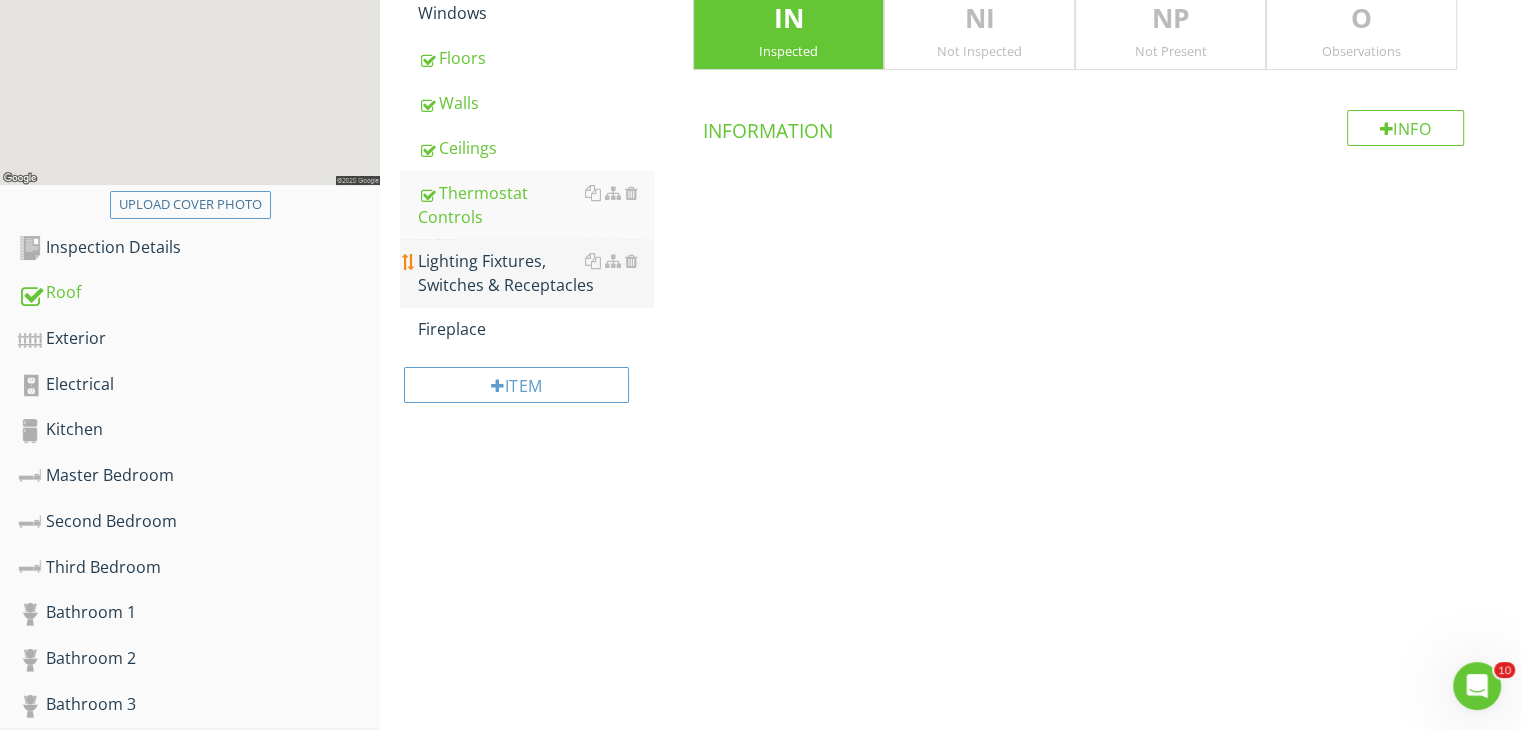 click on "Lighting Fixtures, Switches & Receptacles" at bounding box center (535, 273) 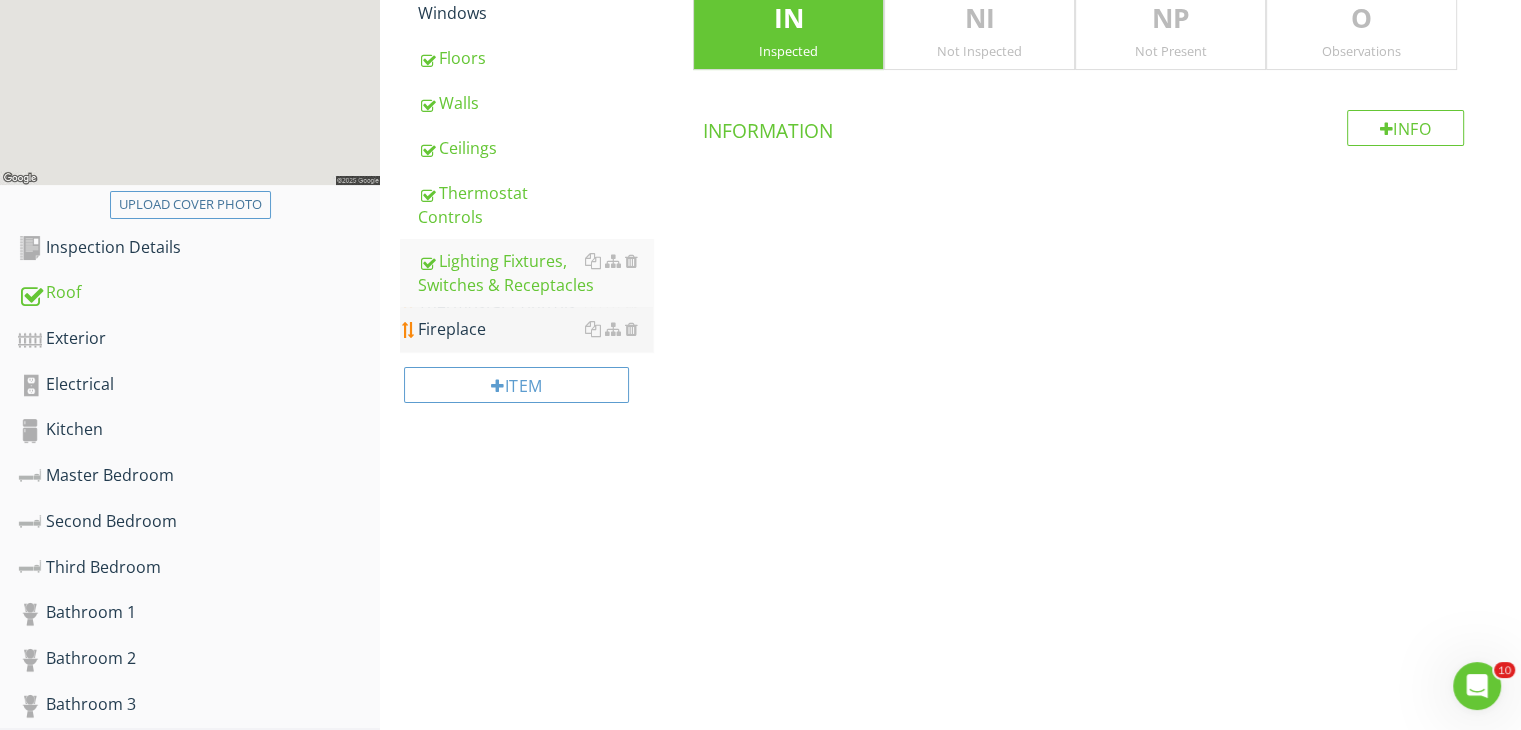click on "Fireplace" at bounding box center (535, 329) 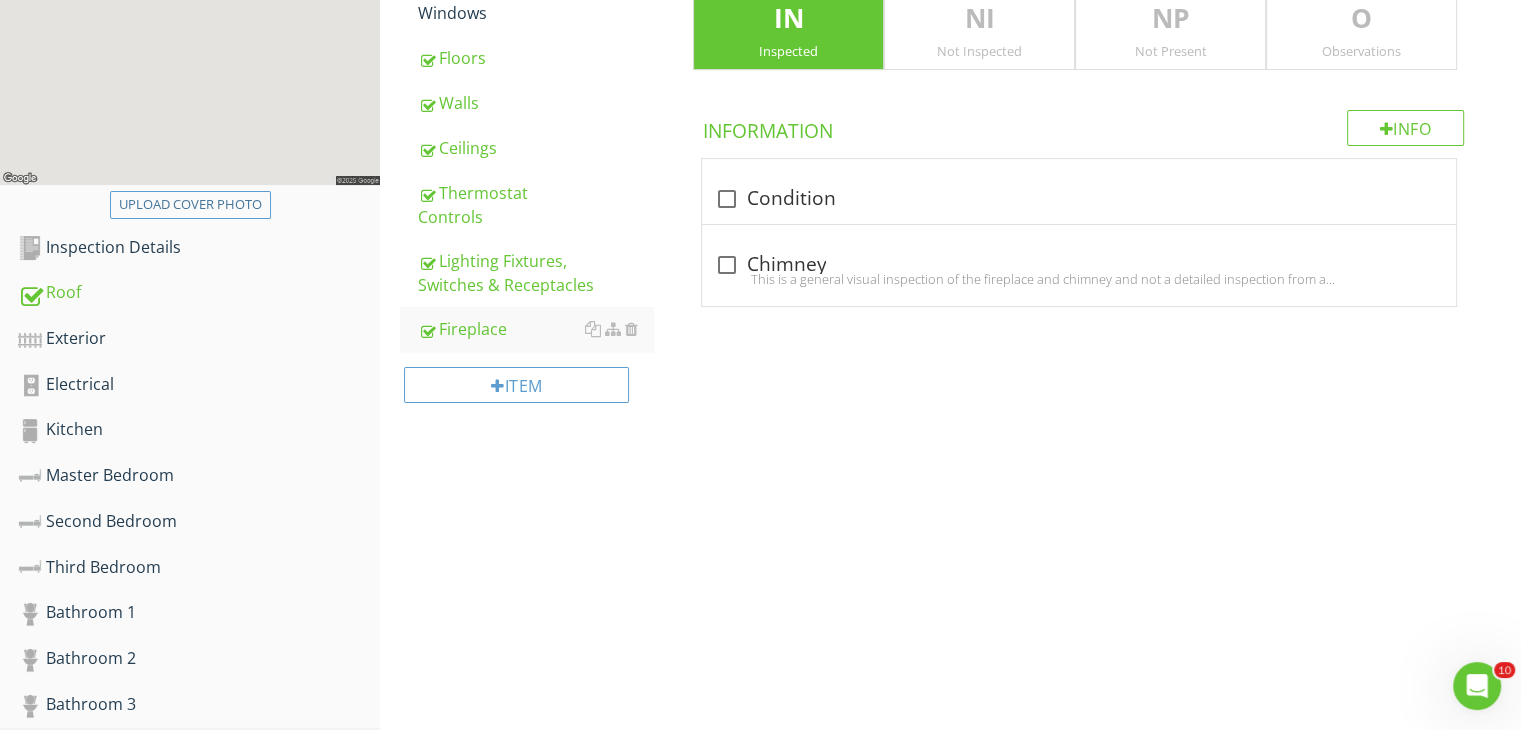 click on "Not Present" at bounding box center [1170, 51] 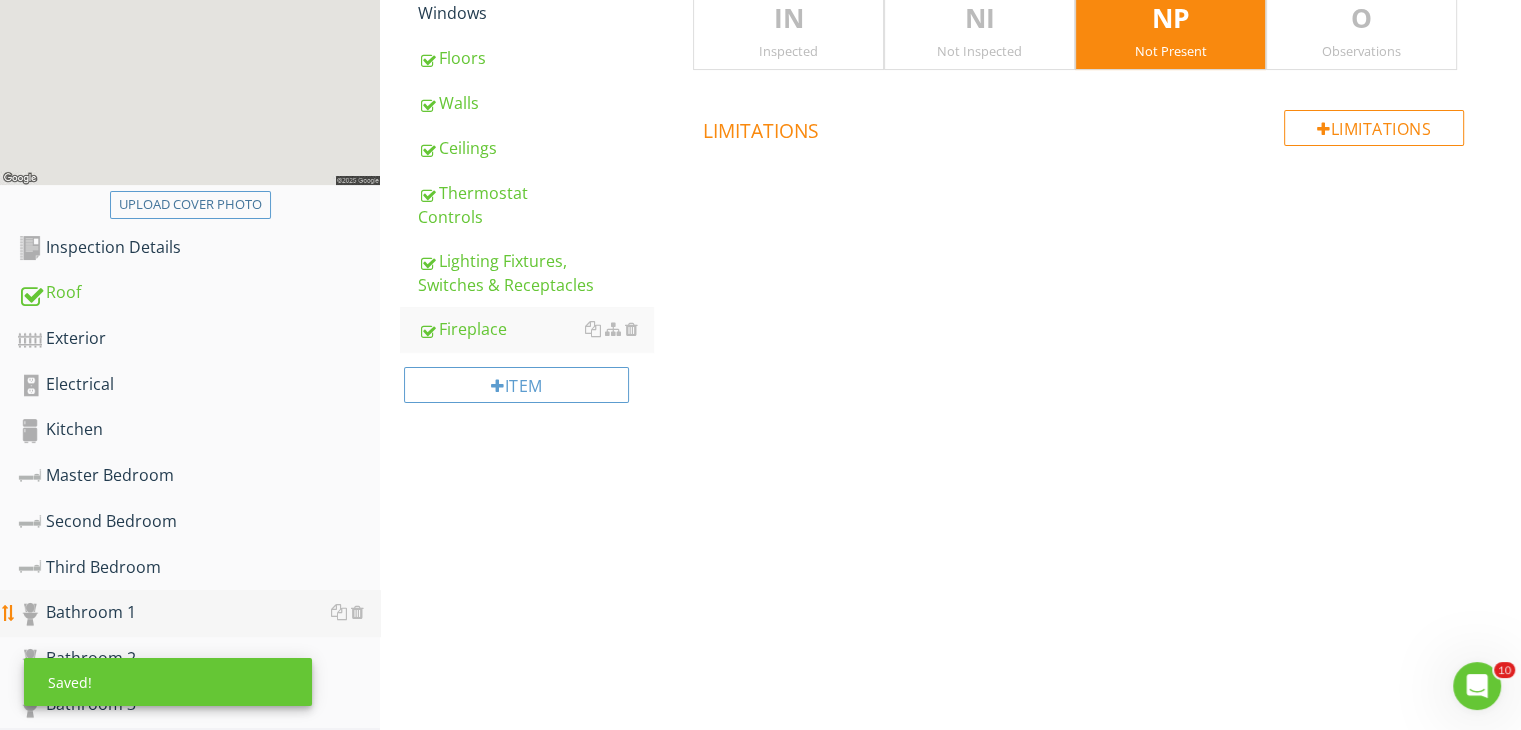 click on "Bathroom 1" at bounding box center (199, 613) 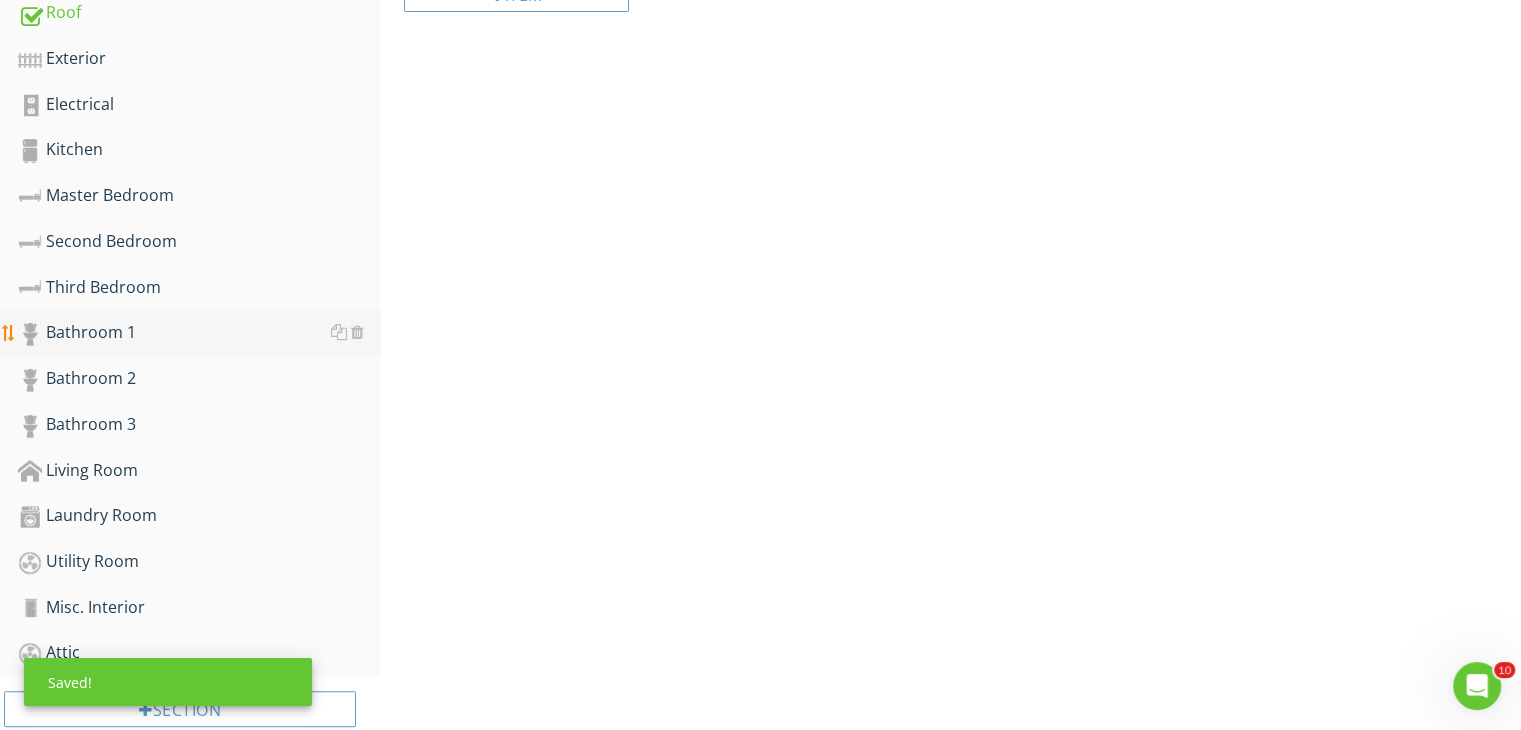 scroll, scrollTop: 676, scrollLeft: 0, axis: vertical 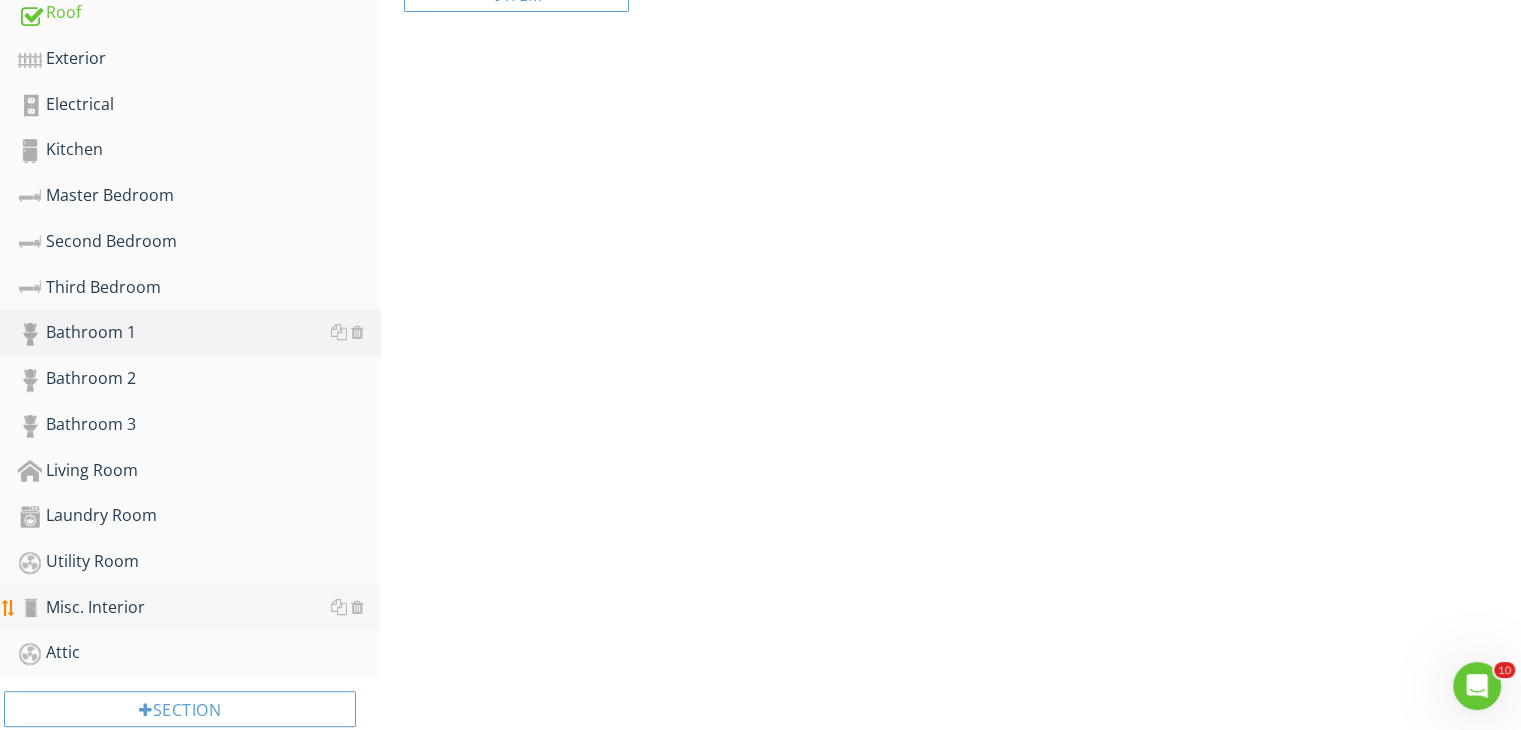 click on "Misc. Interior" at bounding box center (199, 608) 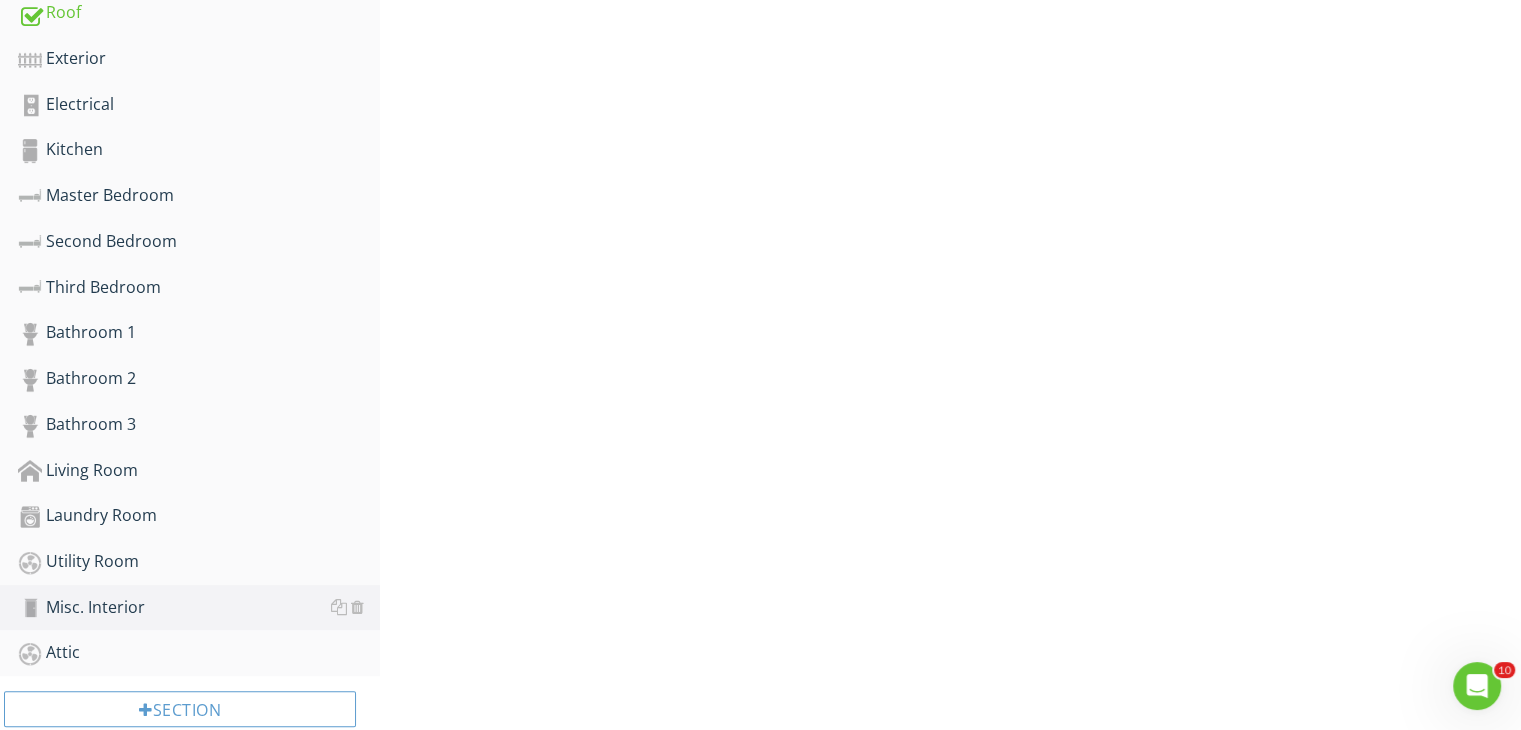 click on "Upload cover photo
Inspection Details
Roof
Exterior
Electrical
Kitchen
Master Bedroom
Second Bedroom
Third Bedroom
Bathroom 1
Bathroom 2
Bathroom 3
Living Room
Laundry Room
Utility Room
Misc. Interior
Attic
Section
Misc. Interior
General
Vents, Flues & Chimneys
Smoke Detectors
Steps, Stairways & Railings
Item
General
Information" at bounding box center (760, 150) 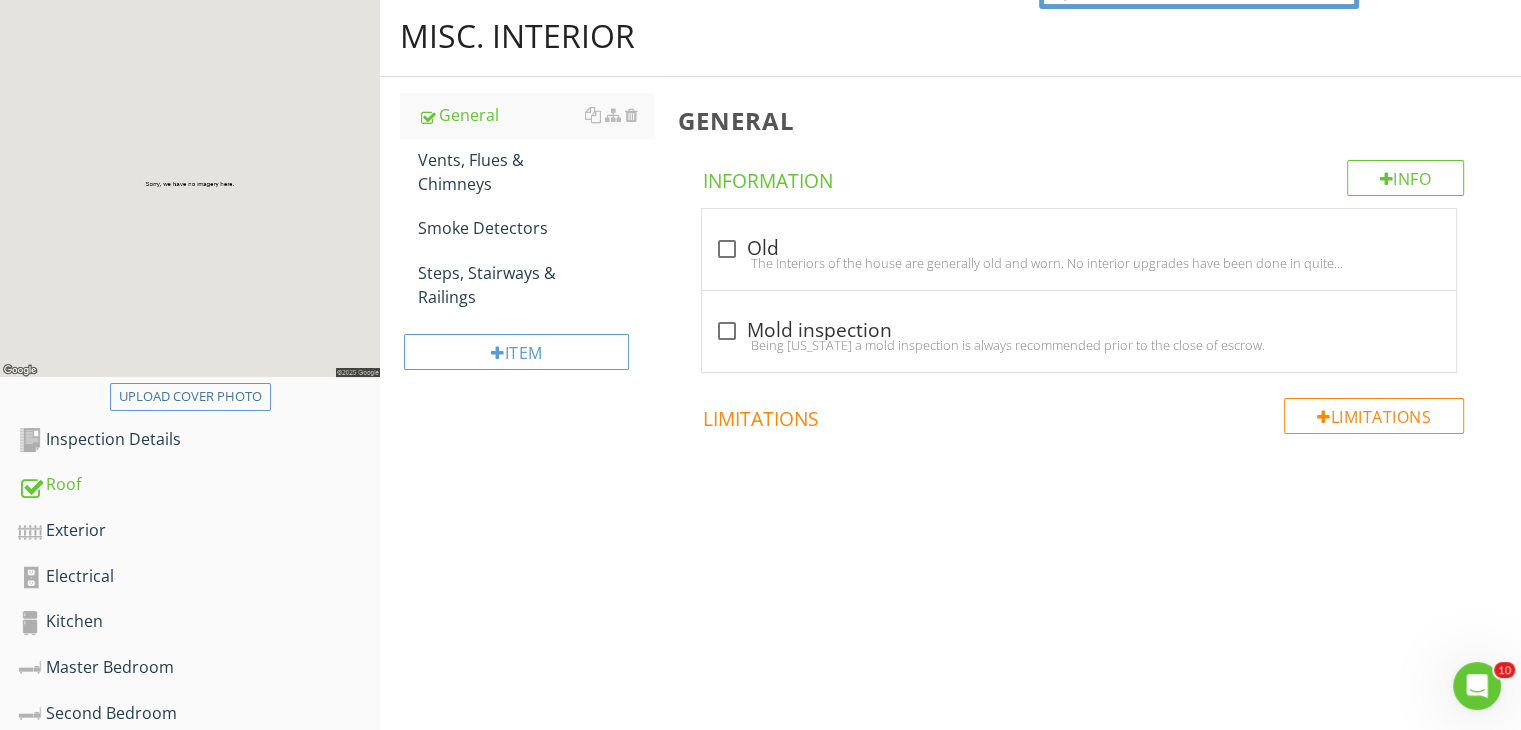 scroll, scrollTop: 76, scrollLeft: 0, axis: vertical 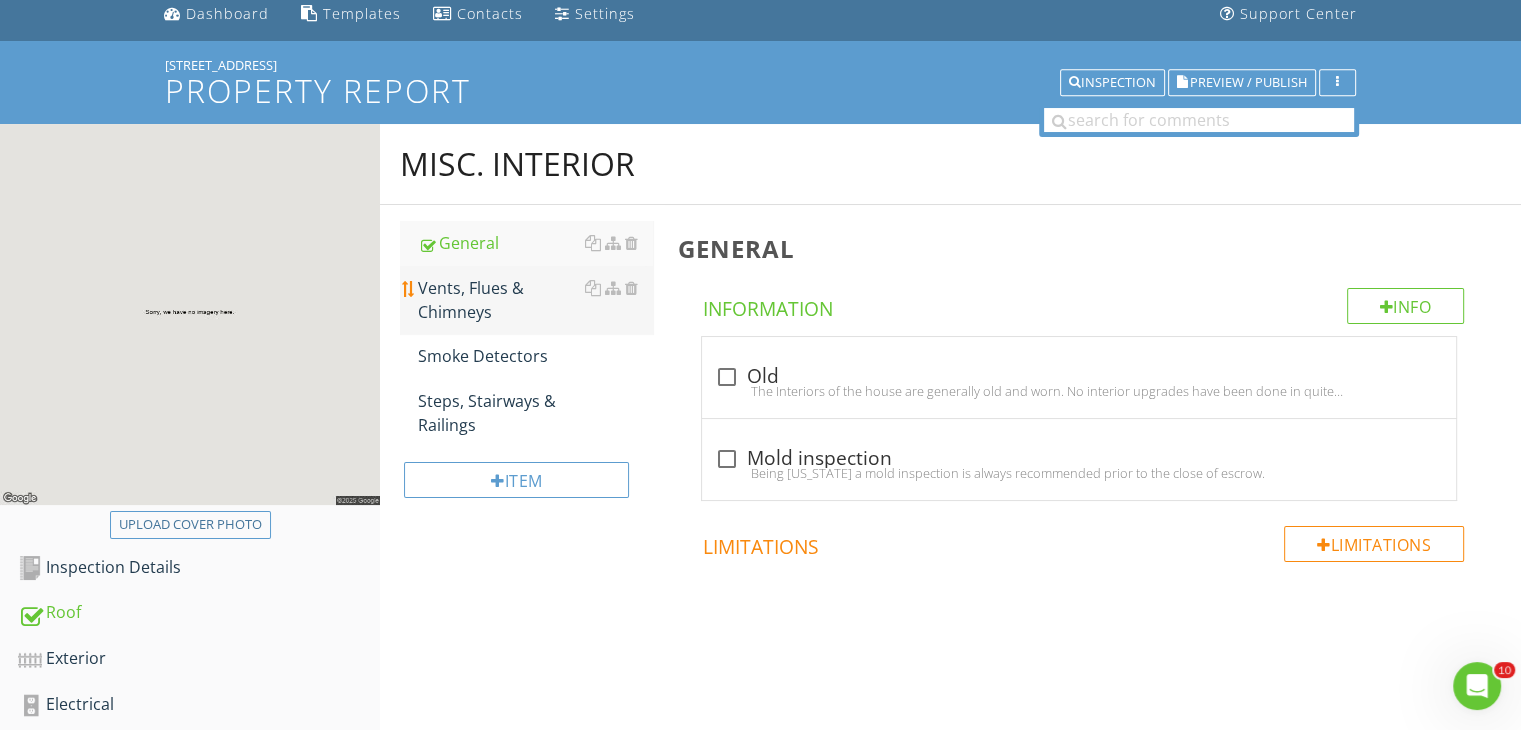 click on "Vents, Flues & Chimneys" at bounding box center [535, 300] 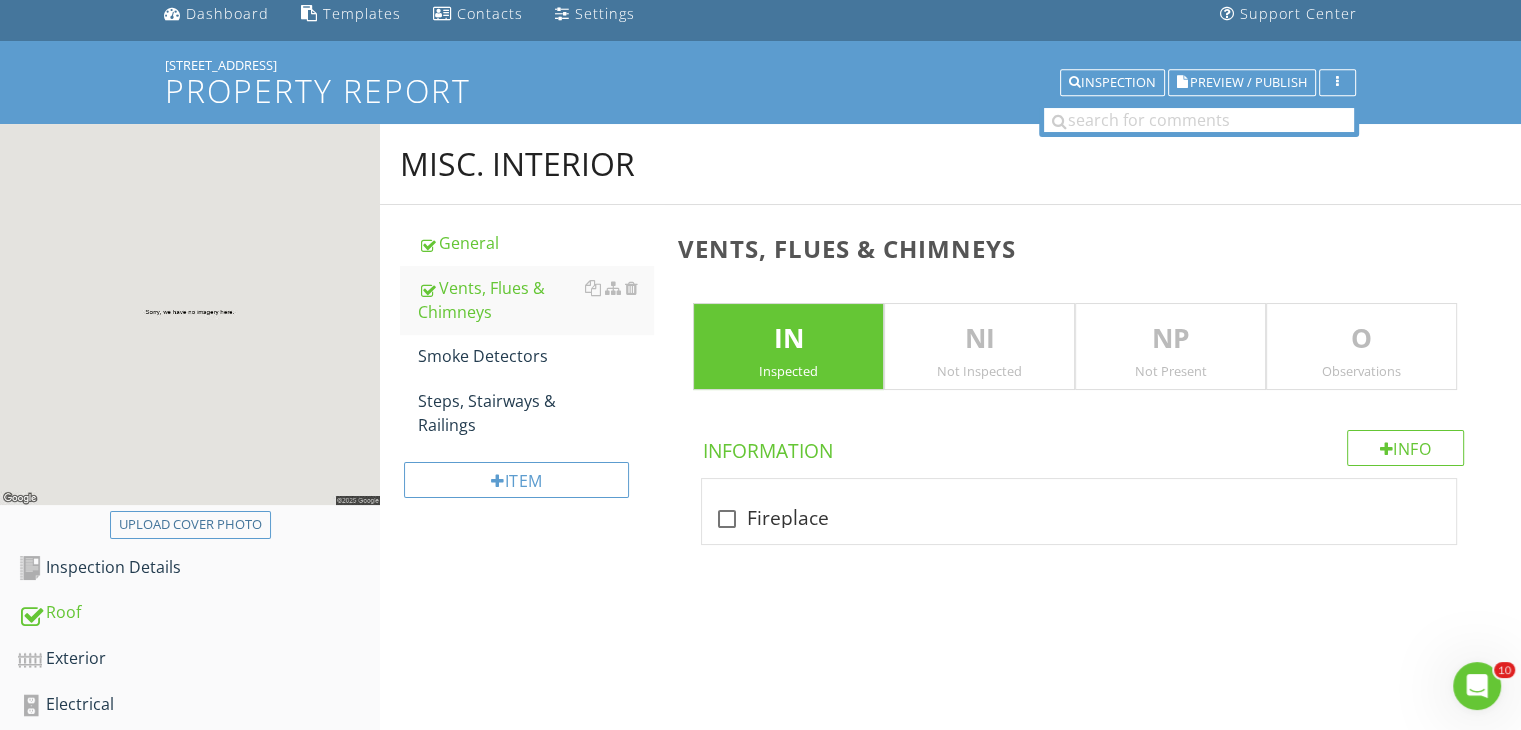 click on "NP" at bounding box center [1170, 339] 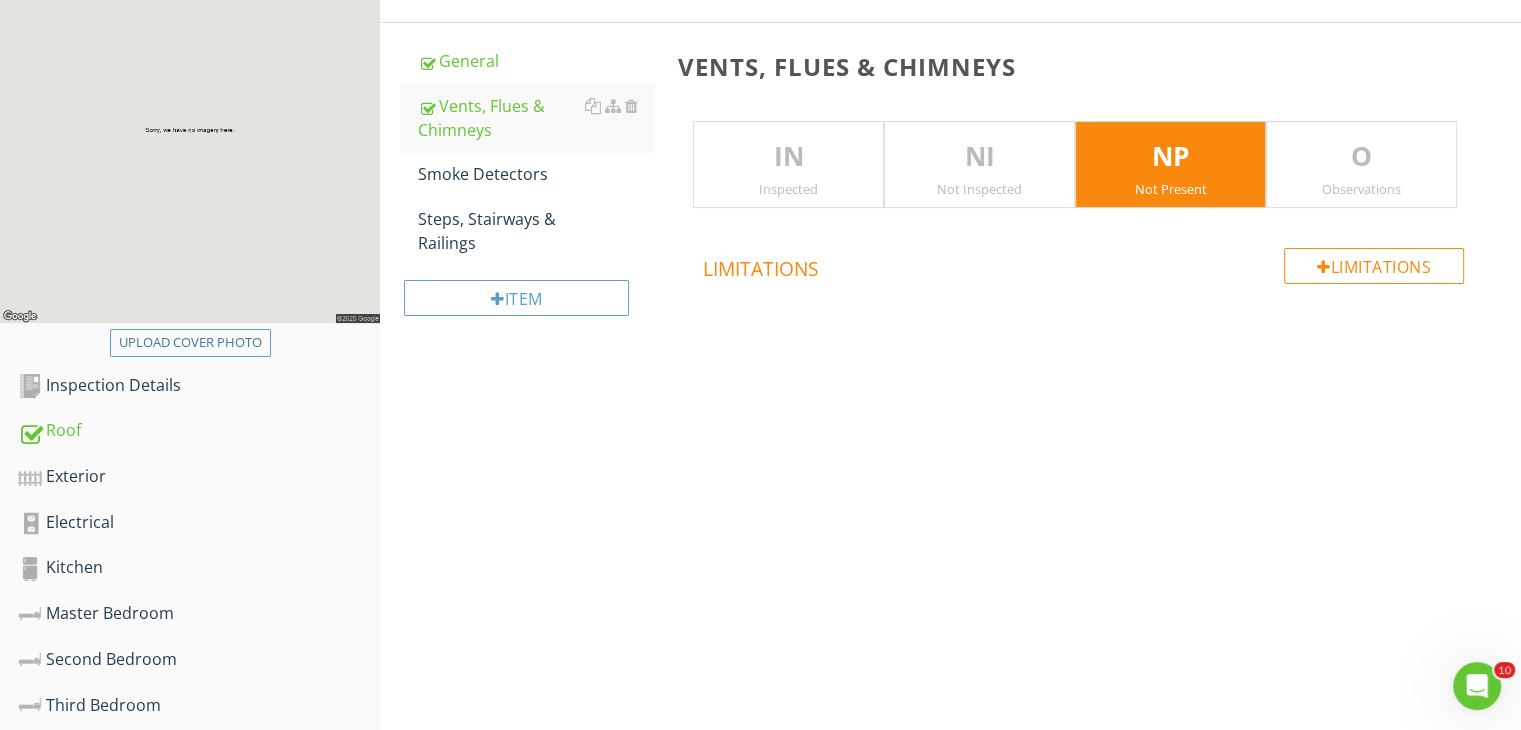 scroll, scrollTop: 0, scrollLeft: 0, axis: both 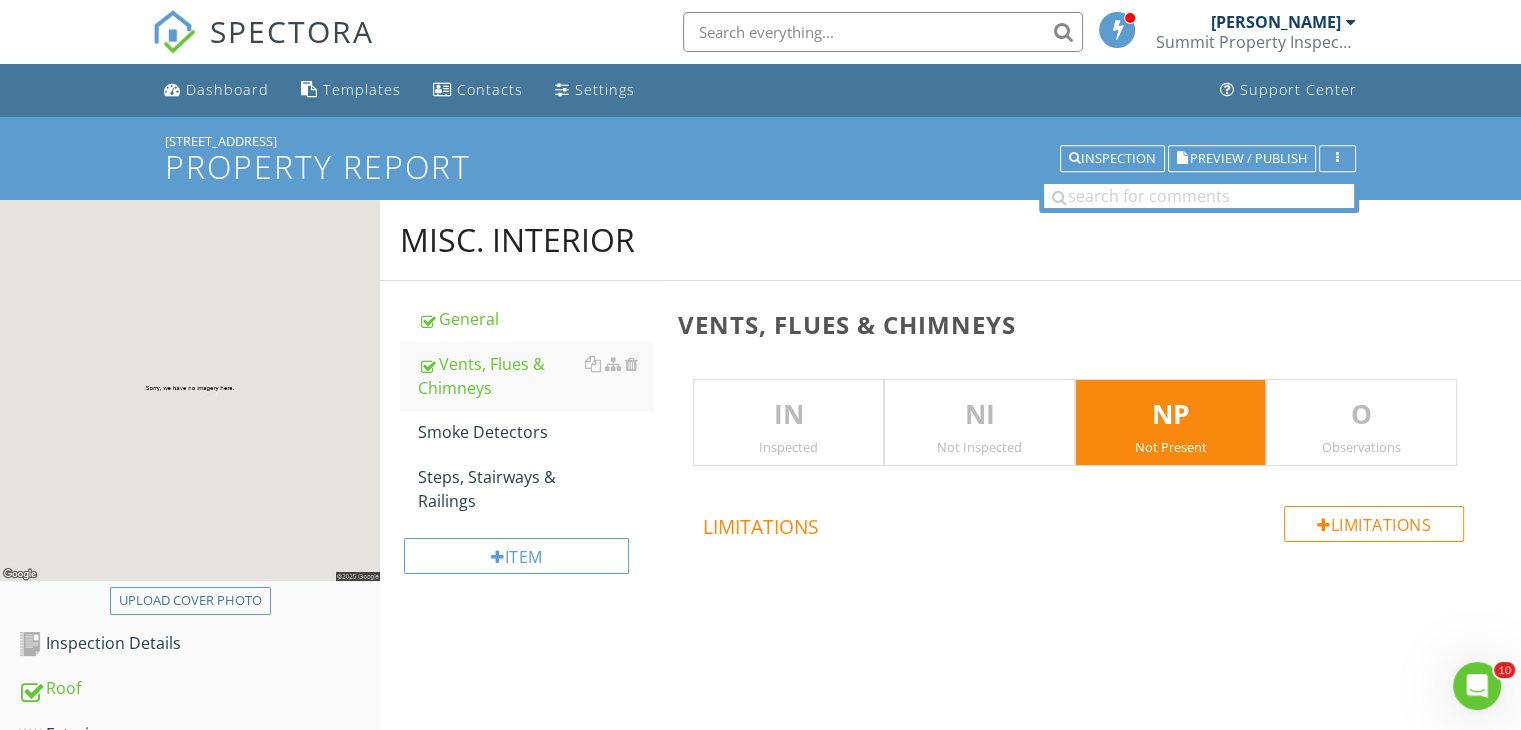 click at bounding box center [1351, 22] 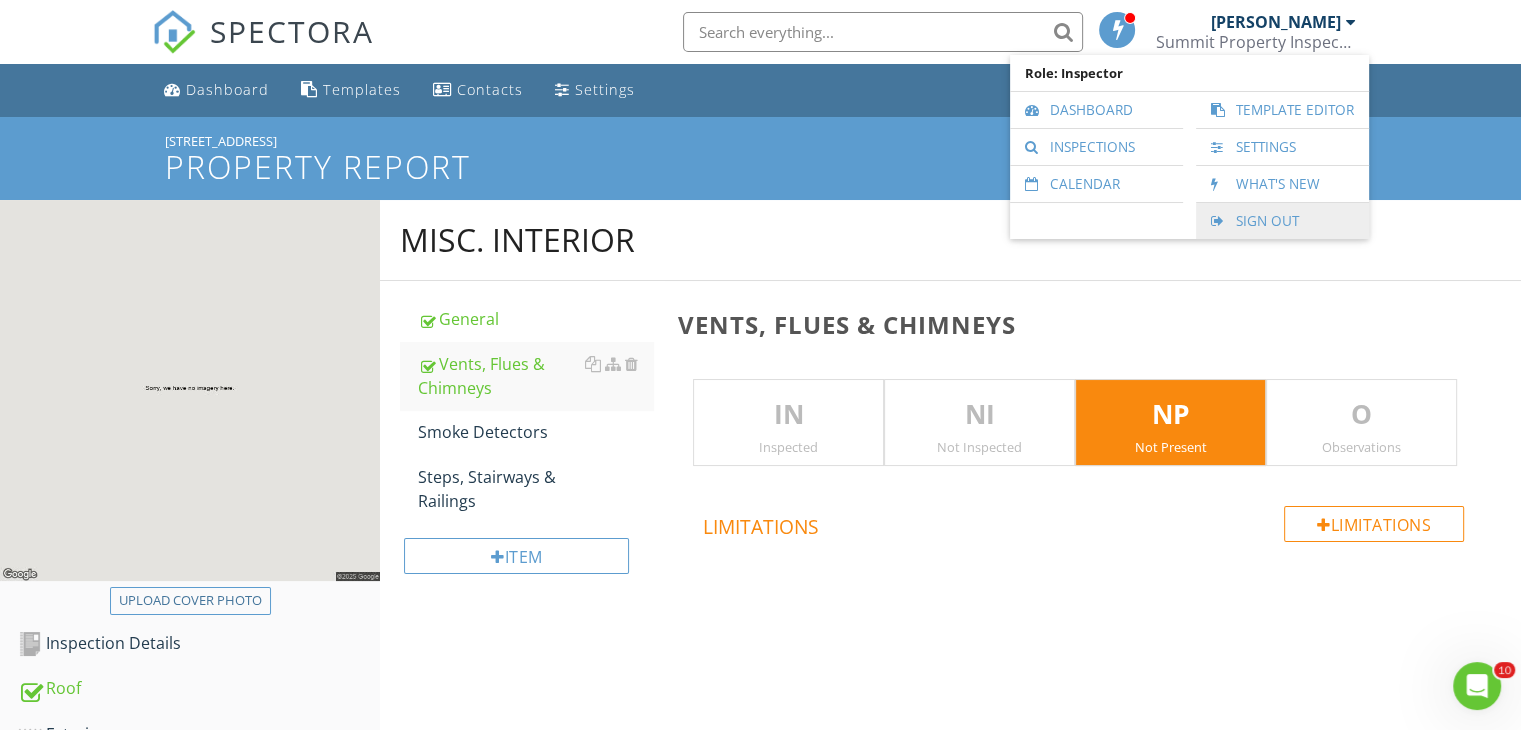 click on "Sign Out" at bounding box center [1282, 221] 